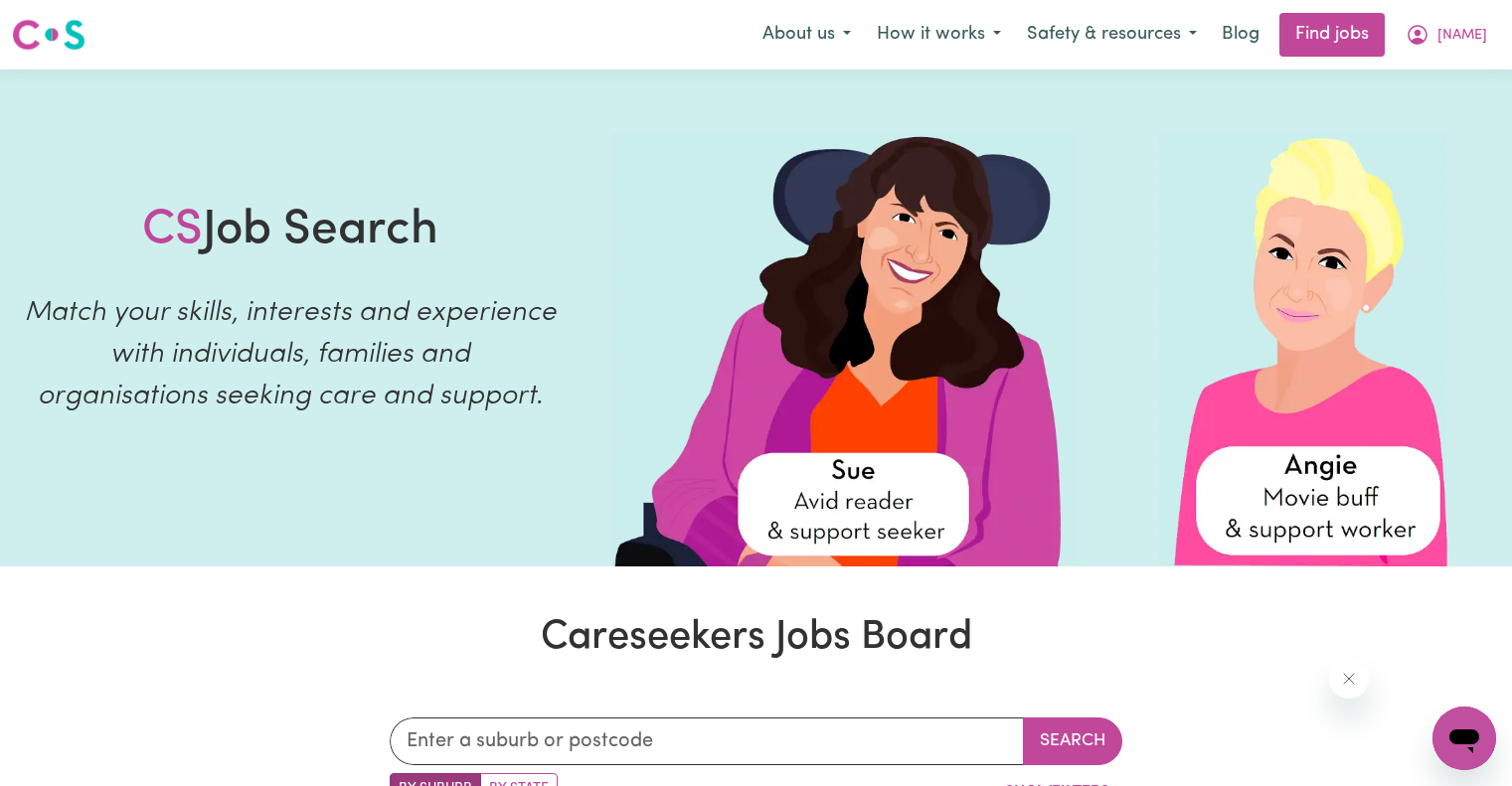 scroll, scrollTop: 328, scrollLeft: 0, axis: vertical 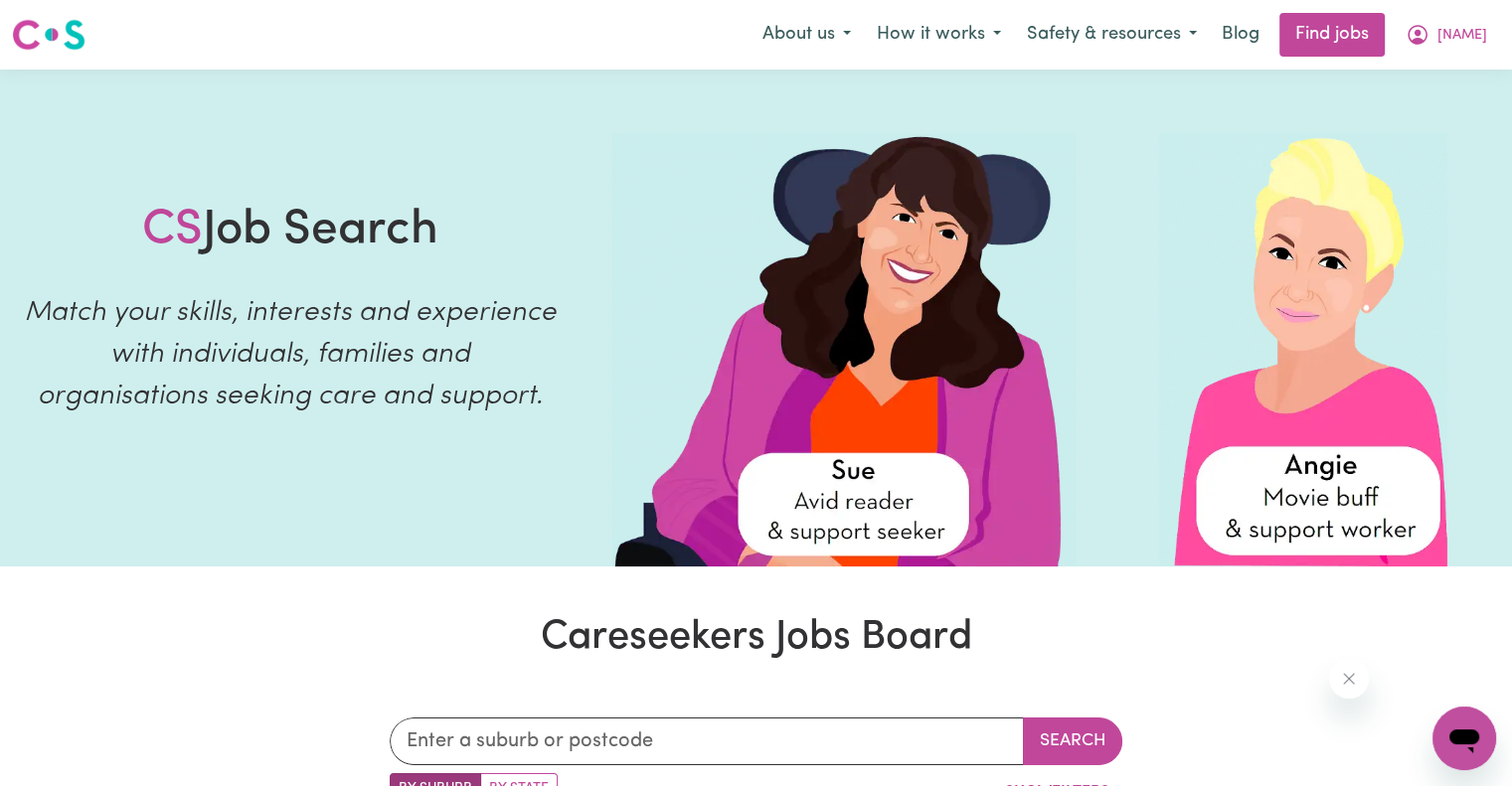 click at bounding box center [49, 35] 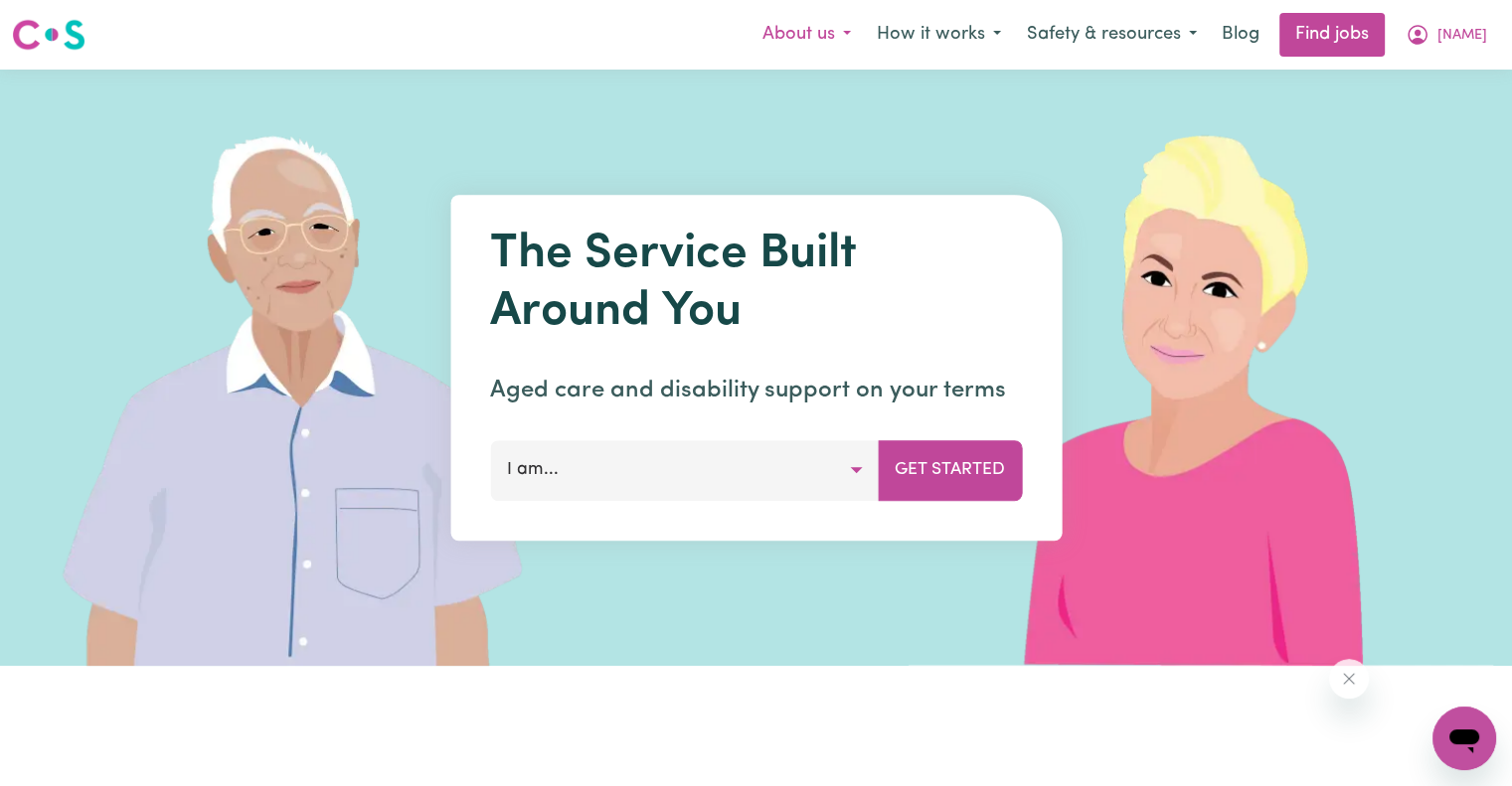 click on "About us" at bounding box center [806, 35] 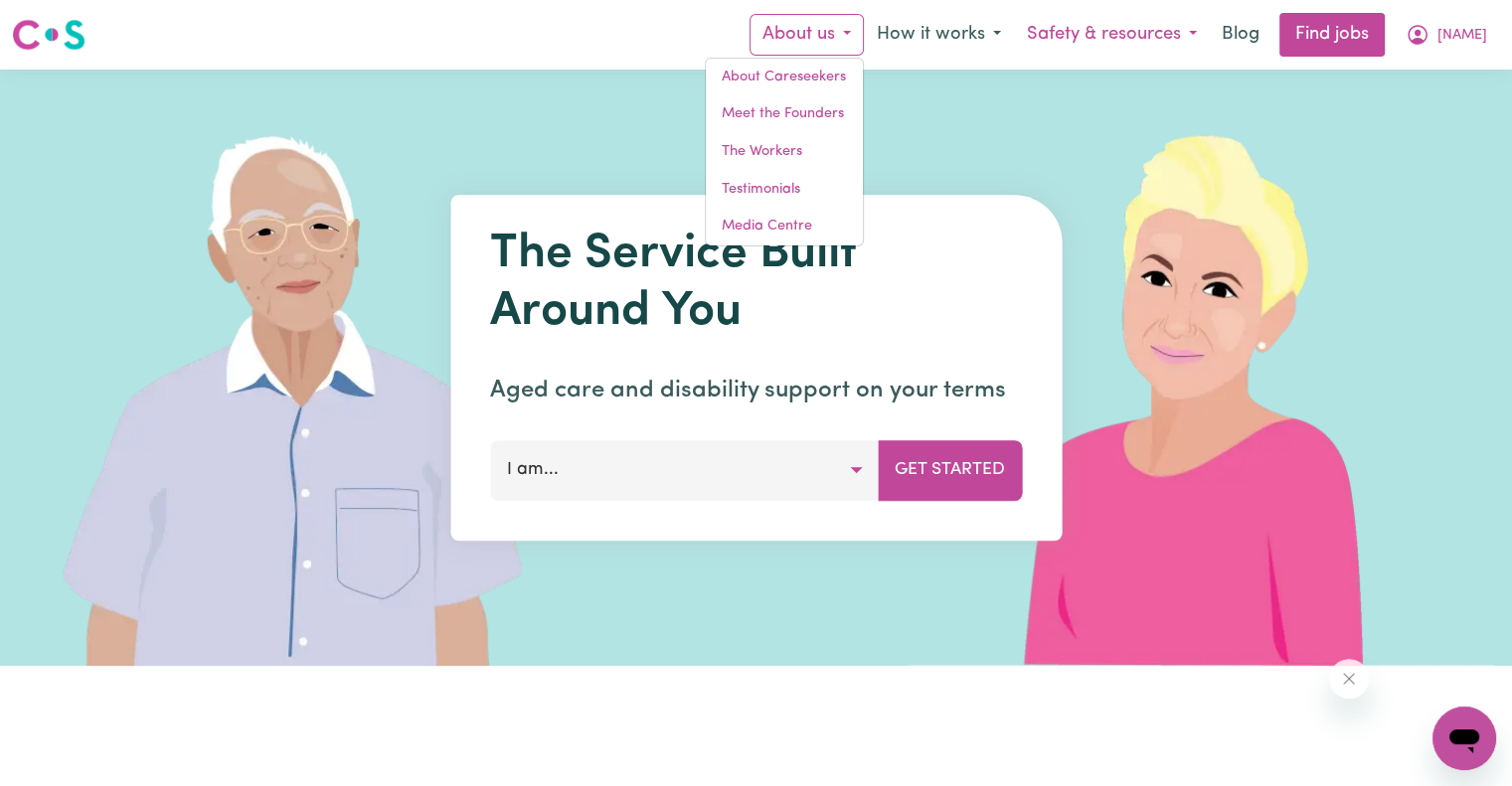 click on "Safety & resources" at bounding box center (1111, 35) 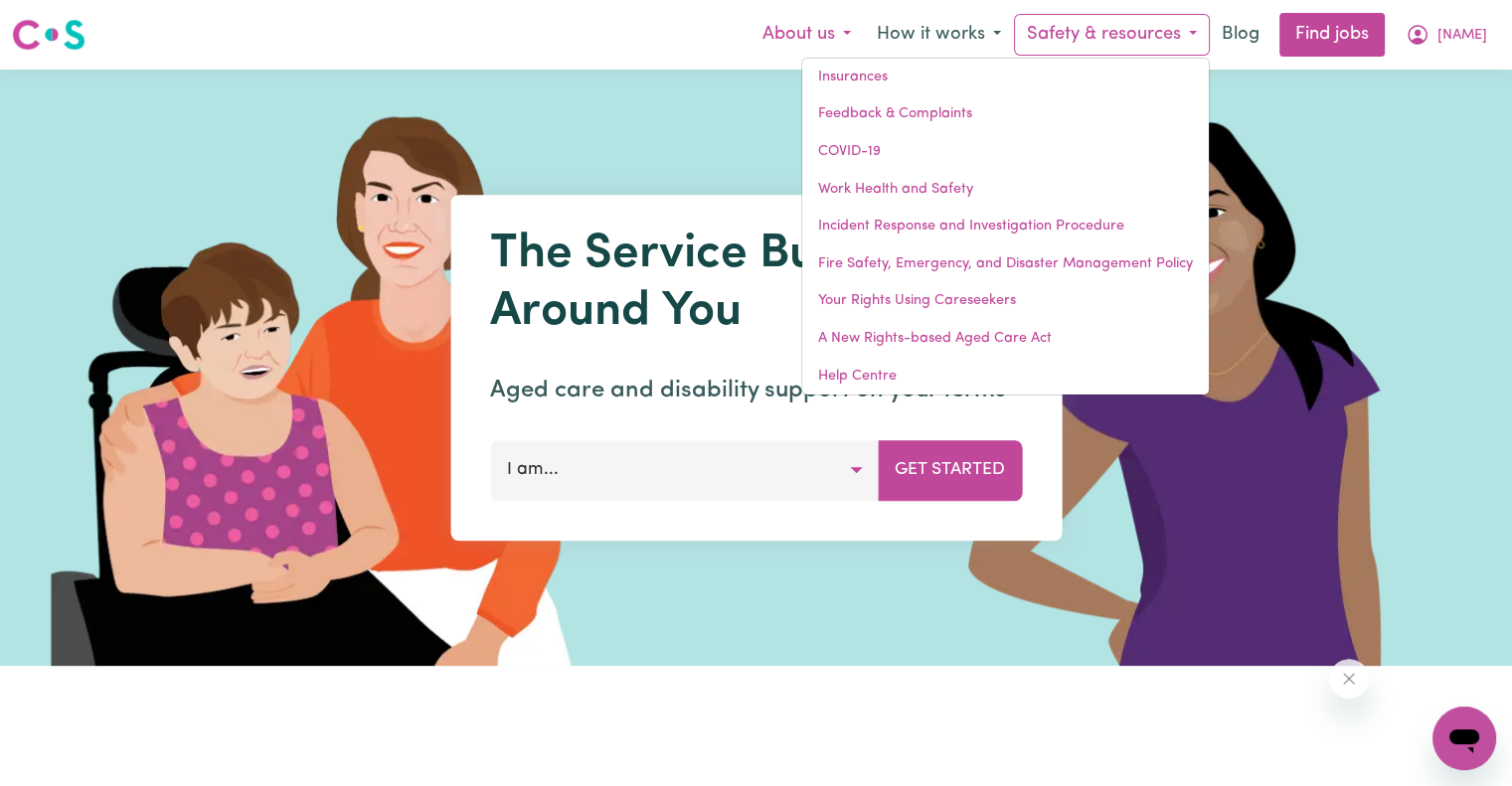 click on "About us" at bounding box center (806, 35) 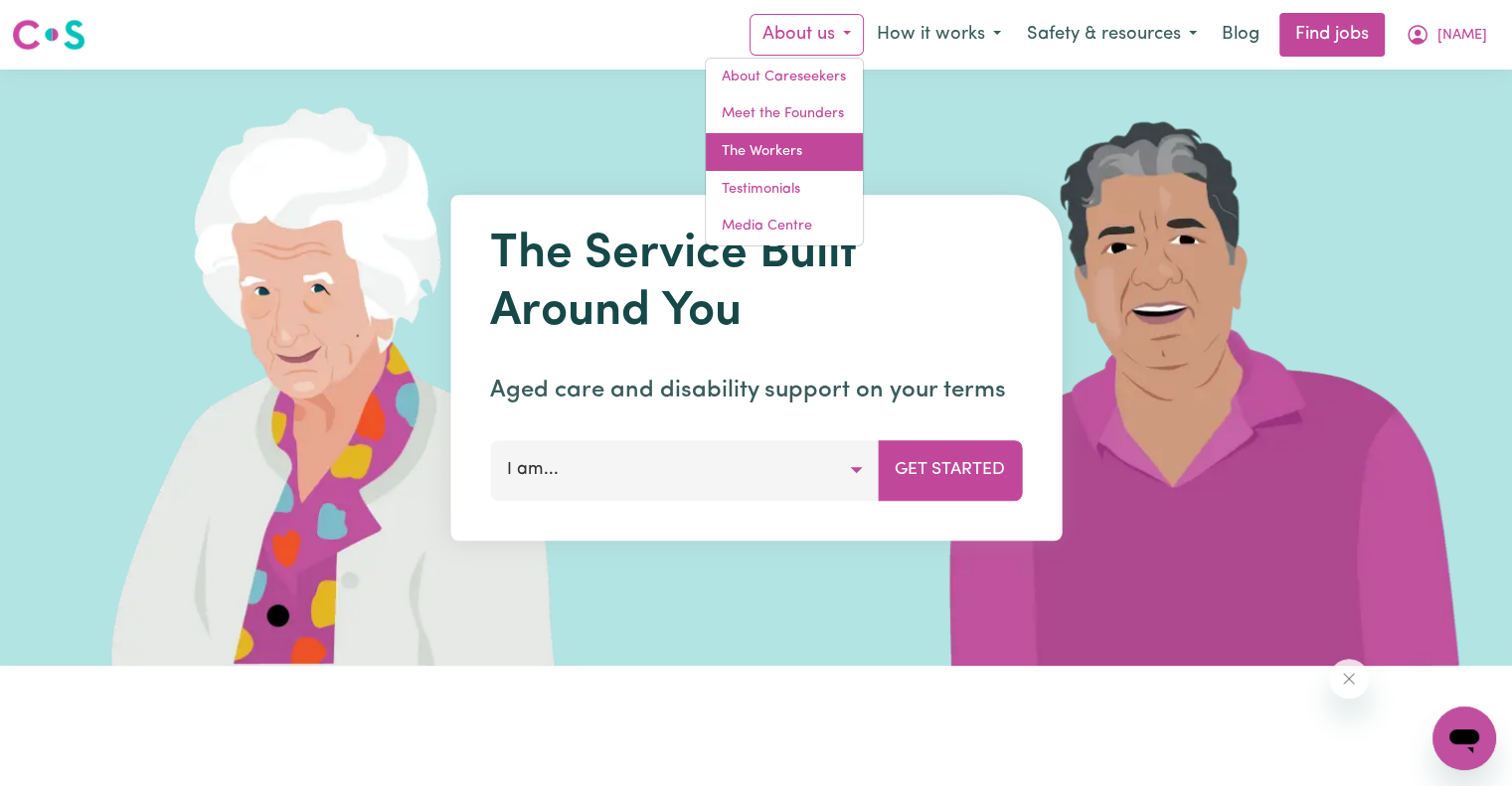 click on "The Workers" at bounding box center [784, 152] 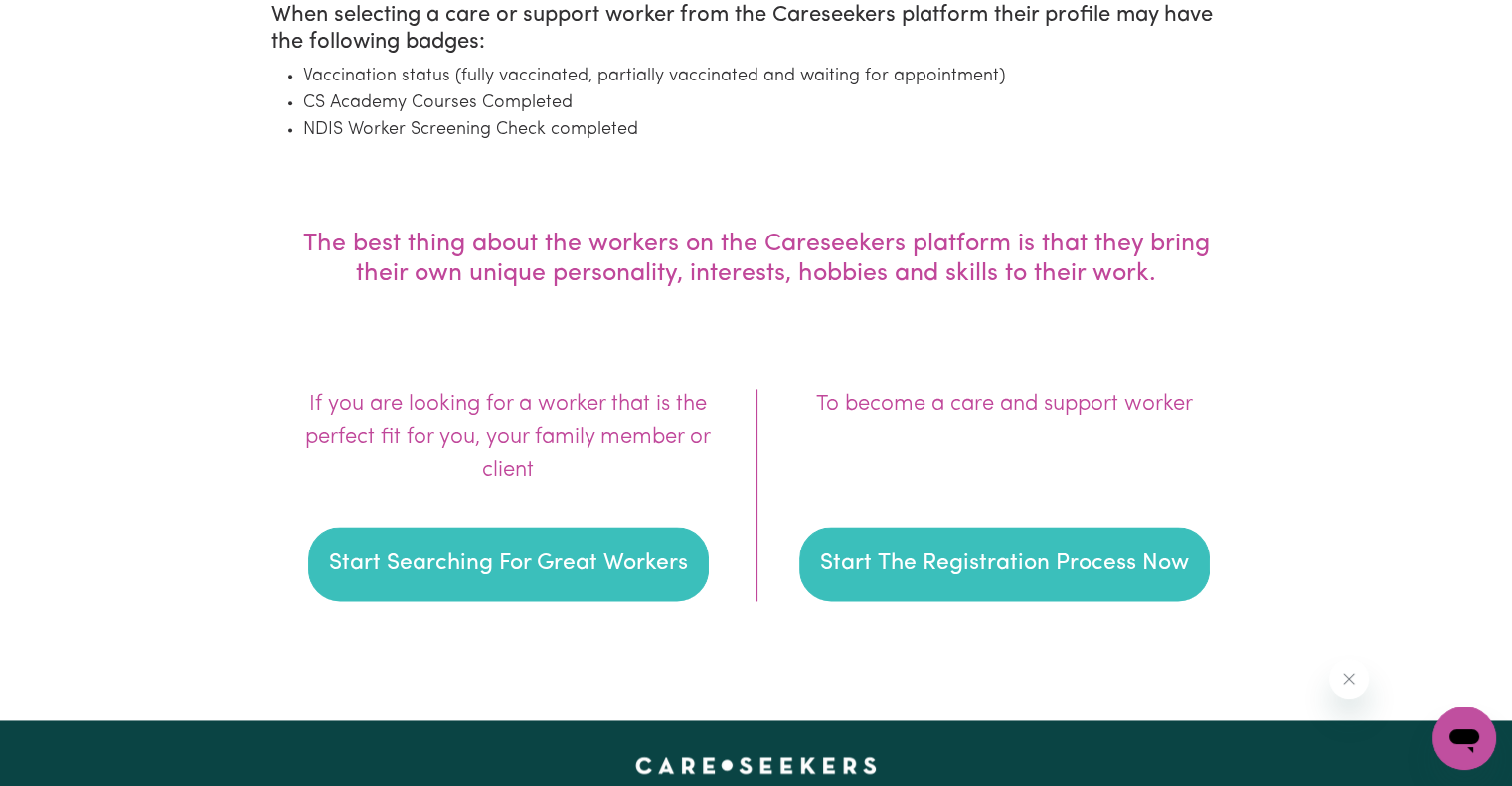 scroll, scrollTop: 2709, scrollLeft: 0, axis: vertical 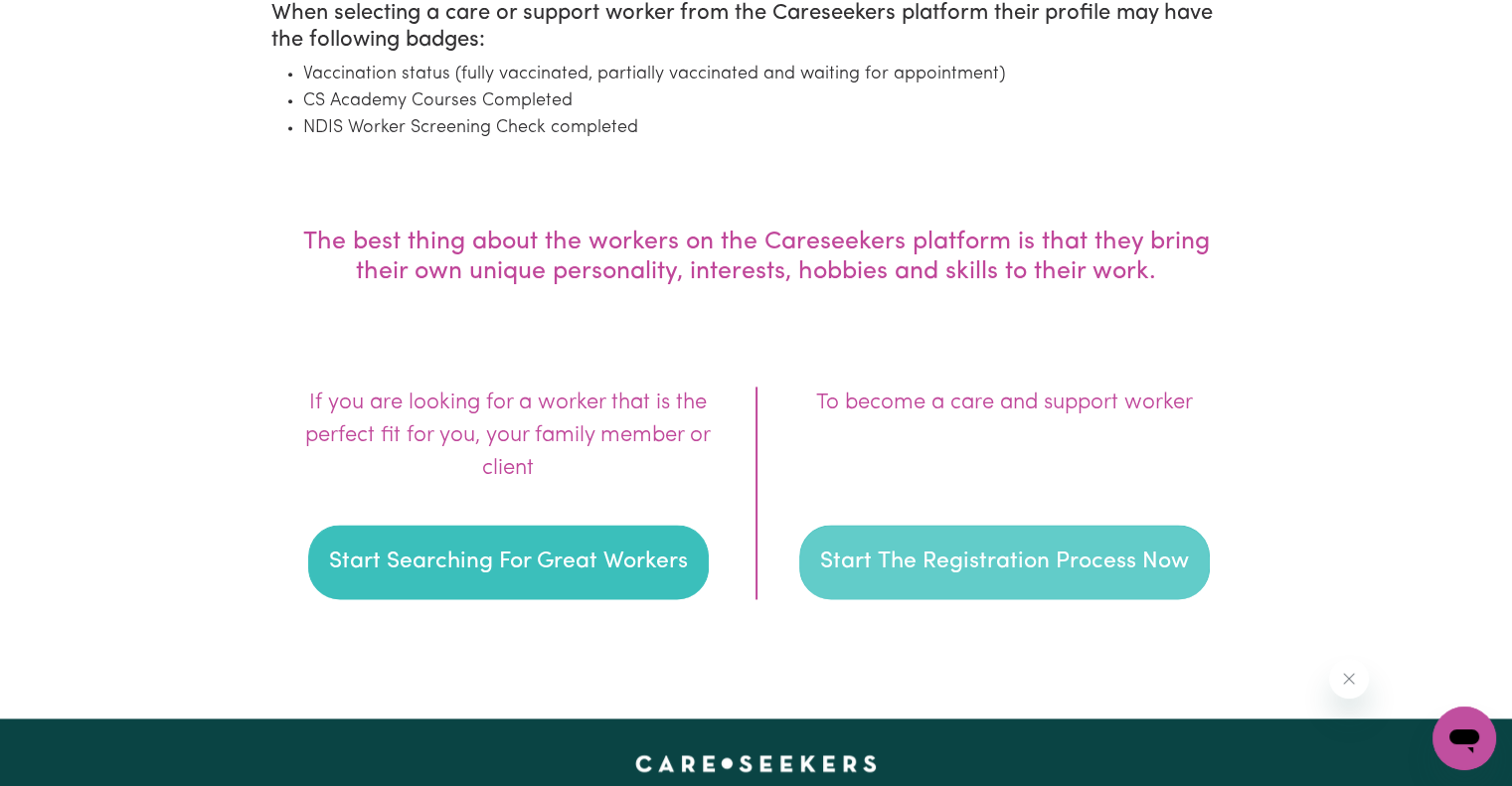 click on "Start The Registration Process Now" at bounding box center [1004, 562] 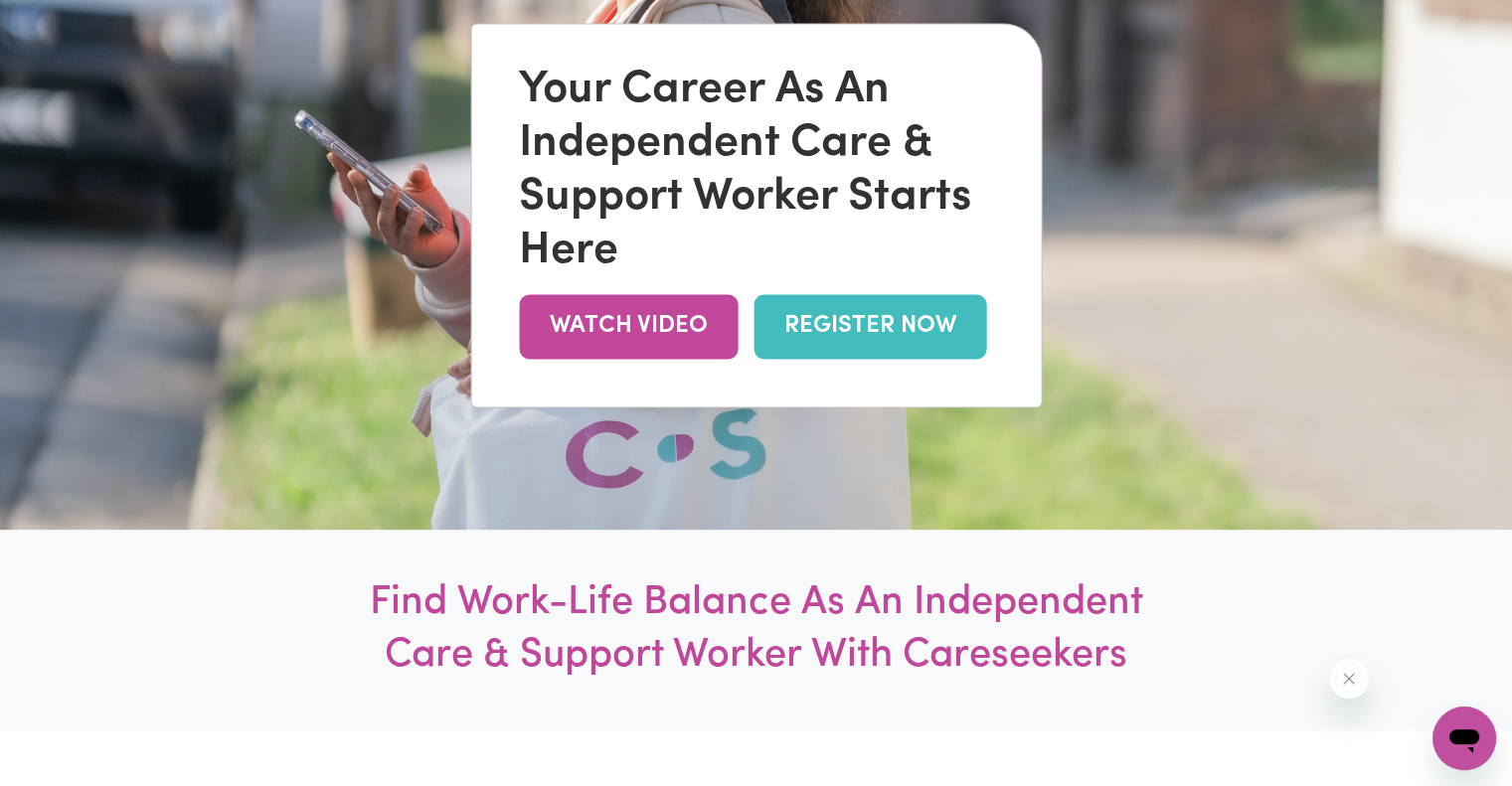 scroll, scrollTop: 314, scrollLeft: 0, axis: vertical 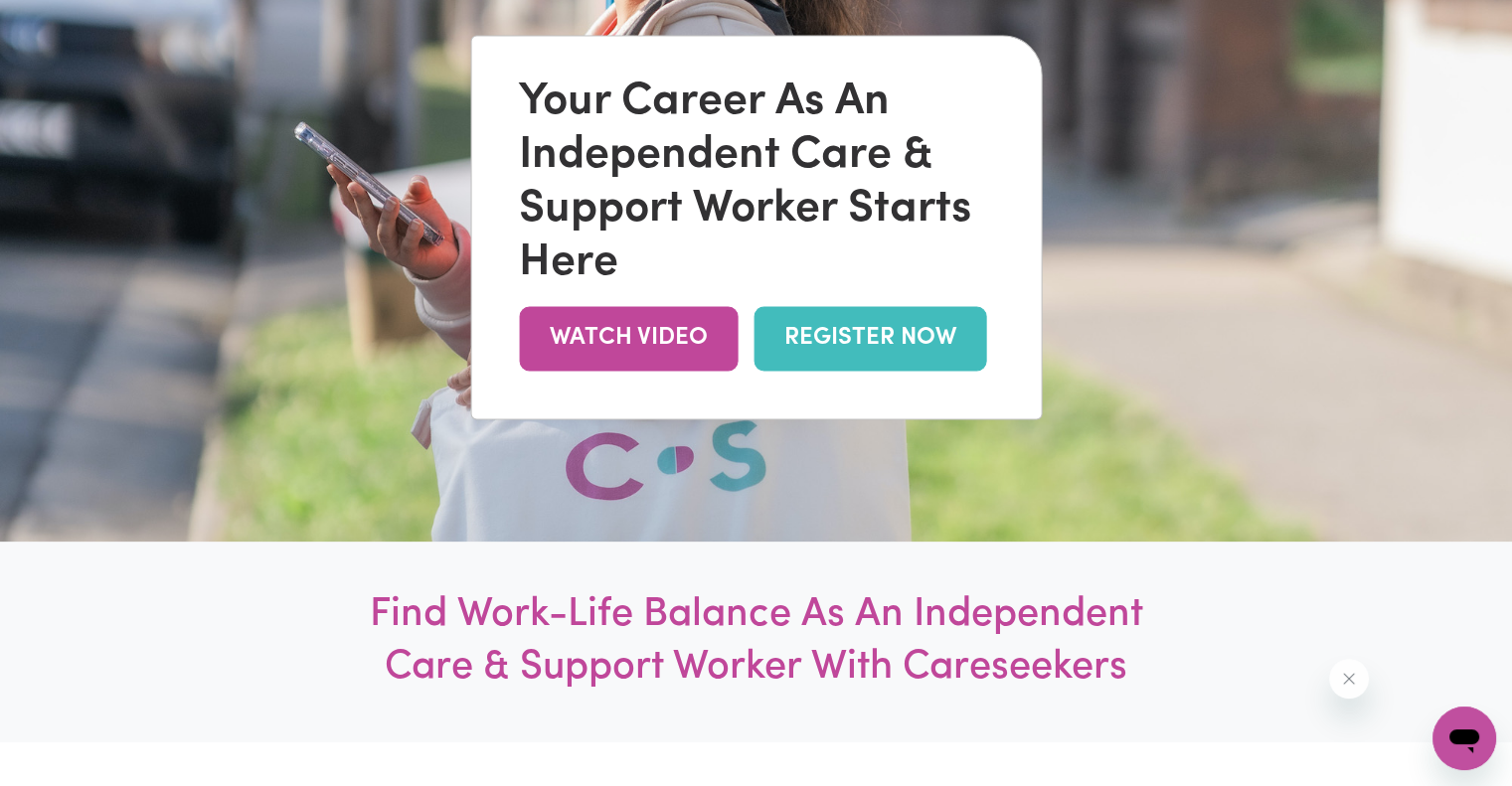 click on "REGISTER NOW" at bounding box center (870, 338) 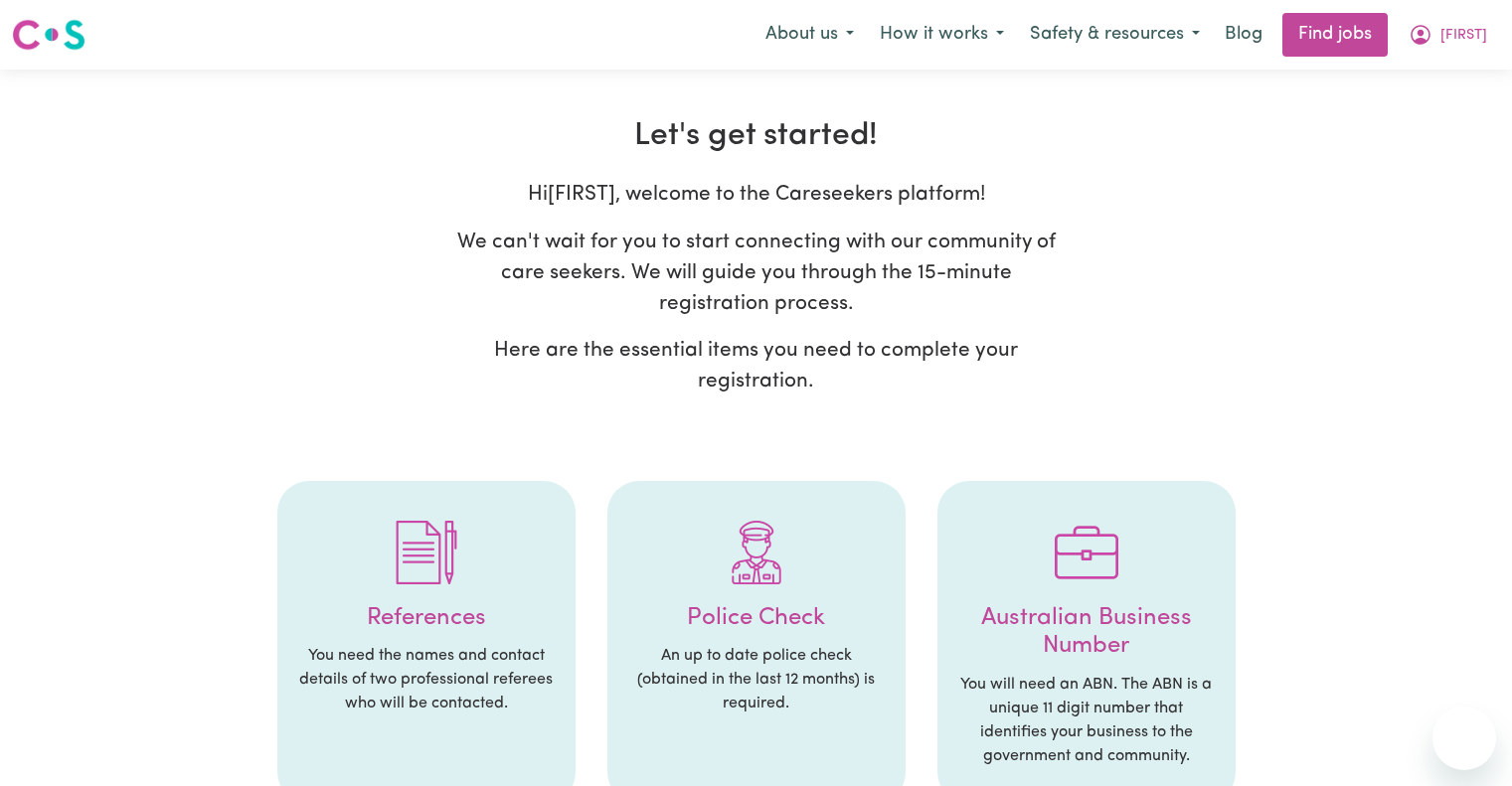 scroll, scrollTop: 194, scrollLeft: 0, axis: vertical 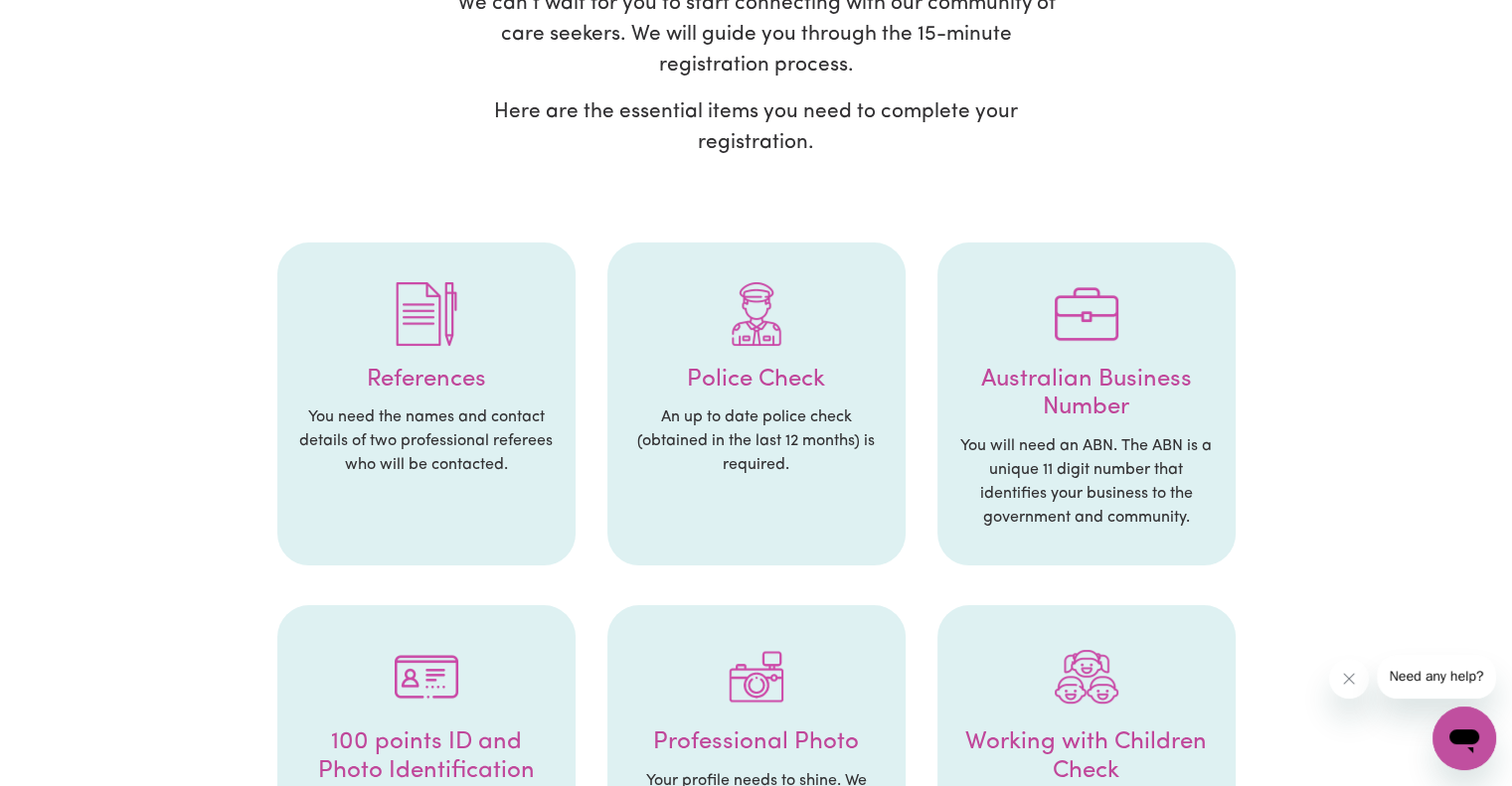 click on "References You need the names and contact details of two professional referees who will
be contacted." at bounding box center (426, 404) 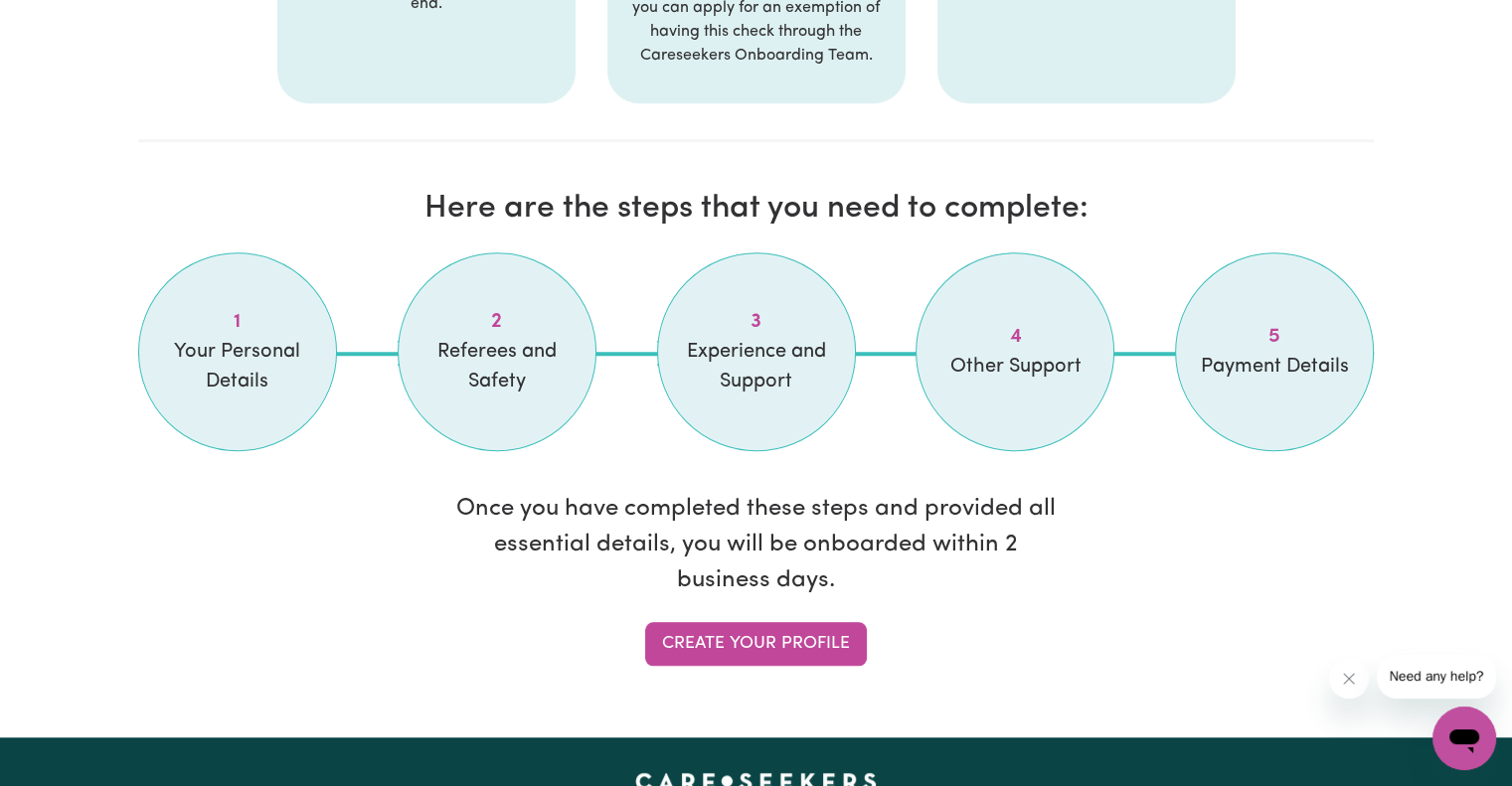 scroll, scrollTop: 1524, scrollLeft: 0, axis: vertical 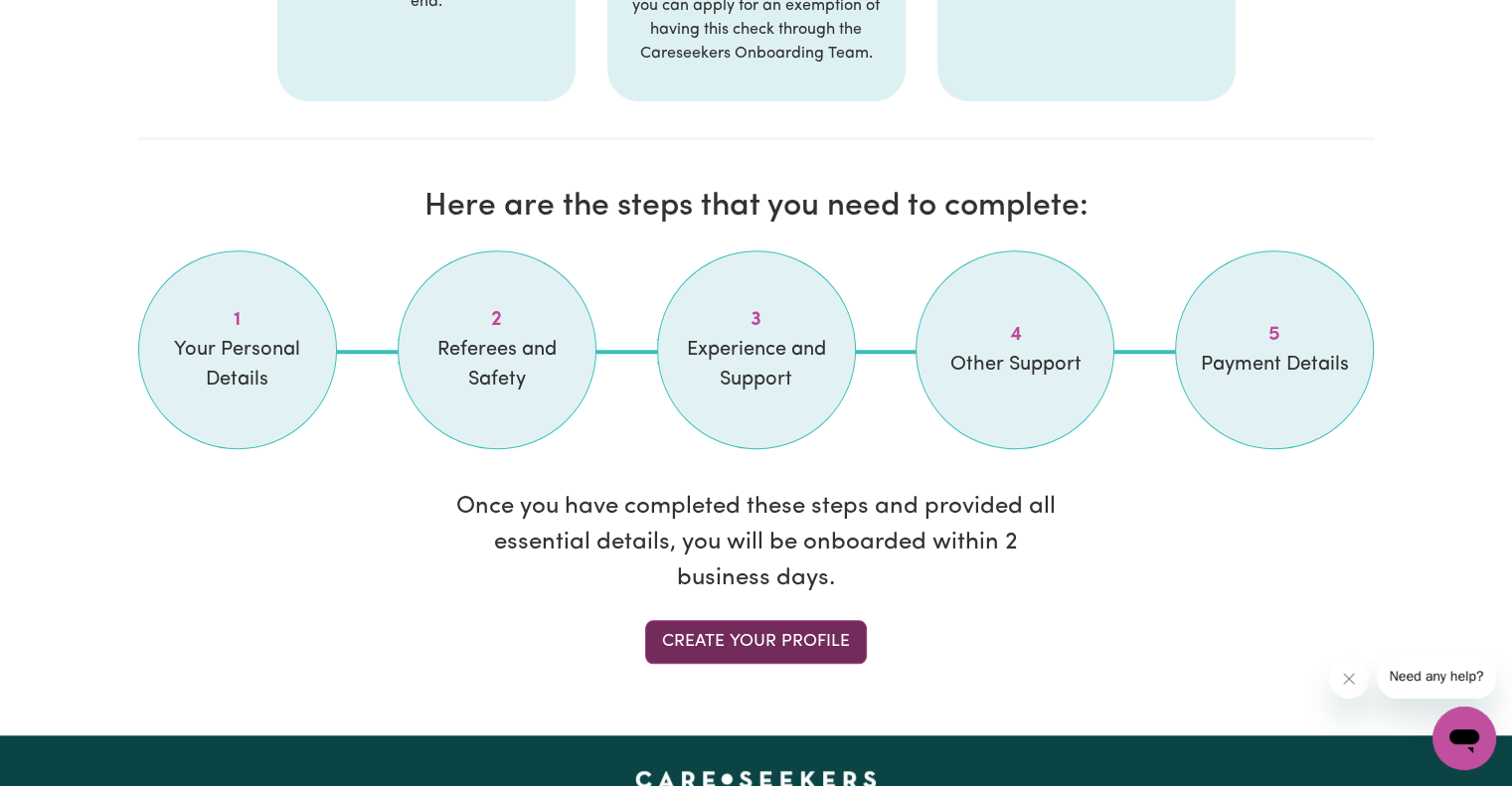 click on "Create your profile" at bounding box center [756, 642] 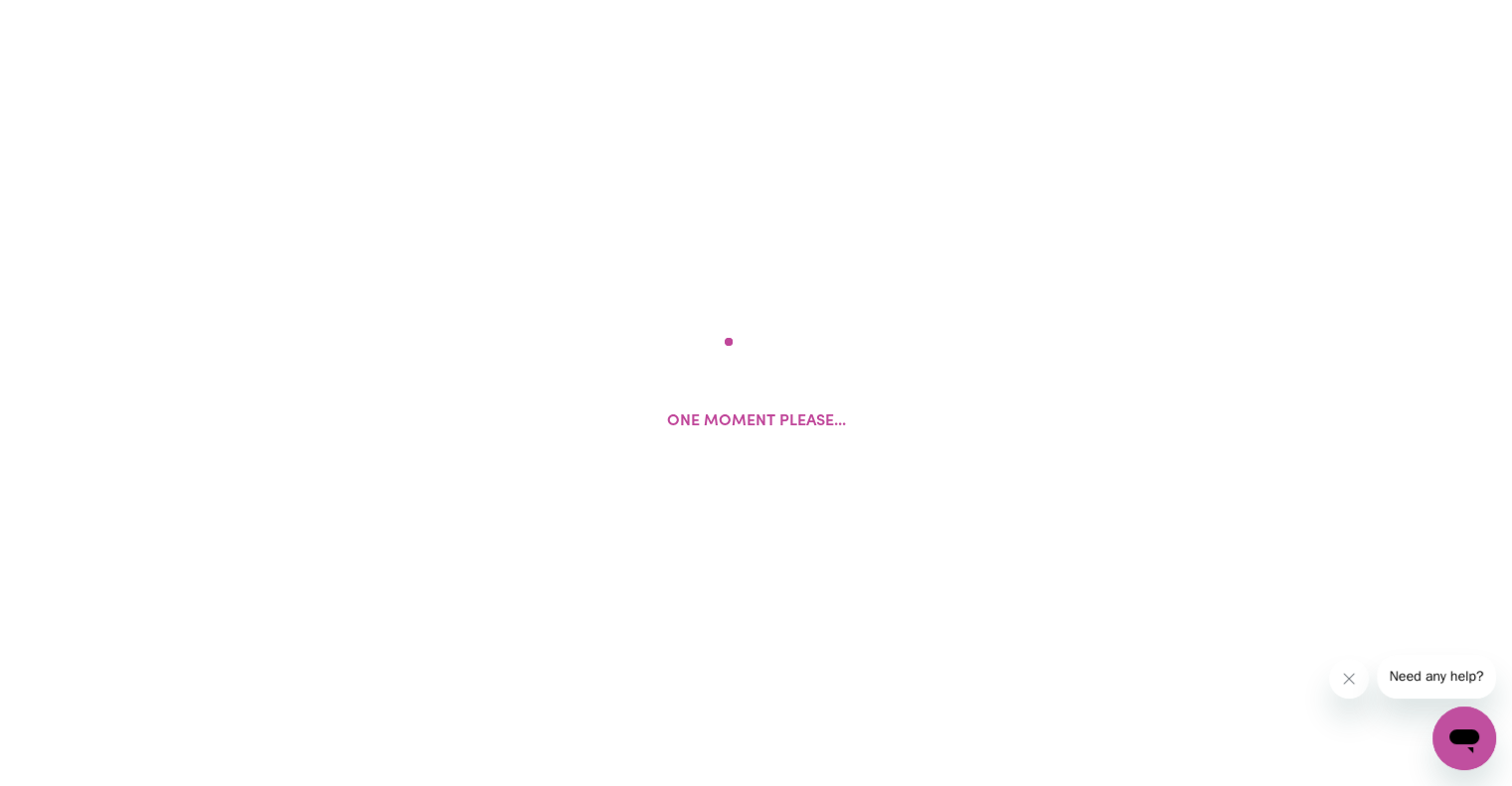 scroll, scrollTop: 0, scrollLeft: 0, axis: both 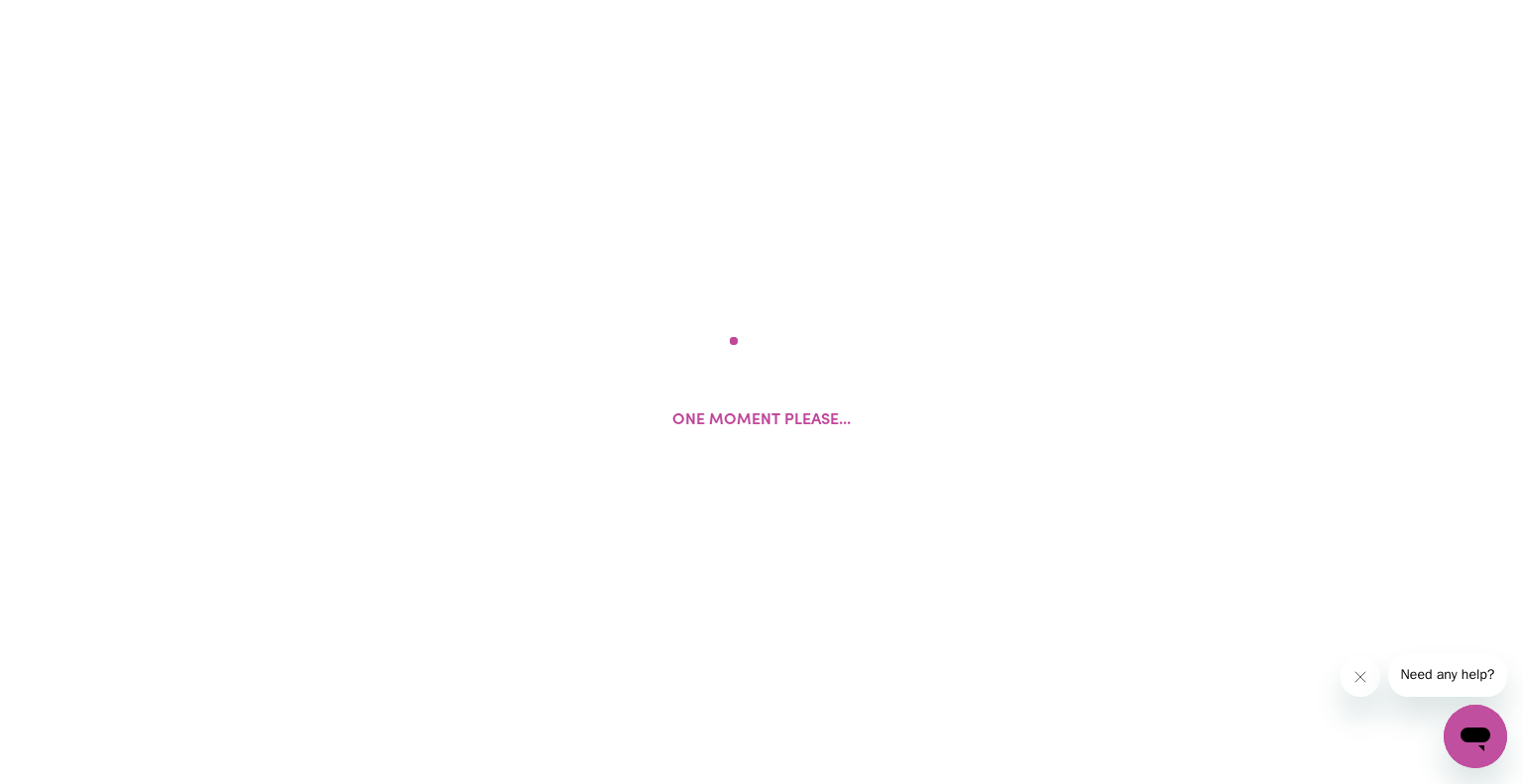 select on "female" 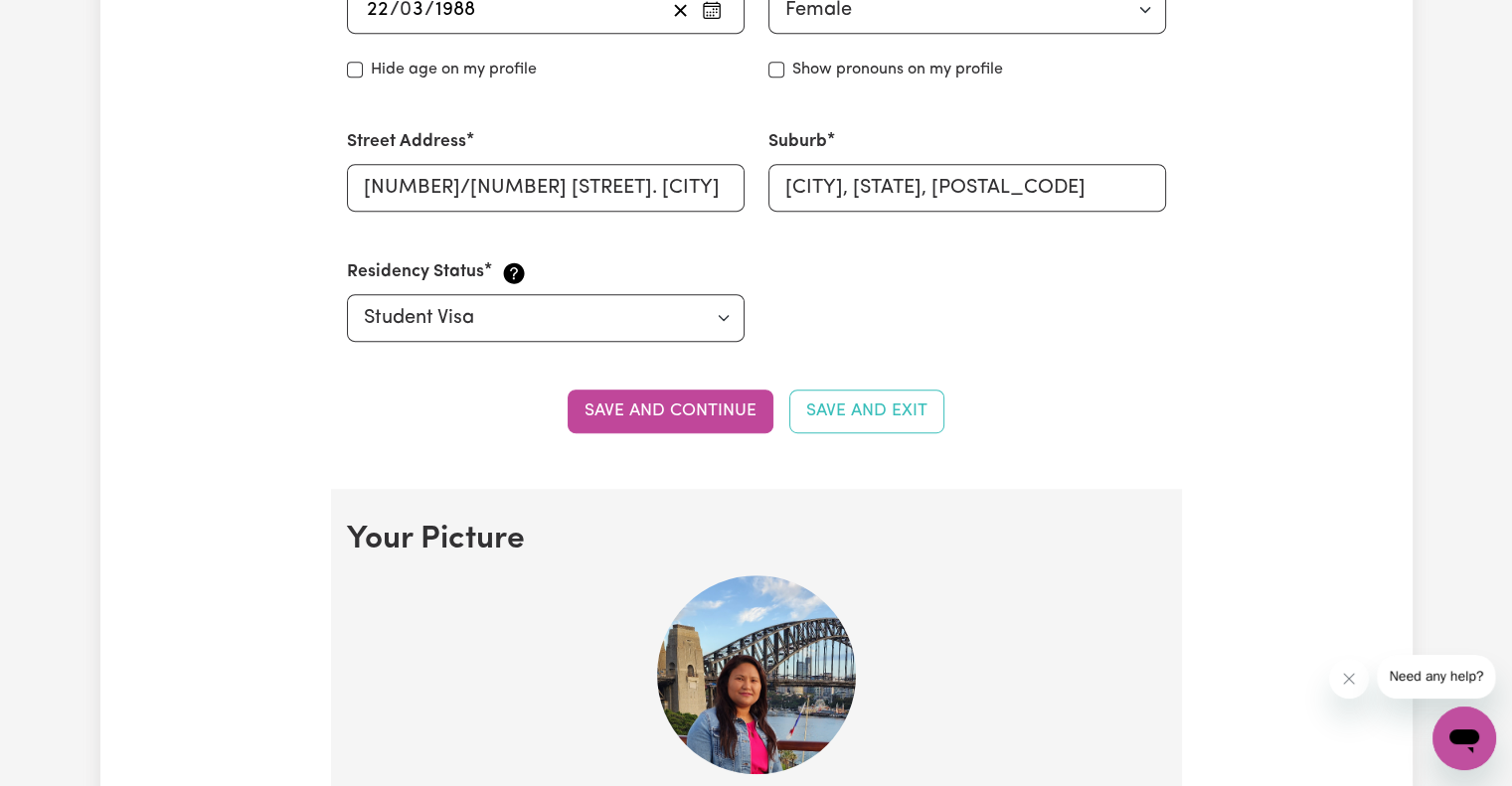 scroll, scrollTop: 949, scrollLeft: 0, axis: vertical 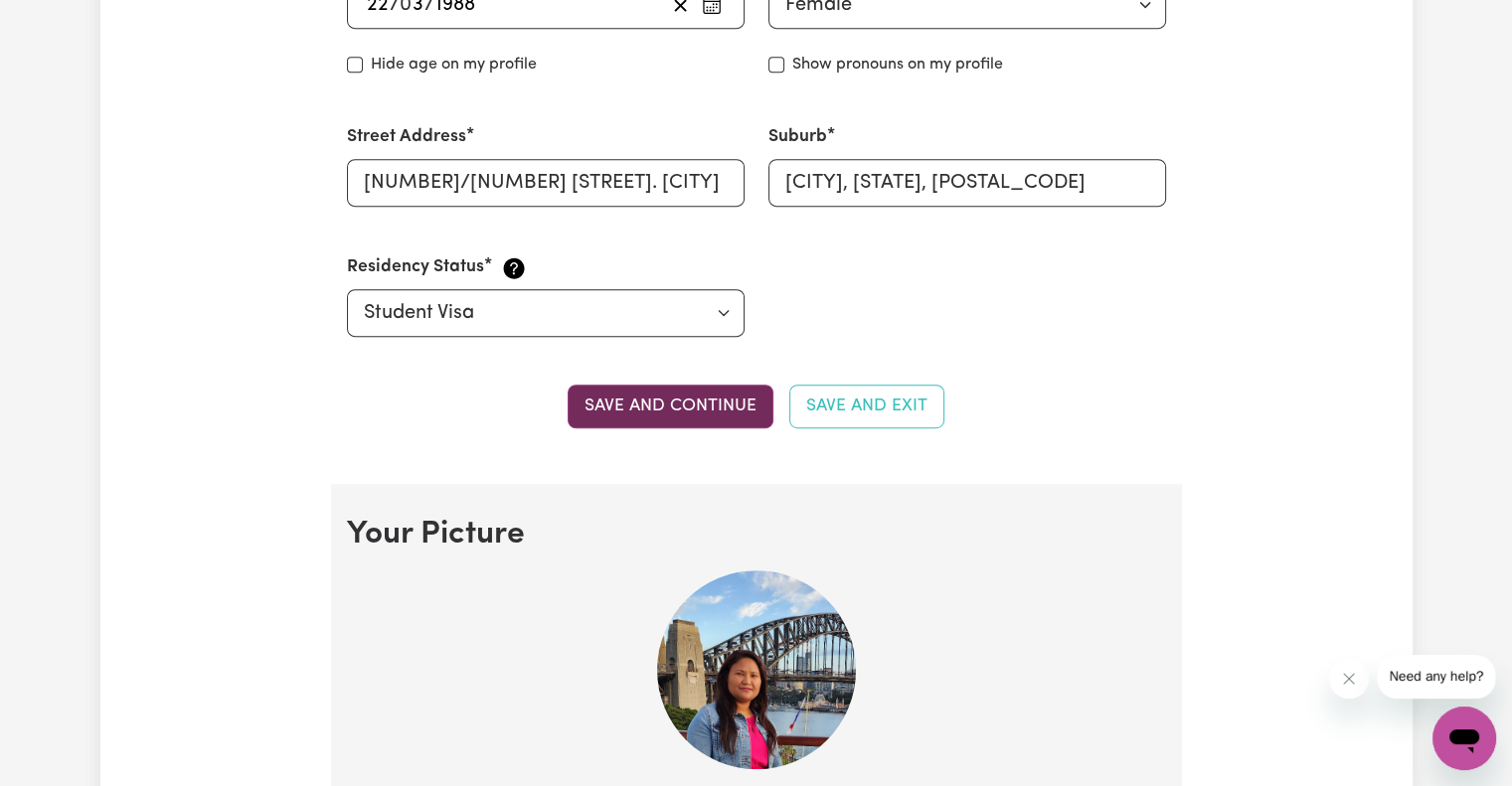 click on "Save and continue" at bounding box center [670, 406] 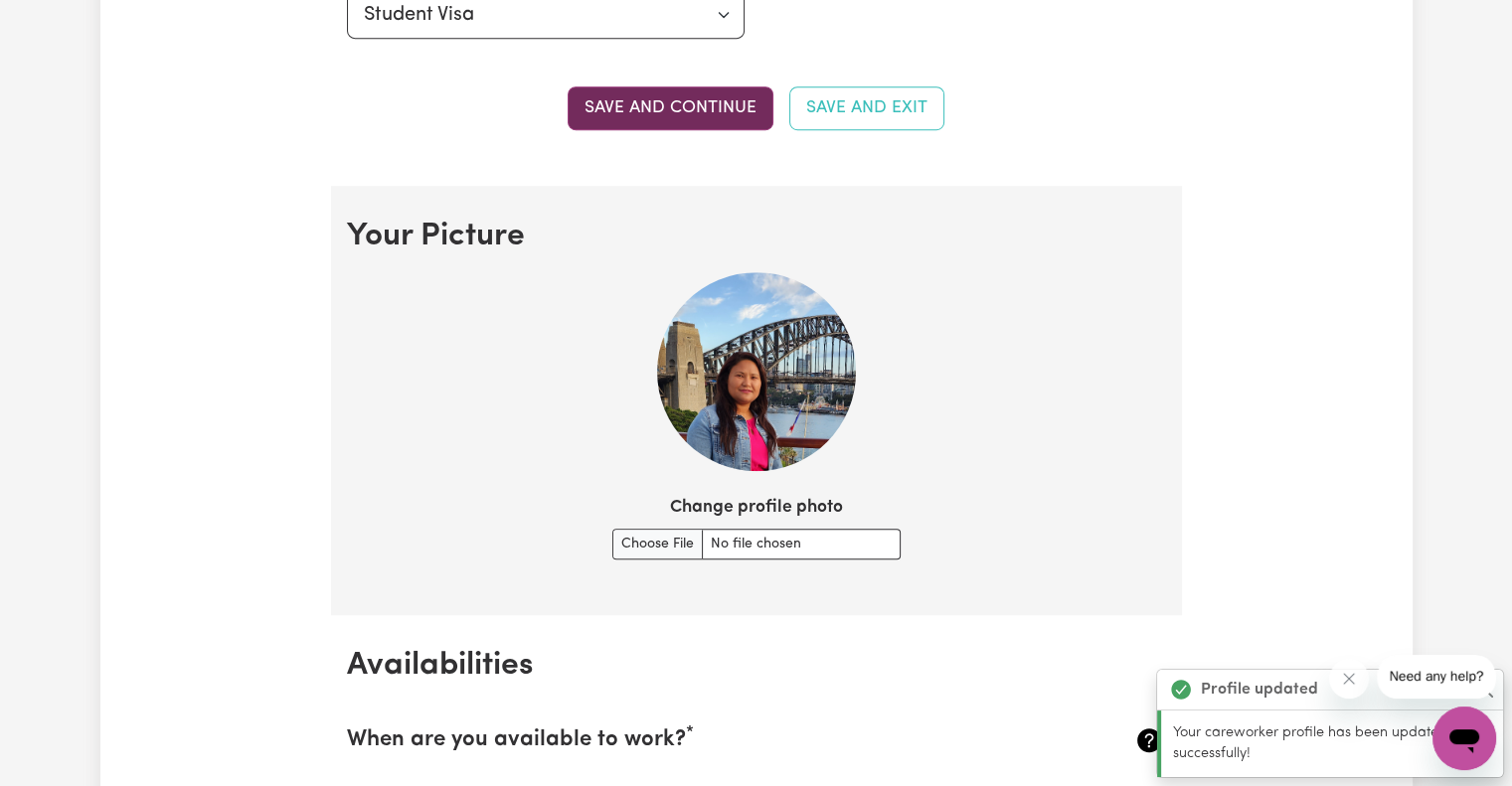 scroll, scrollTop: 1432, scrollLeft: 0, axis: vertical 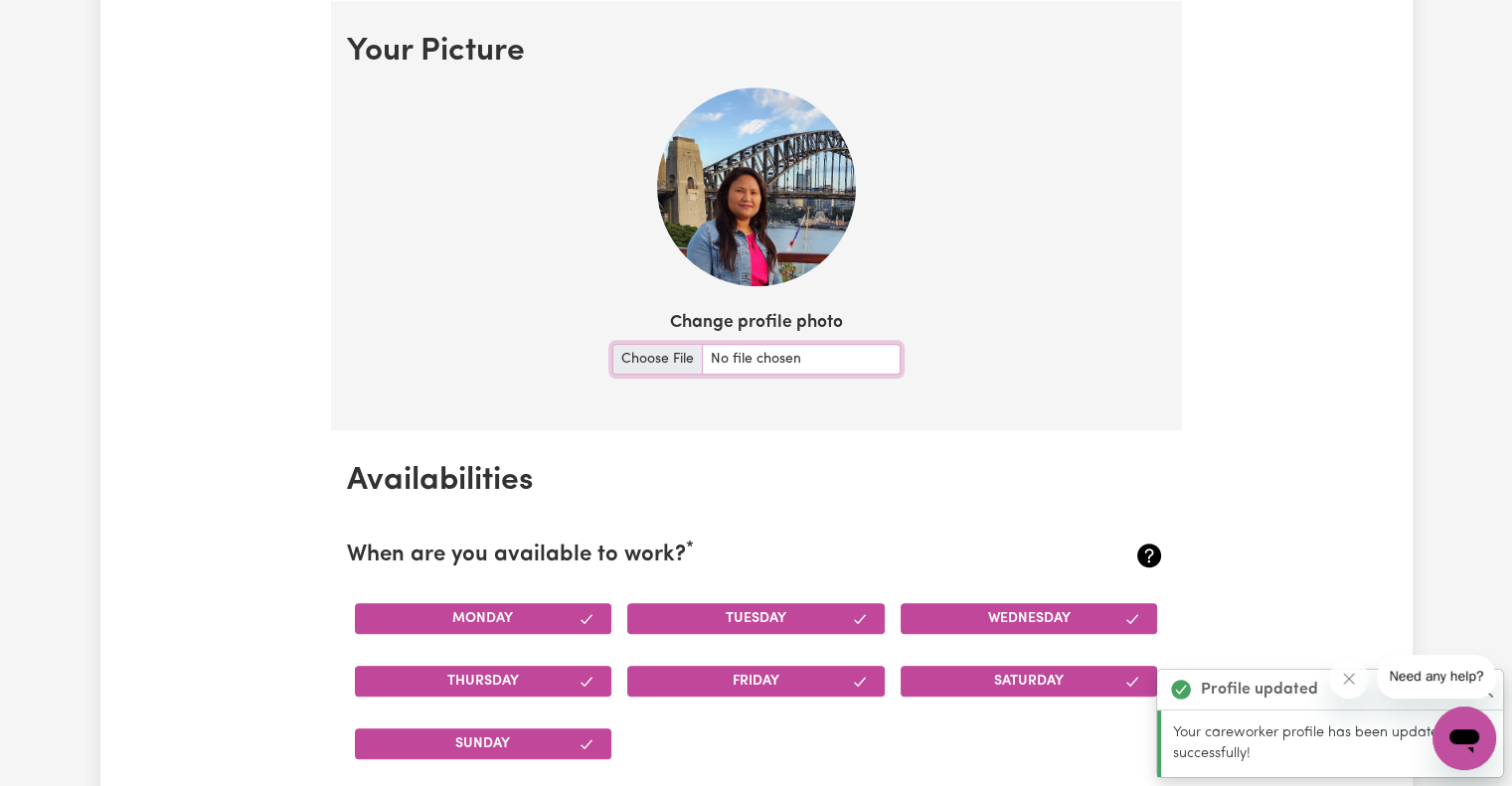 click on "Change profile photo" at bounding box center [756, 359] 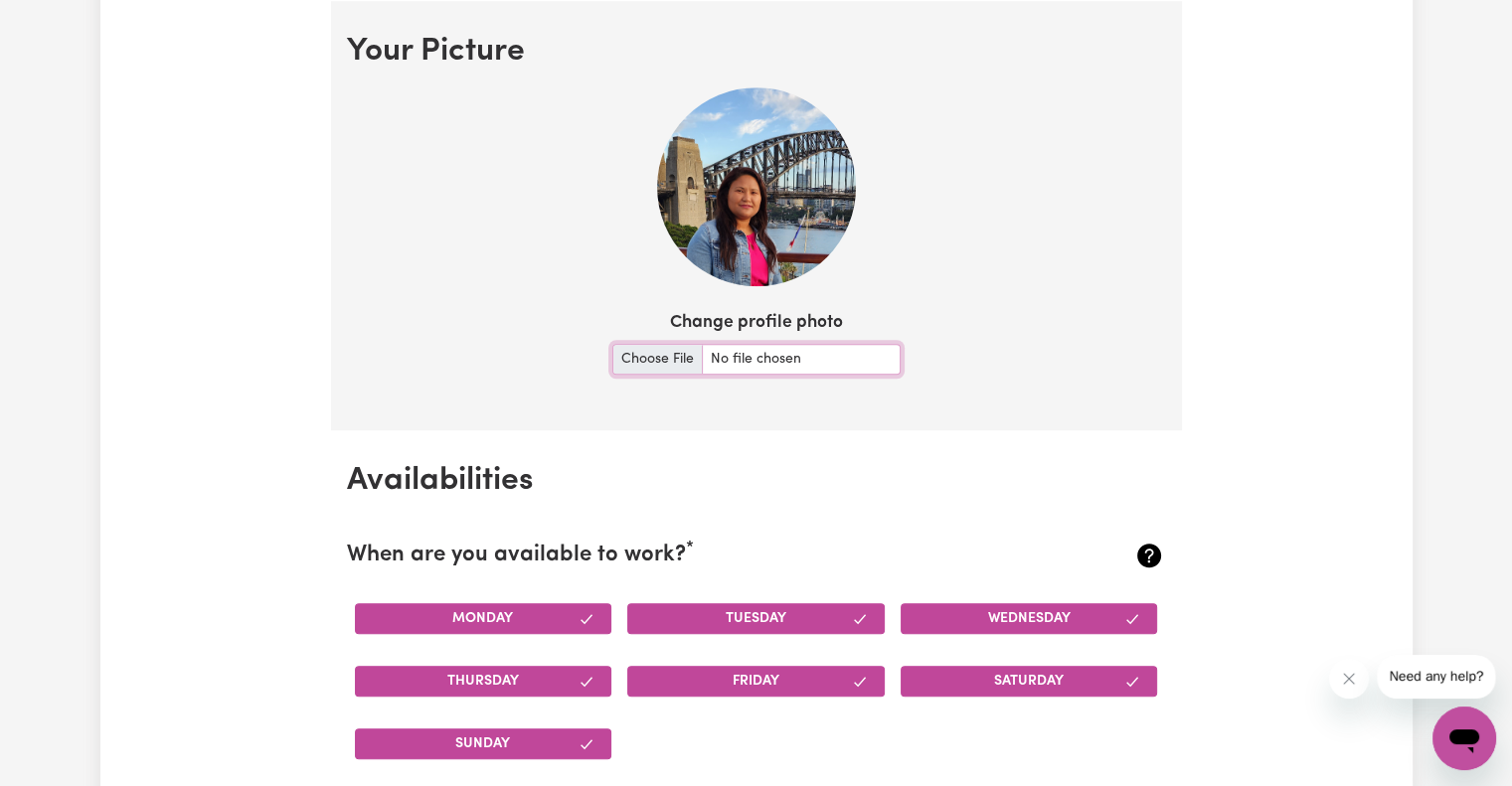 click on "Change profile photo" at bounding box center (756, 359) 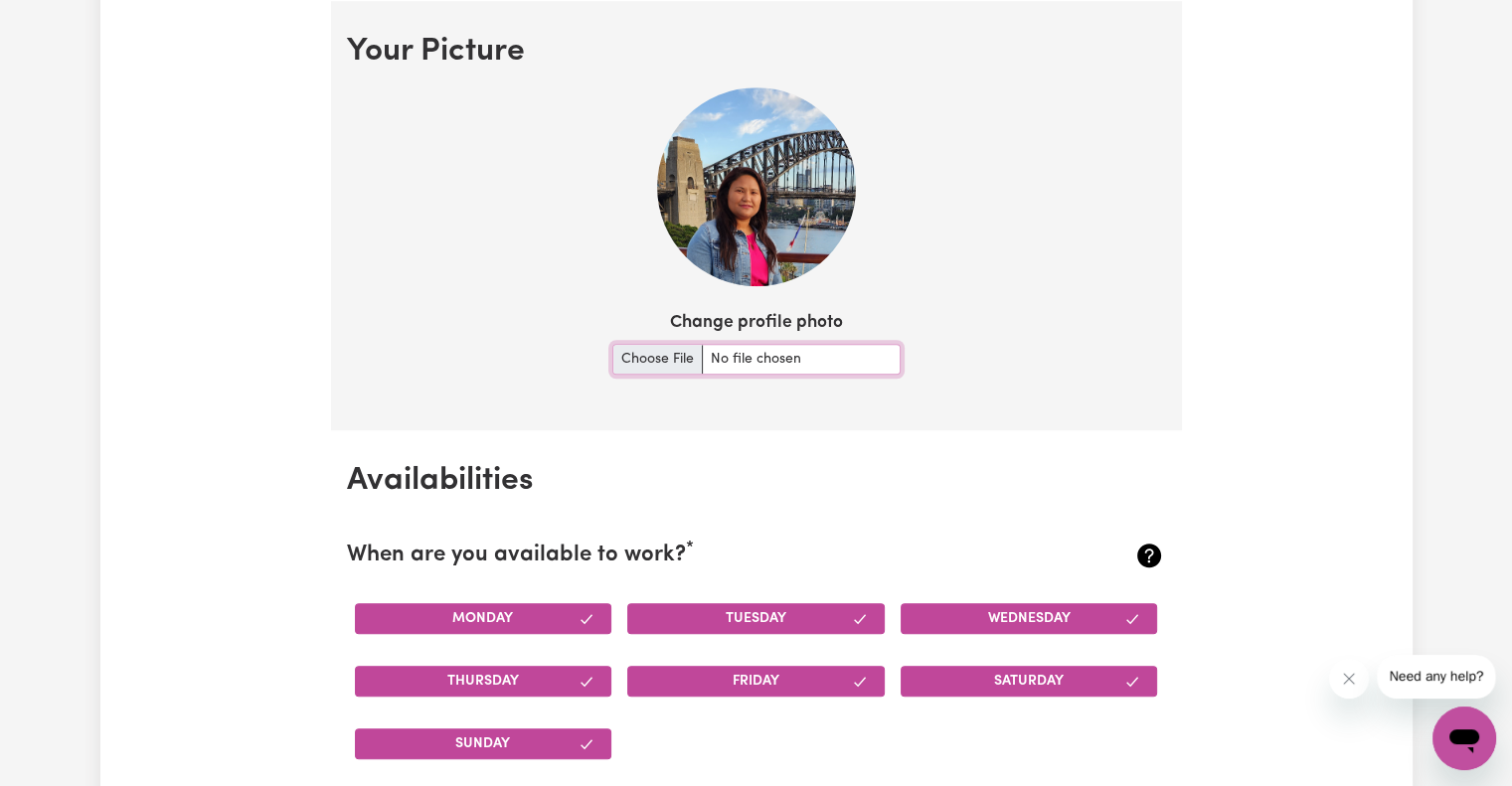 type on "C:\fakepath\IMG_3931.jpeg" 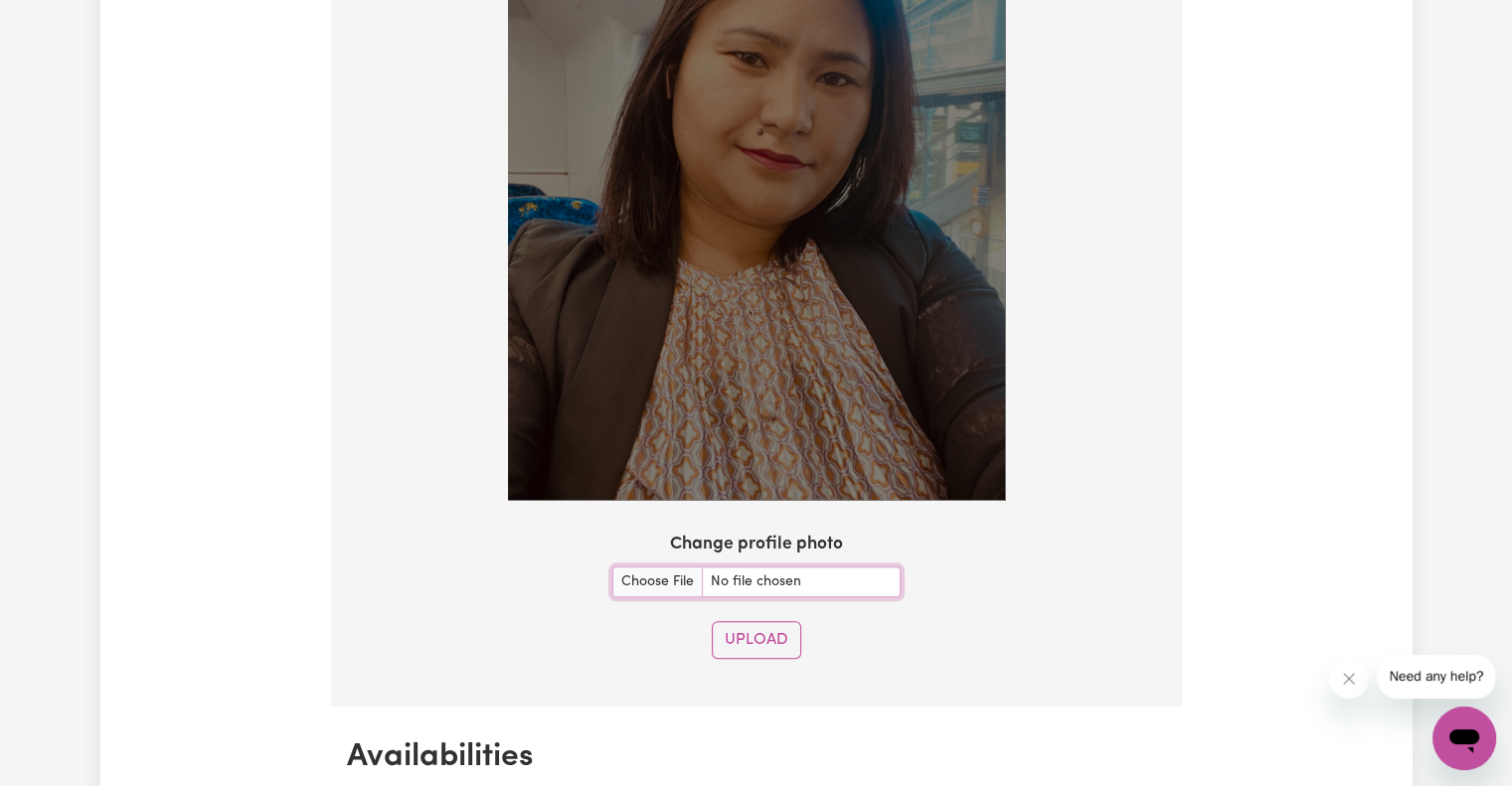 scroll, scrollTop: 1702, scrollLeft: 0, axis: vertical 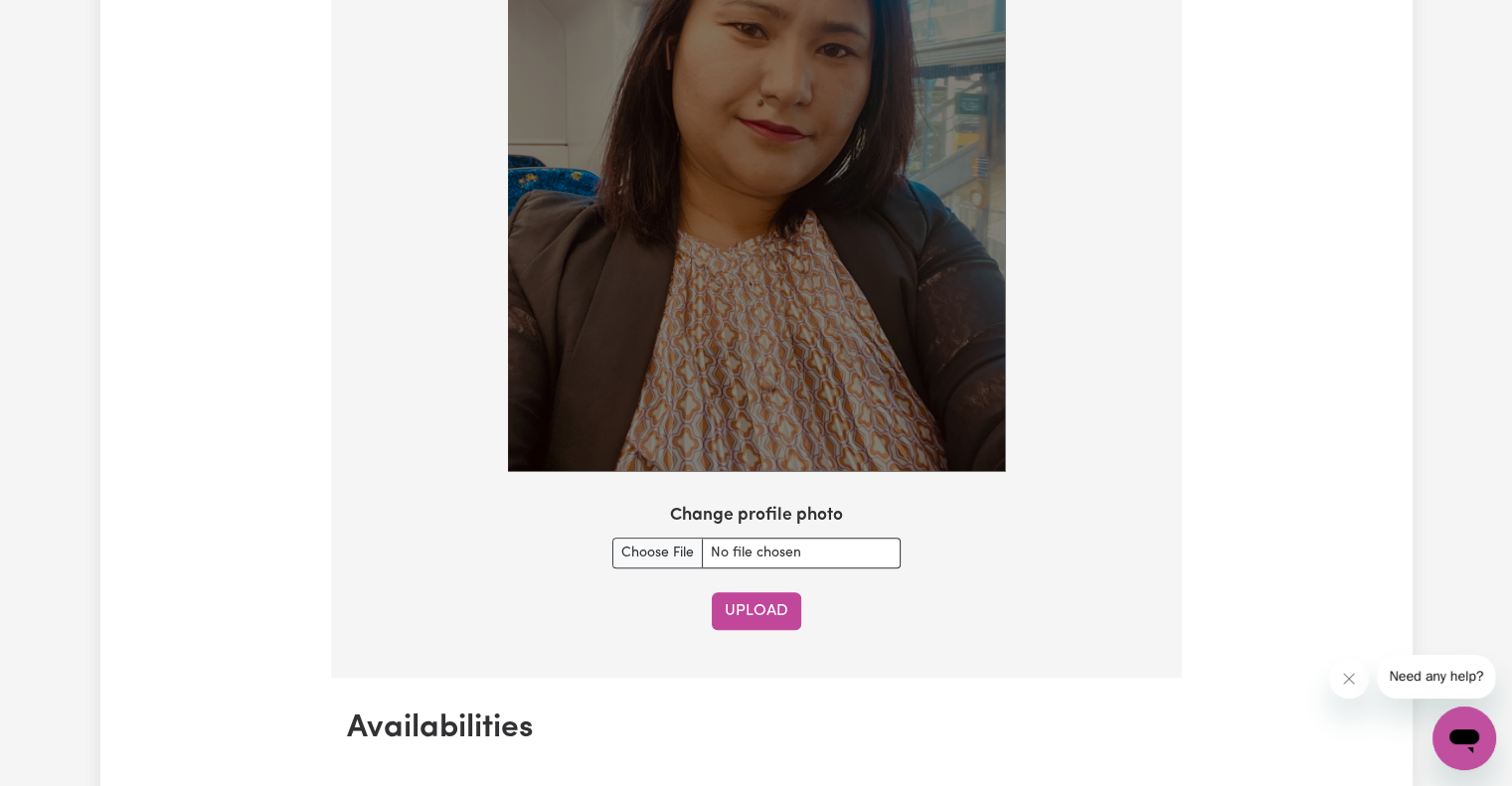 click on "Upload" at bounding box center [756, 611] 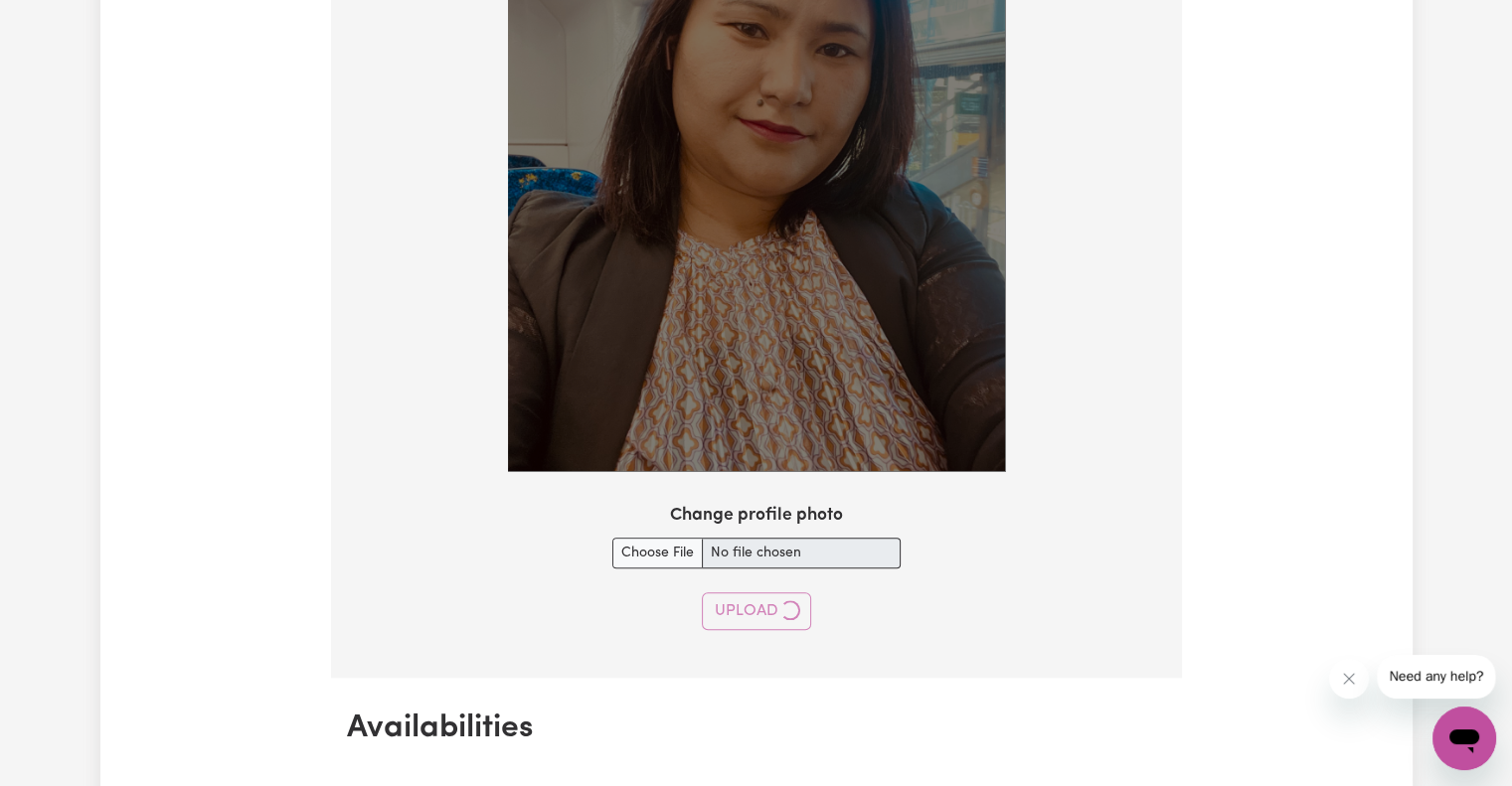 type 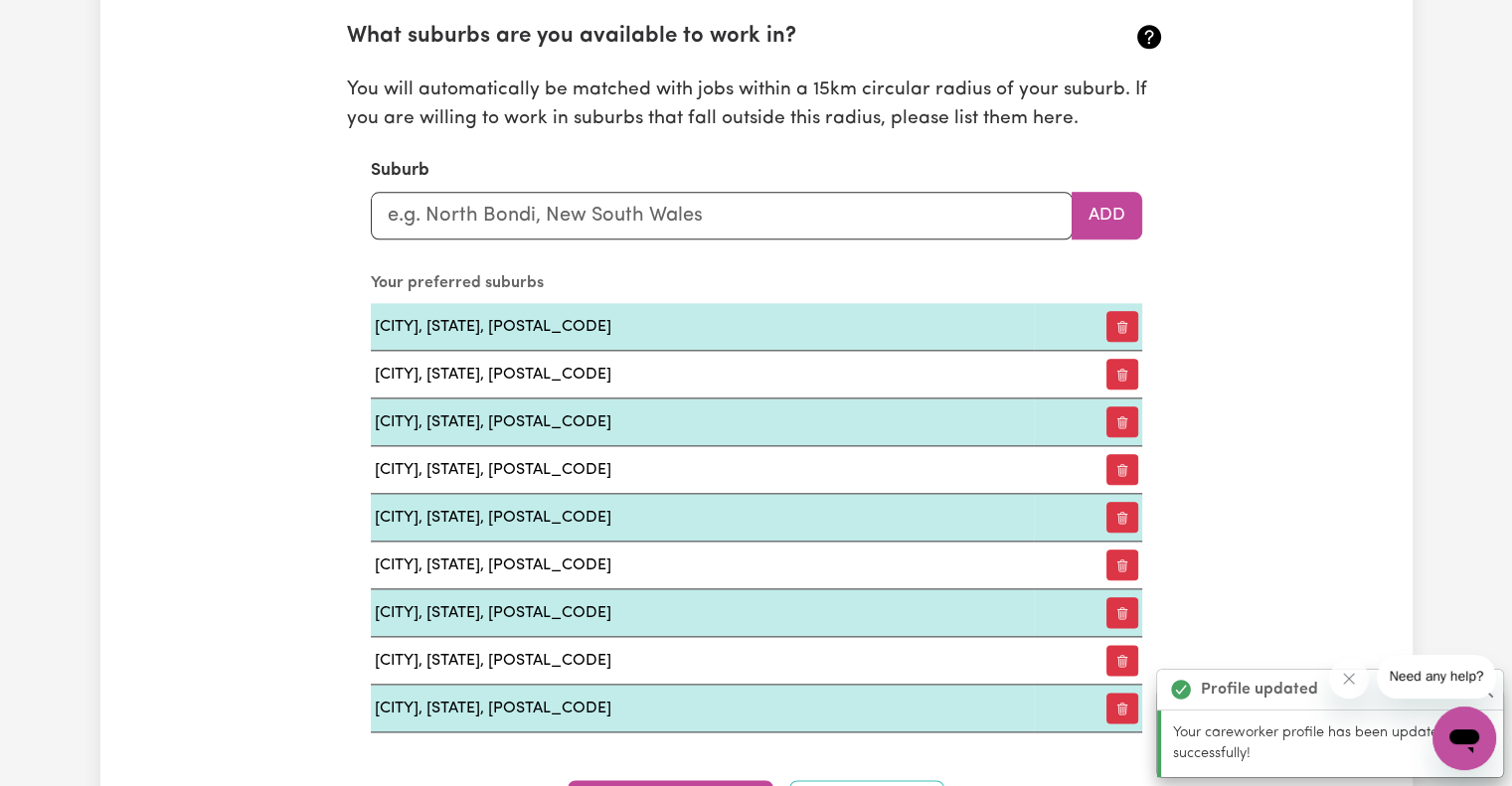 scroll, scrollTop: 2261, scrollLeft: 0, axis: vertical 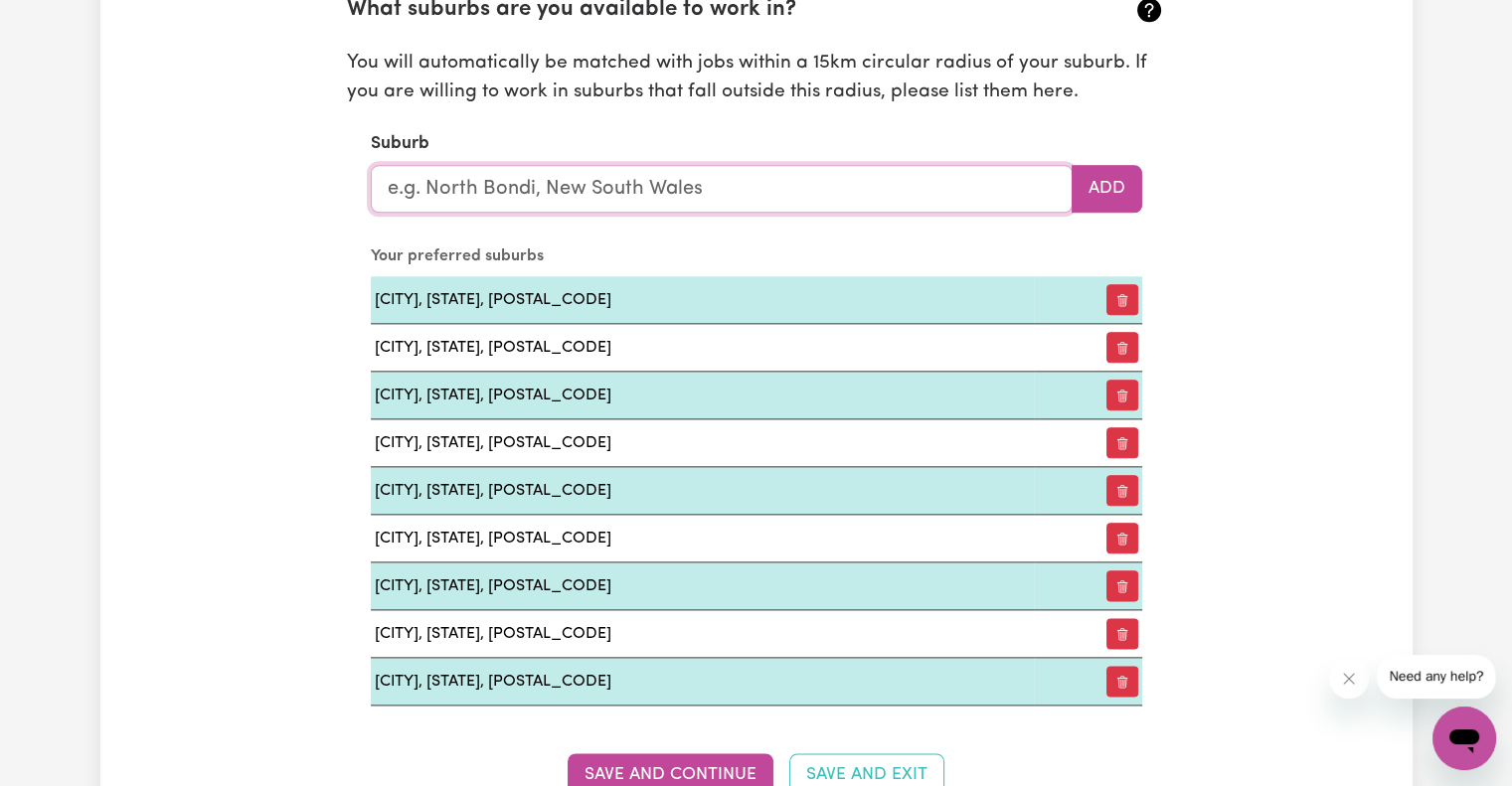 click at bounding box center [722, 189] 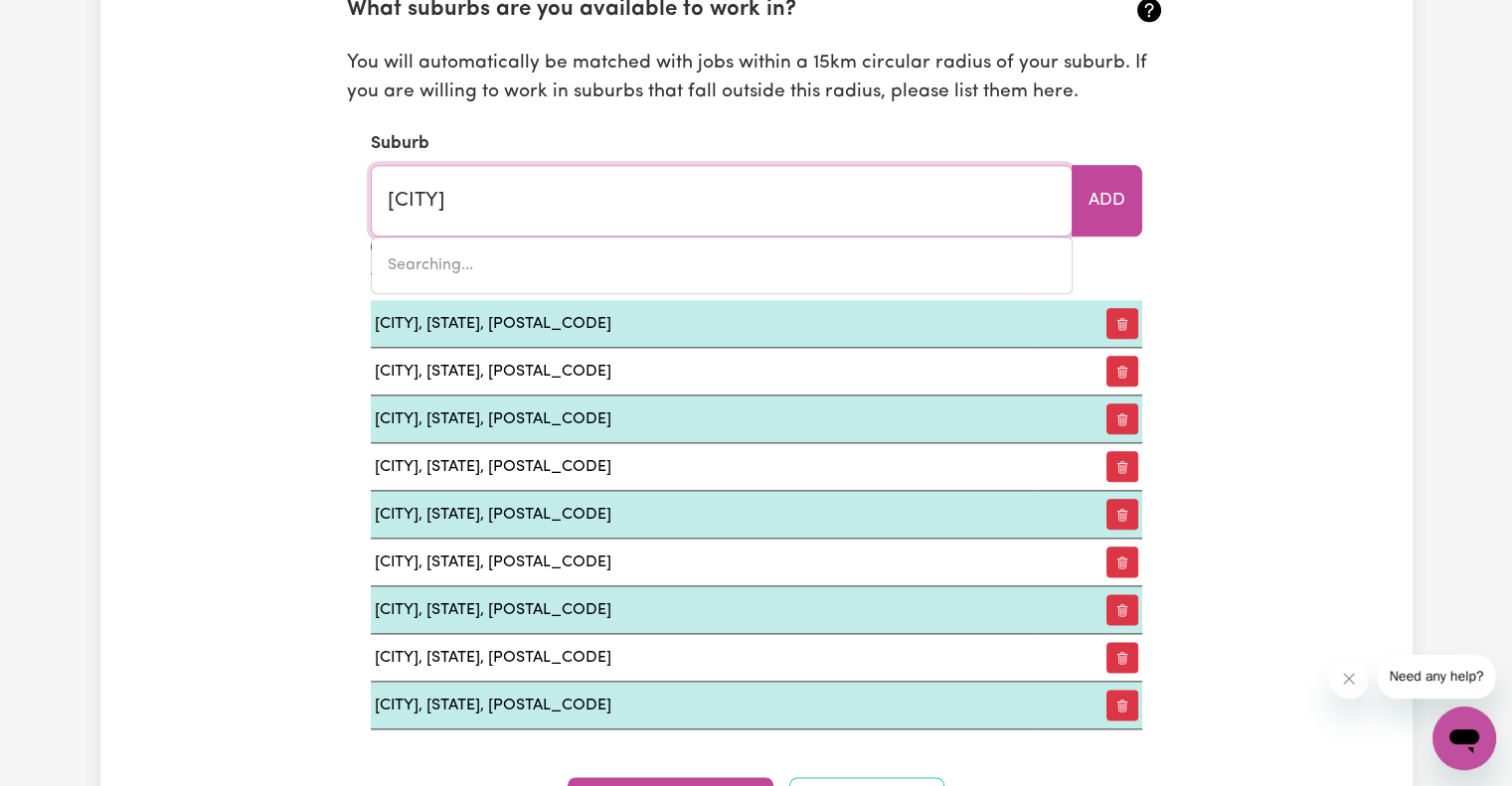 type on "[CITY], [STATE], [POSTAL_CODE]" 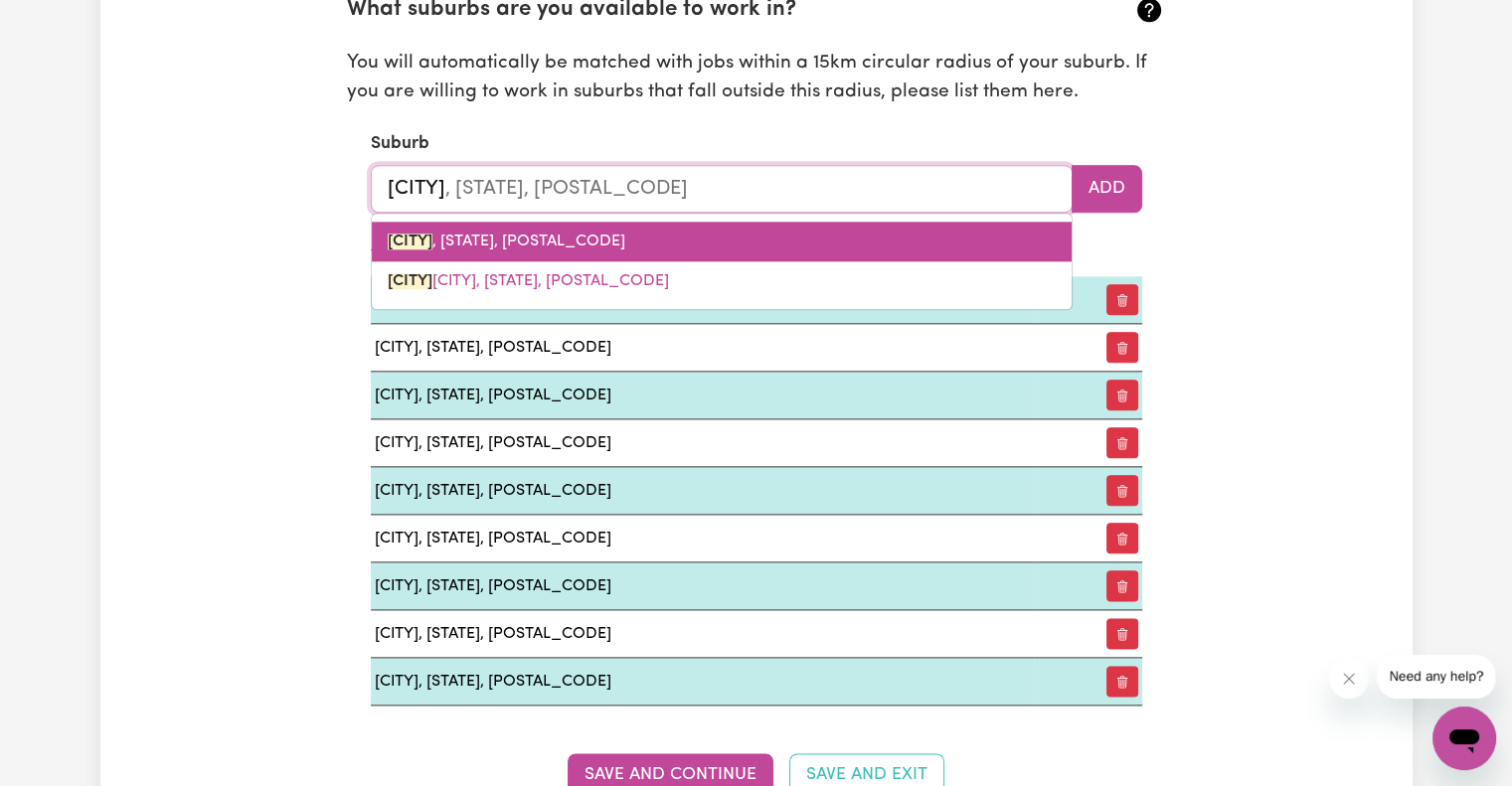 click on "[CITY] , [STATE], [POSTAL_CODE]" at bounding box center (506, 241) 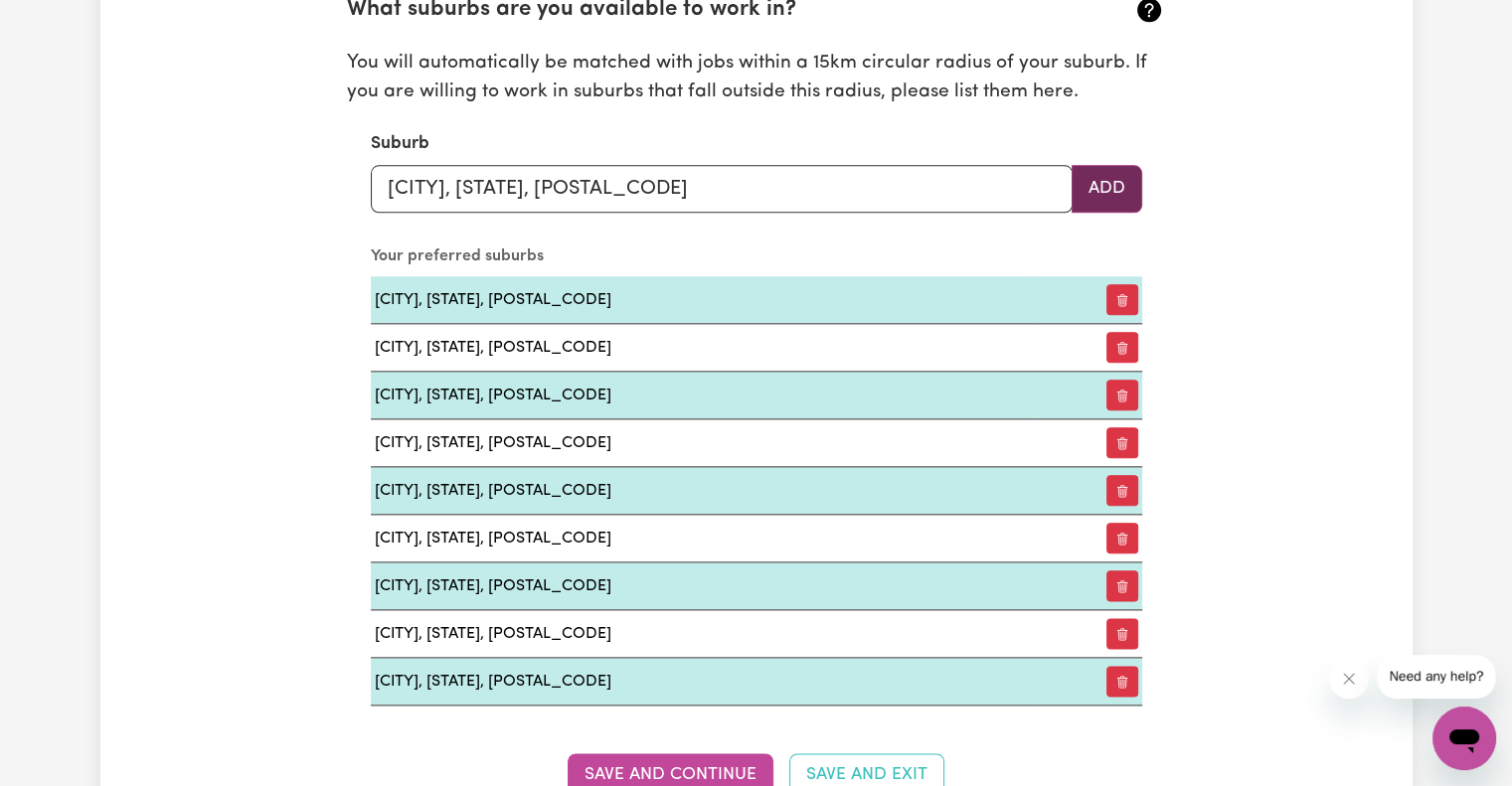 click on "Add" at bounding box center [1106, 189] 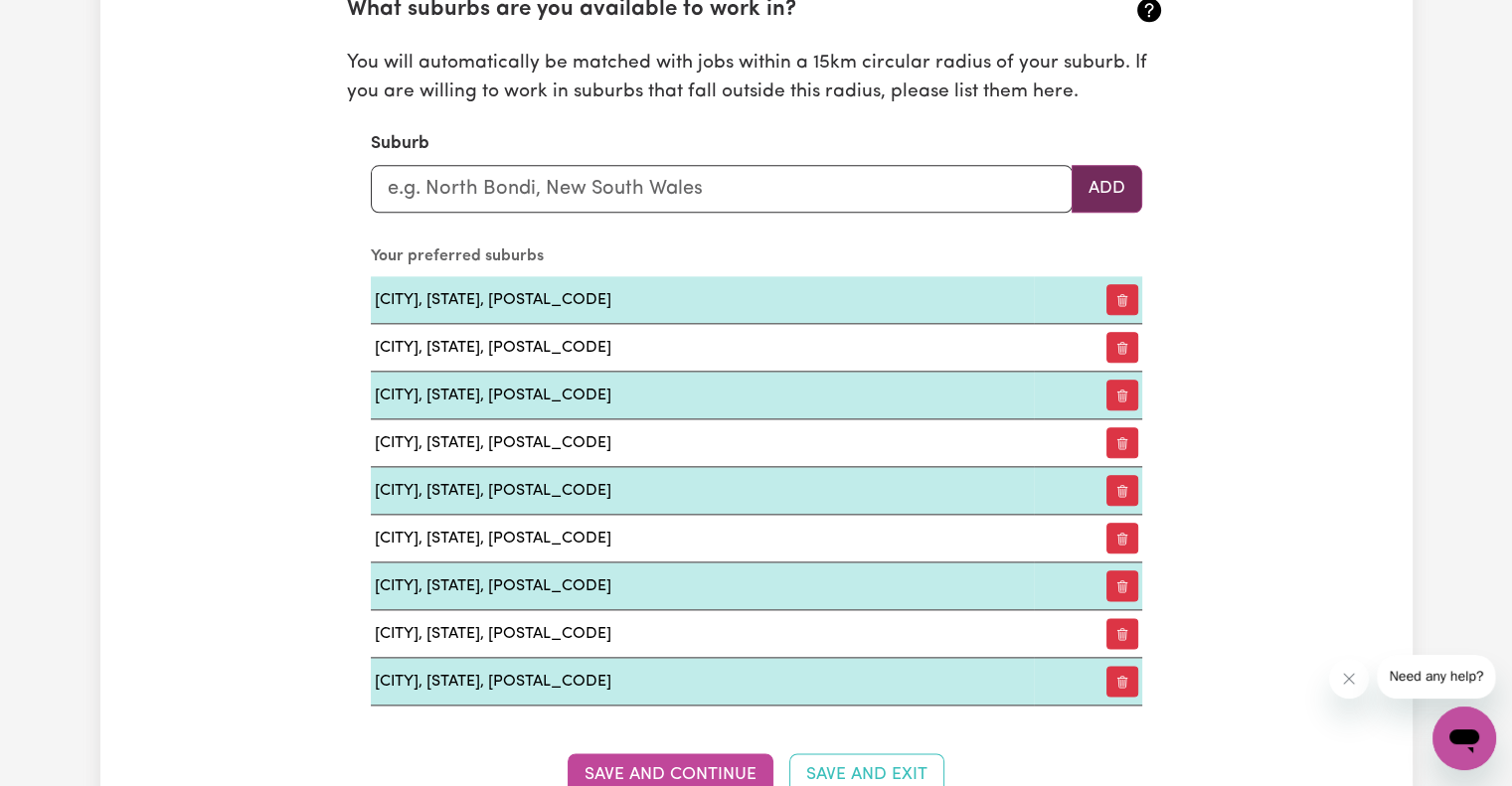 click on "Add" at bounding box center [1106, 189] 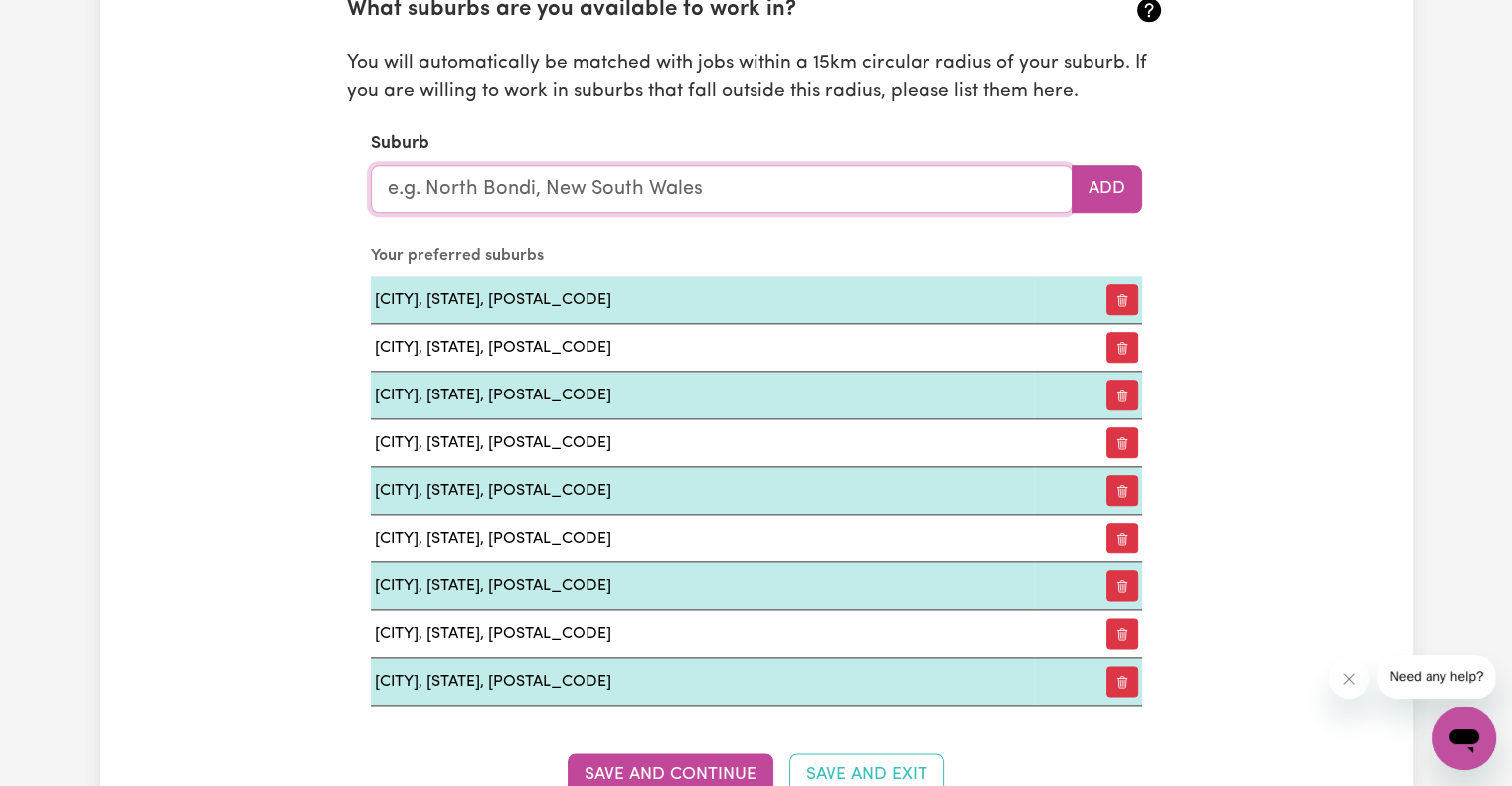click at bounding box center (722, 189) 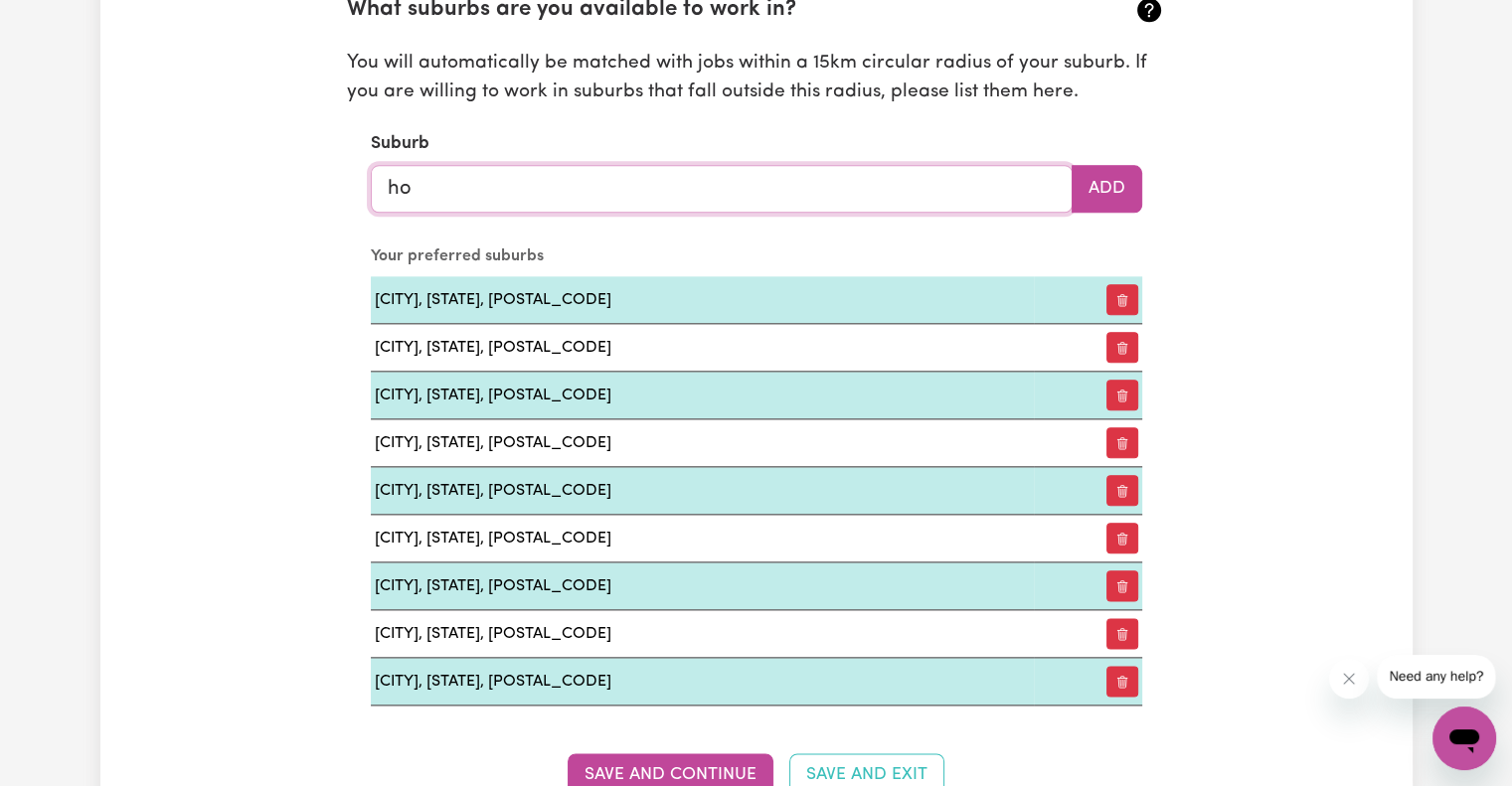 type on "hom" 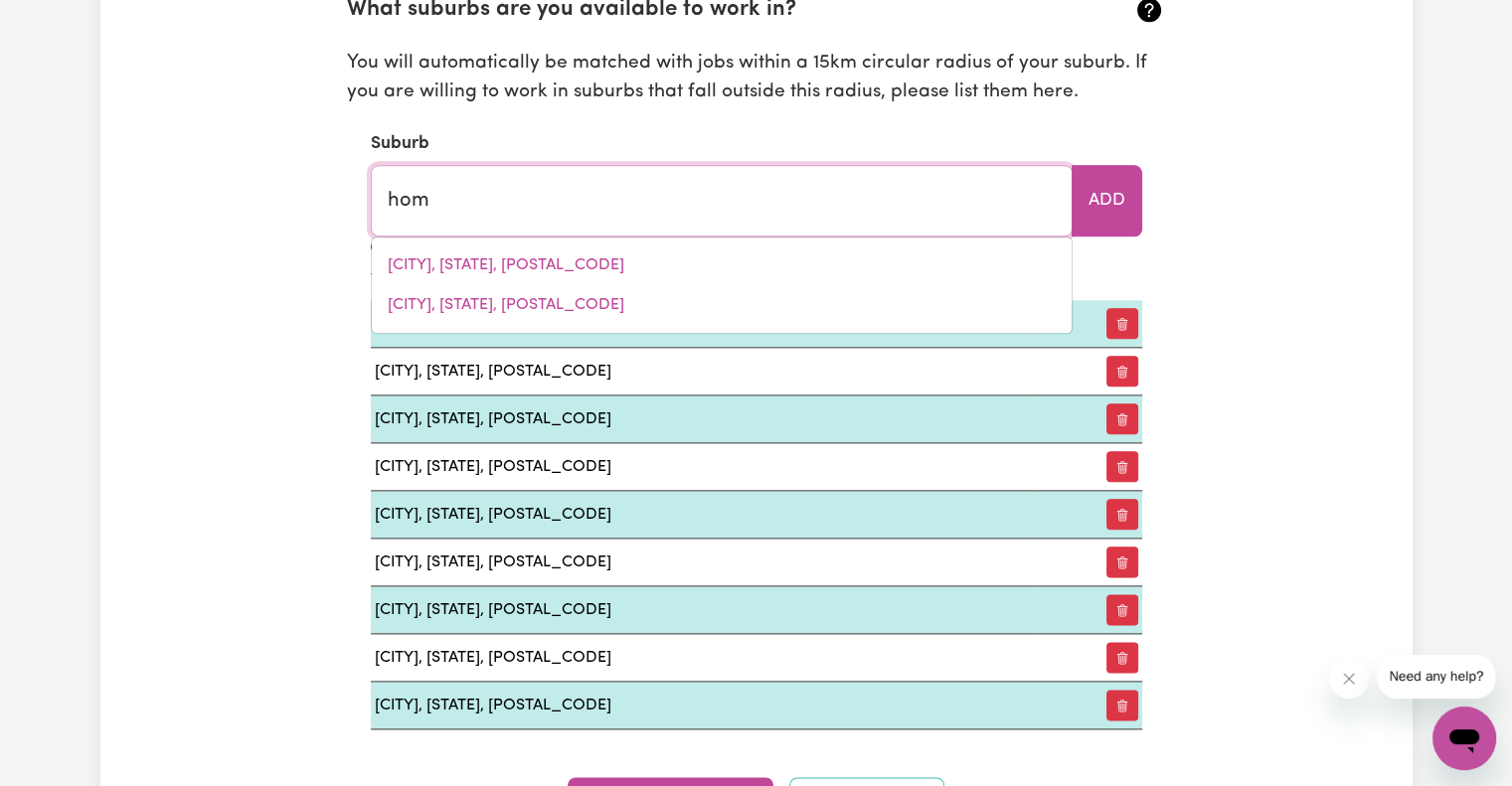 type on "[CITY], [STATE], [POSTAL_CODE]" 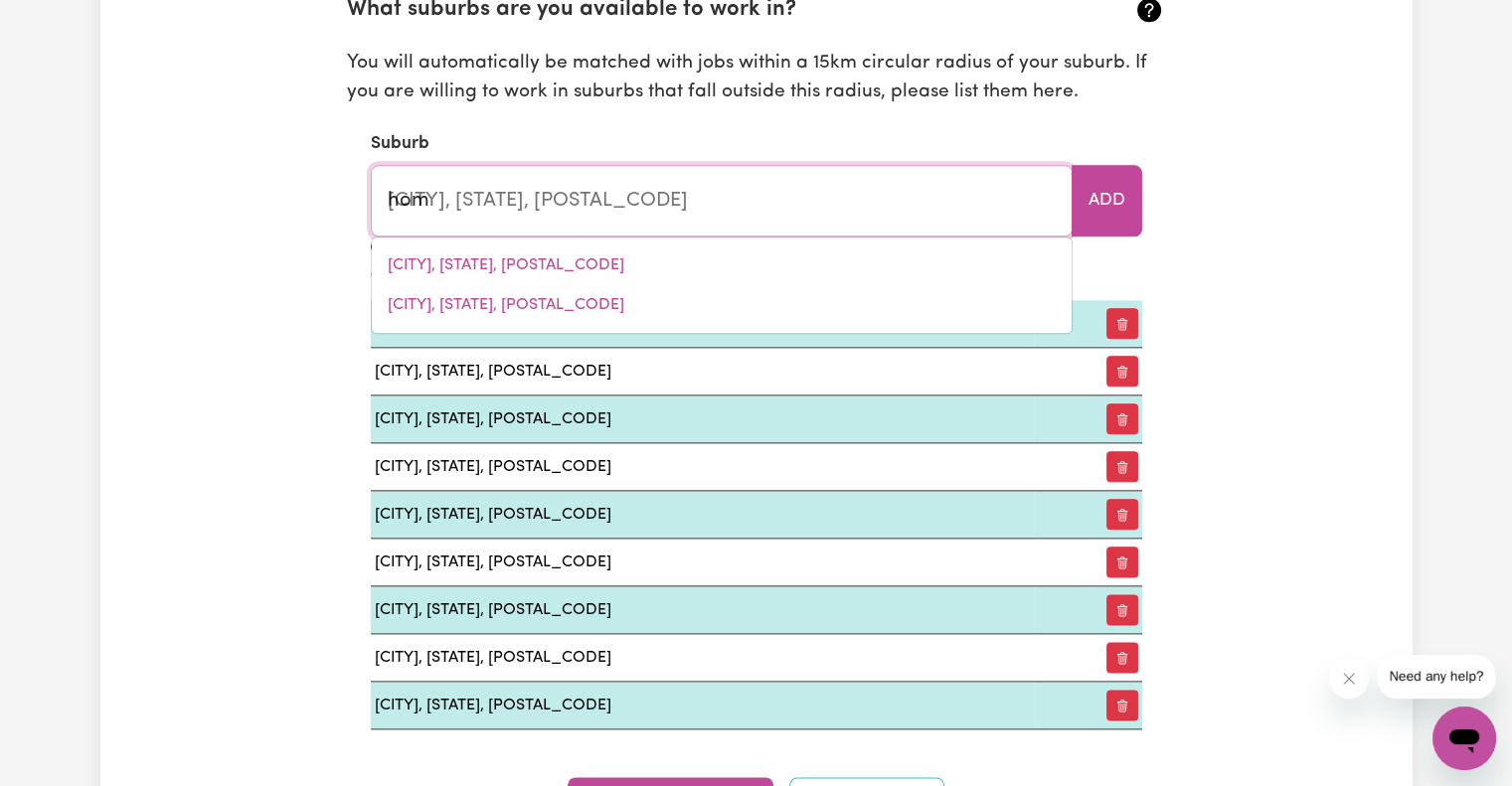 type on "home" 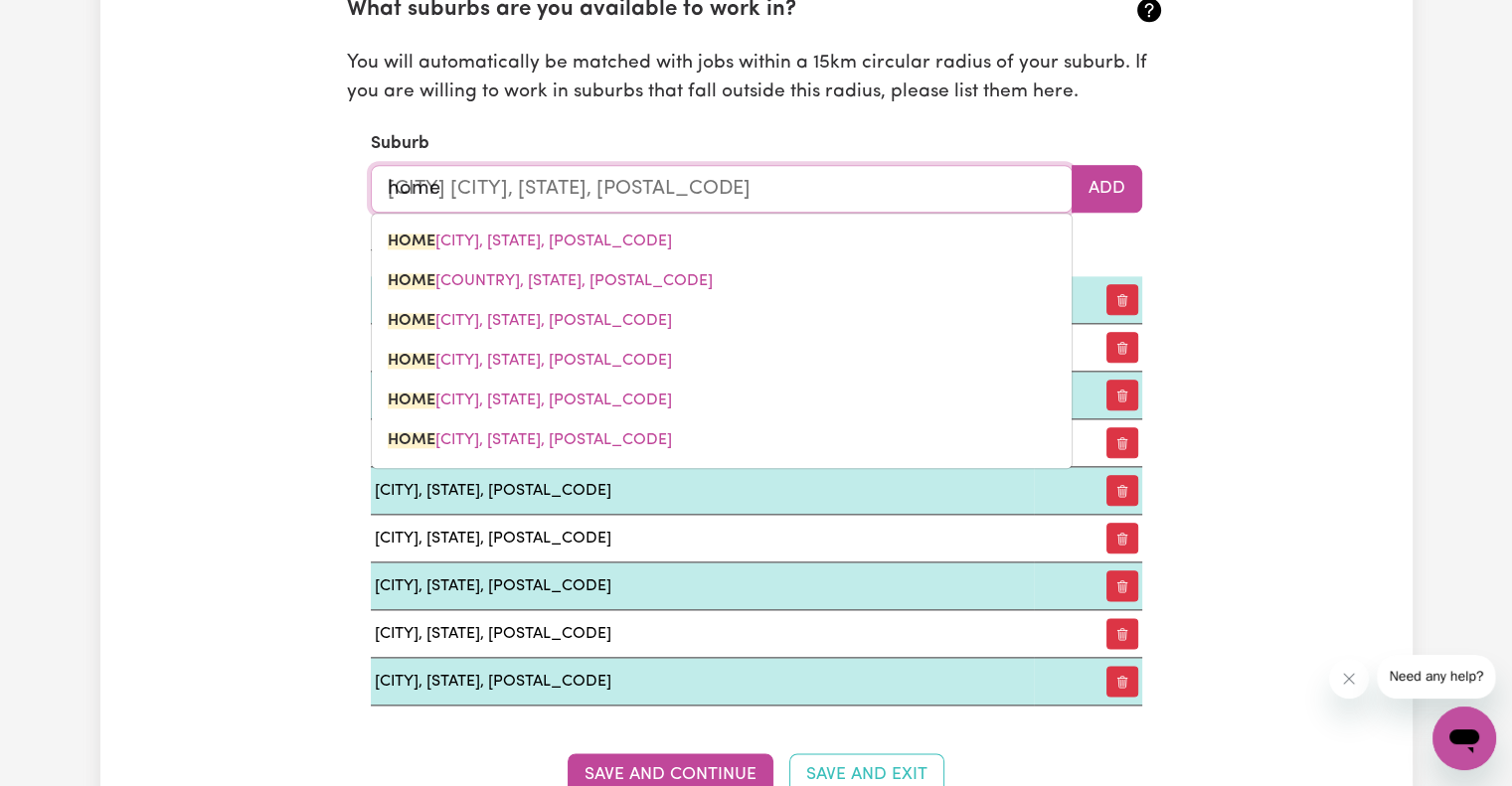type on "[CITY]" 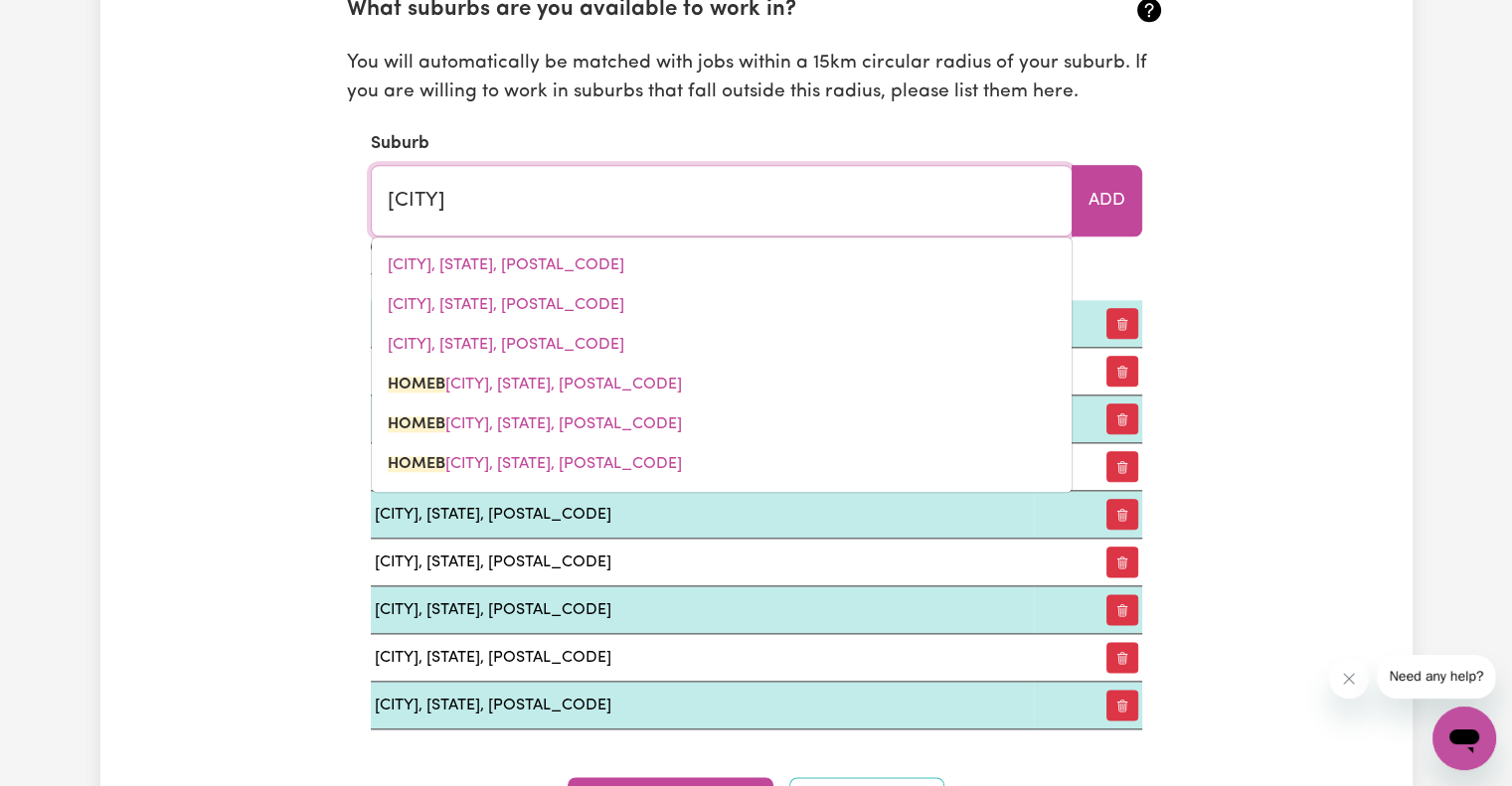 type on "[CITY], [STATE], [POSTAL_CODE]" 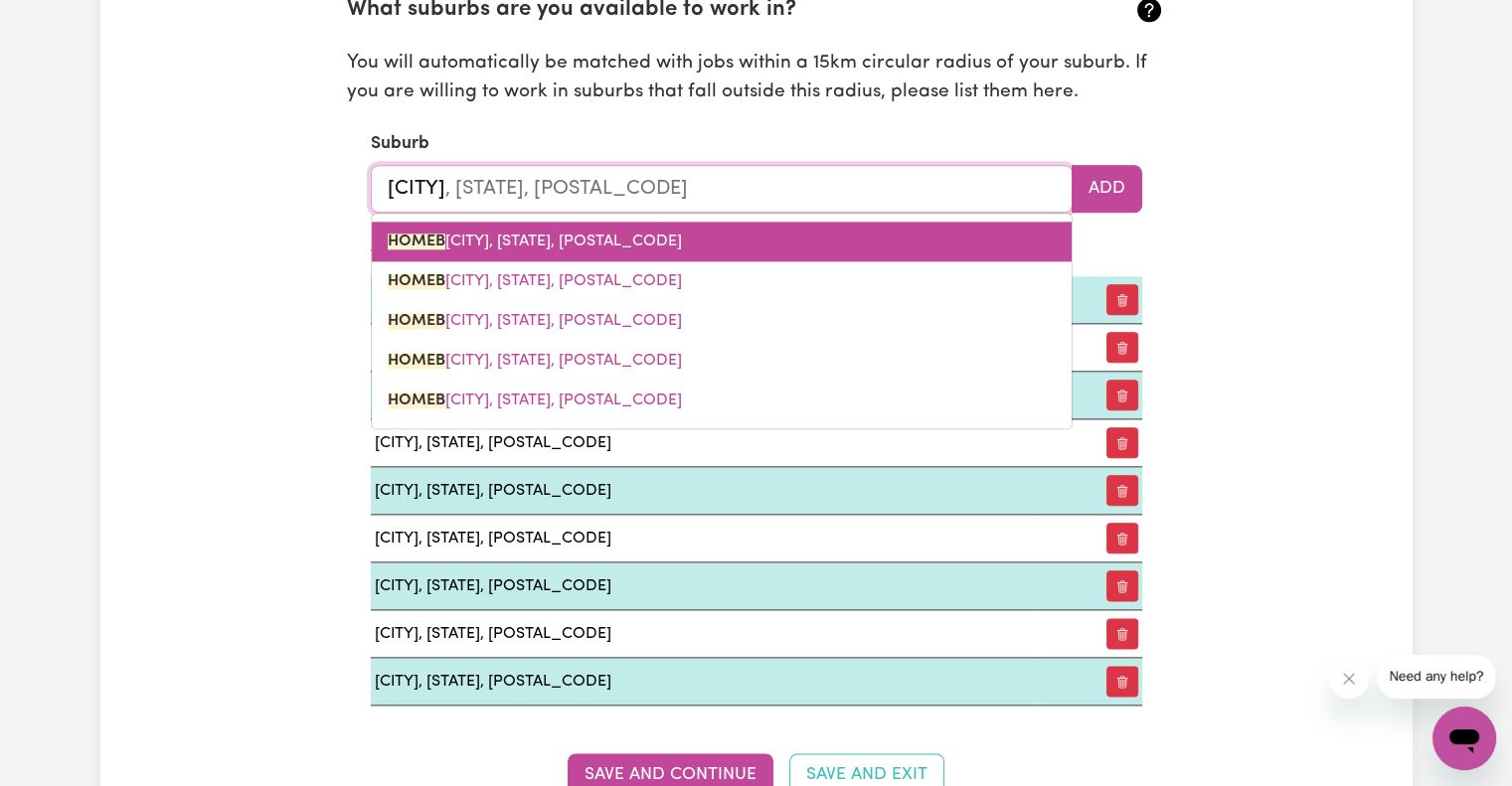 click on "[CITY], [STATE], [POSTAL_CODE]" at bounding box center [535, 241] 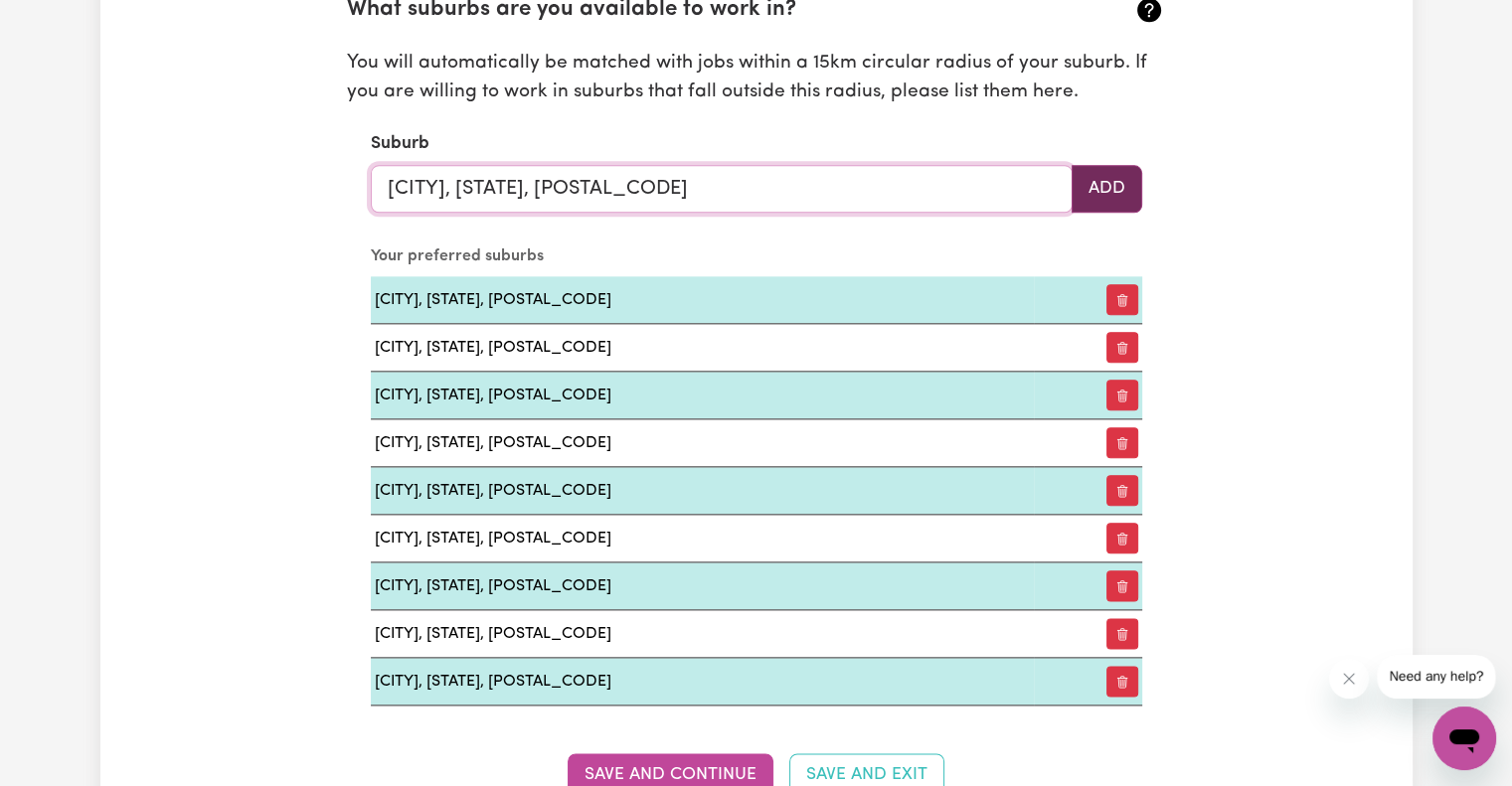 type on "[CITY], [STATE], [POSTAL_CODE]" 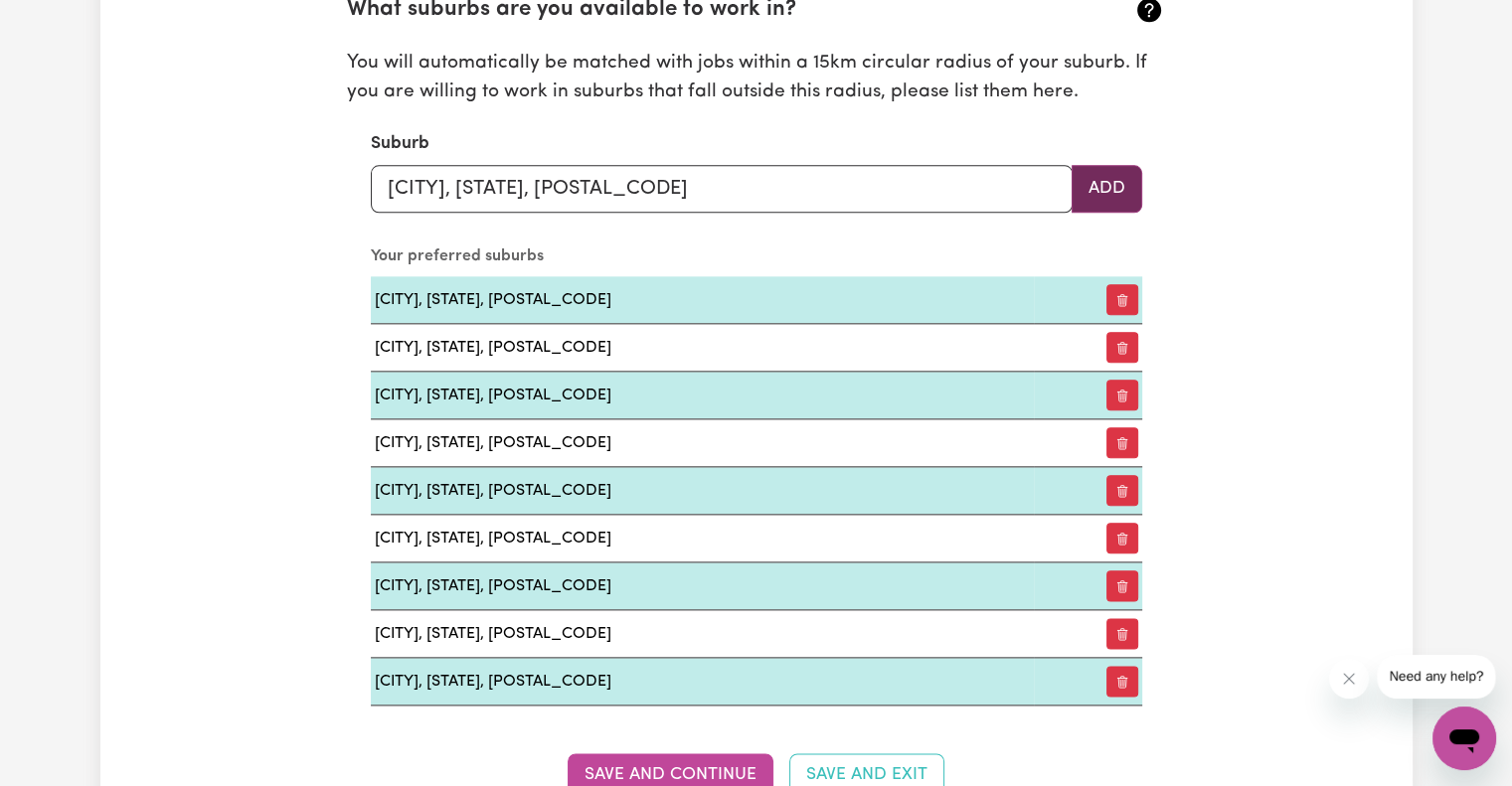 click on "Add" at bounding box center (1106, 189) 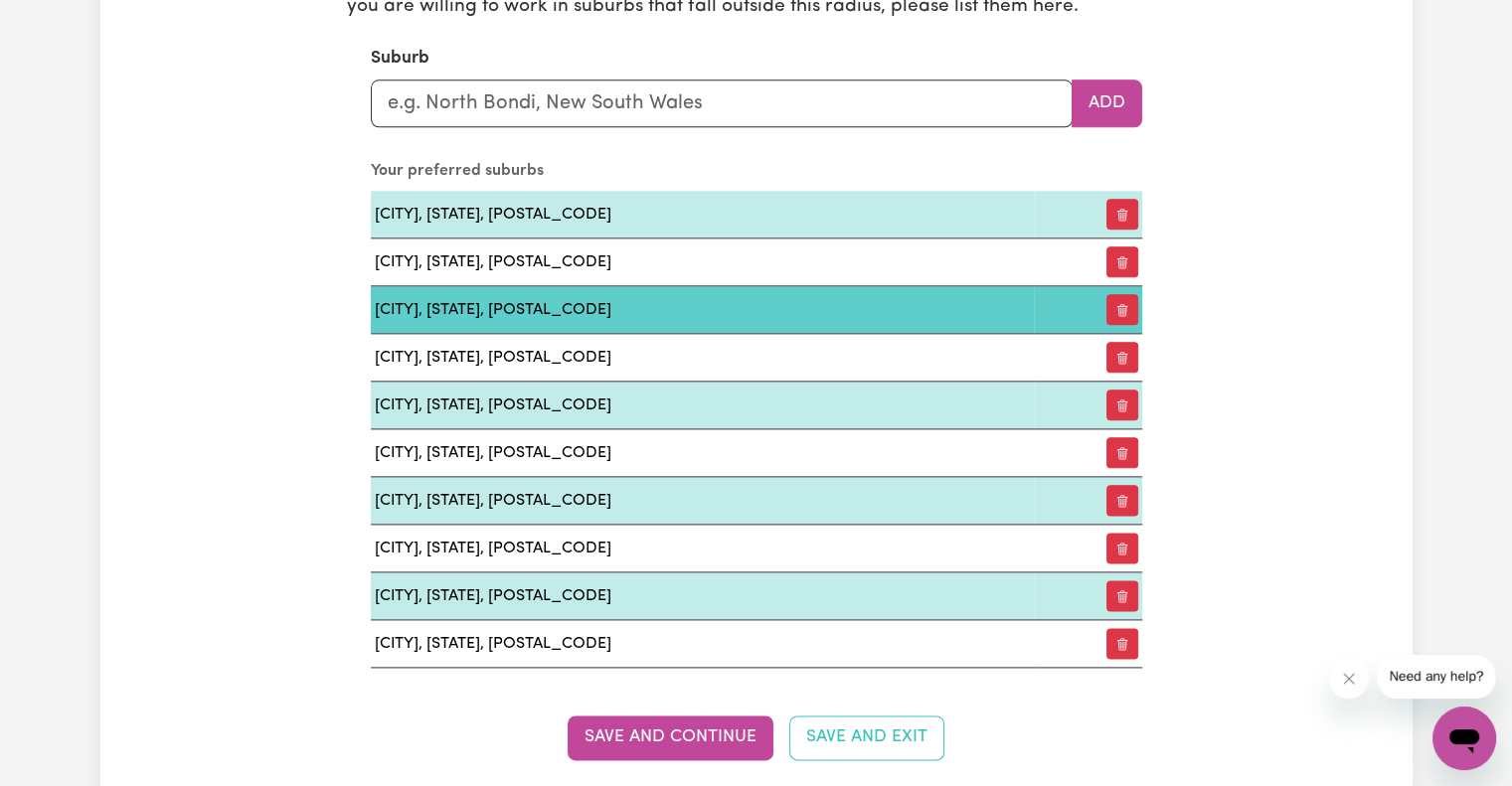 scroll, scrollTop: 2443, scrollLeft: 0, axis: vertical 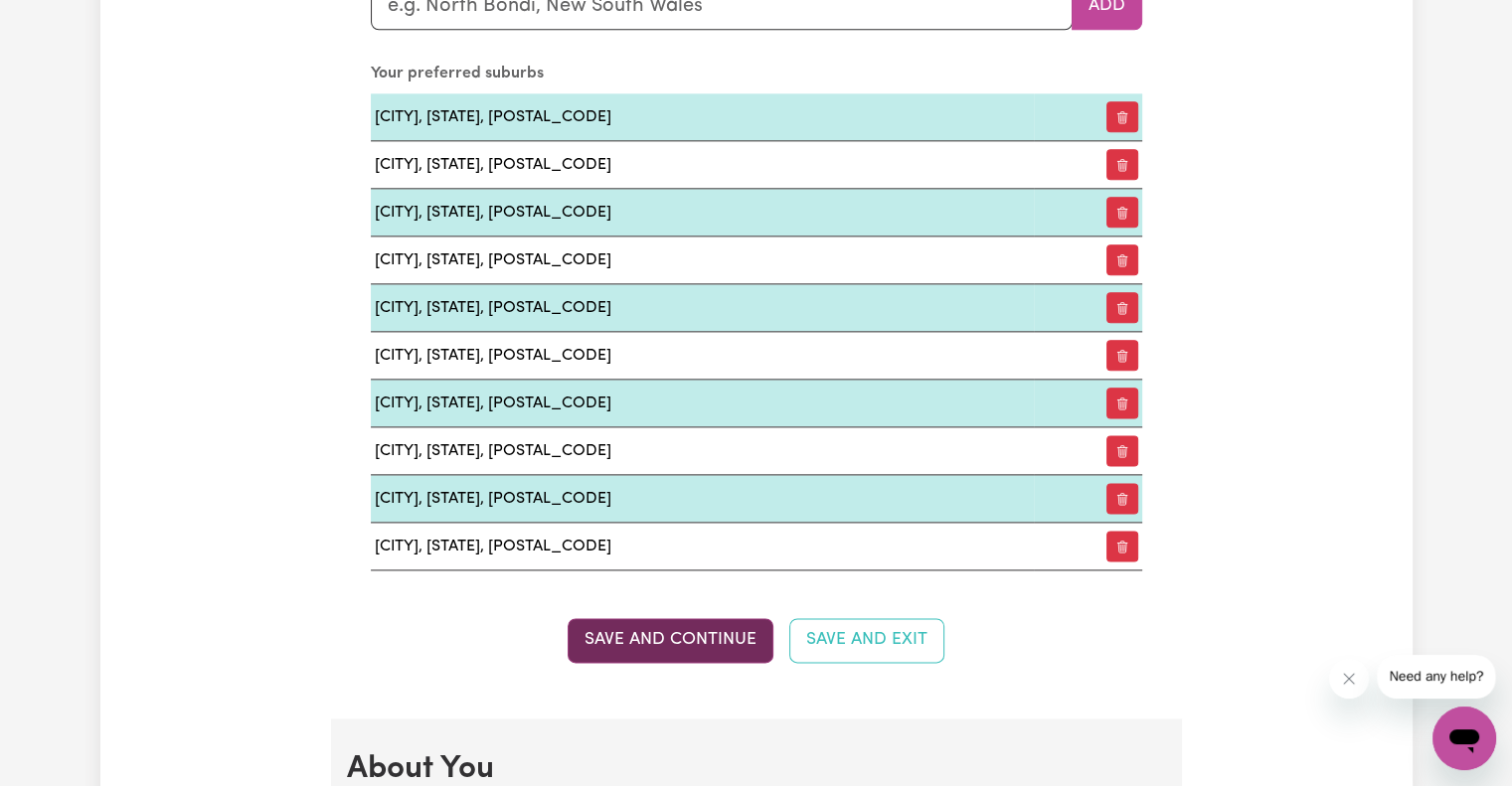 click on "Save and Continue" at bounding box center (670, 640) 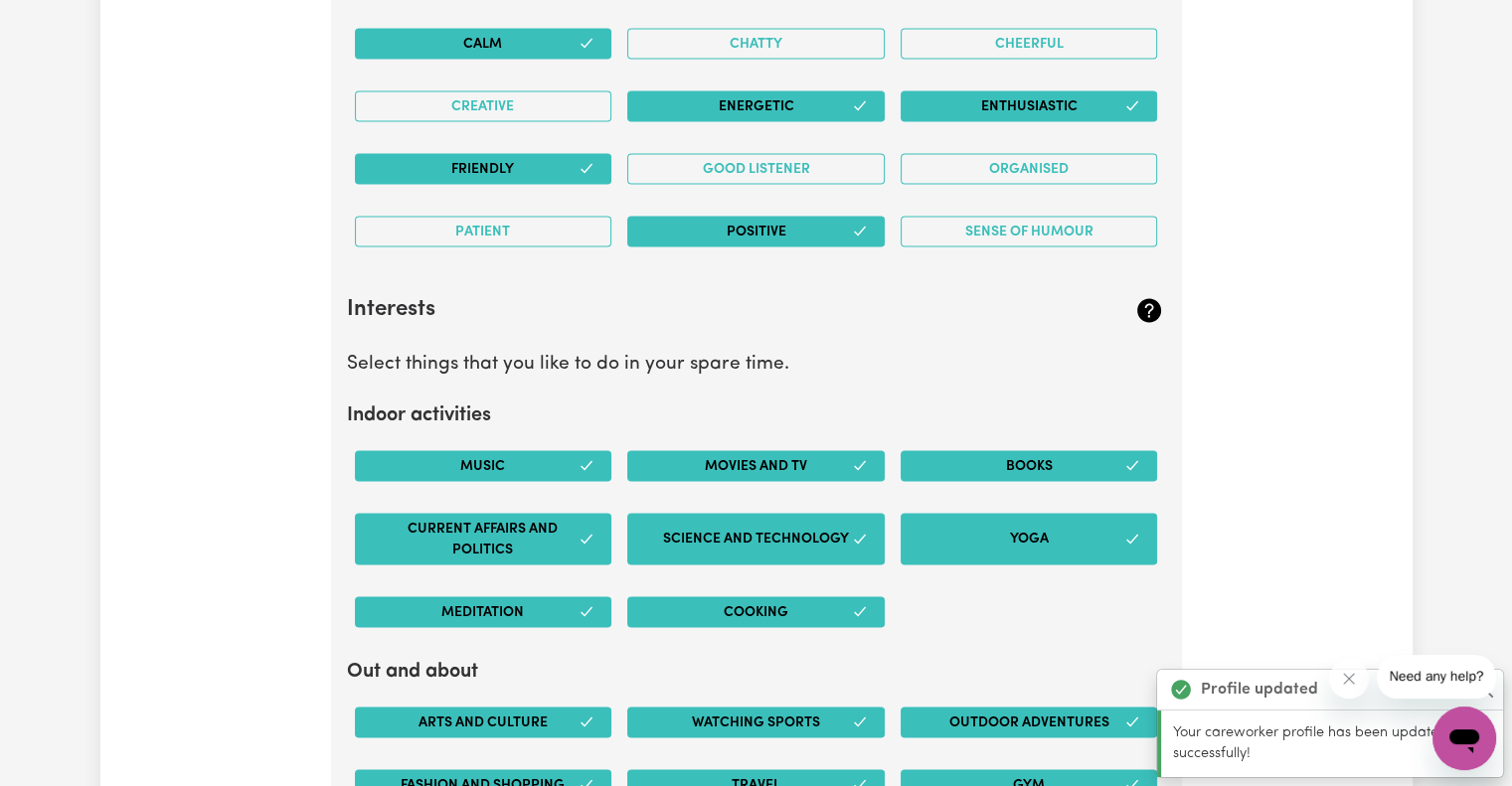 scroll, scrollTop: 3761, scrollLeft: 0, axis: vertical 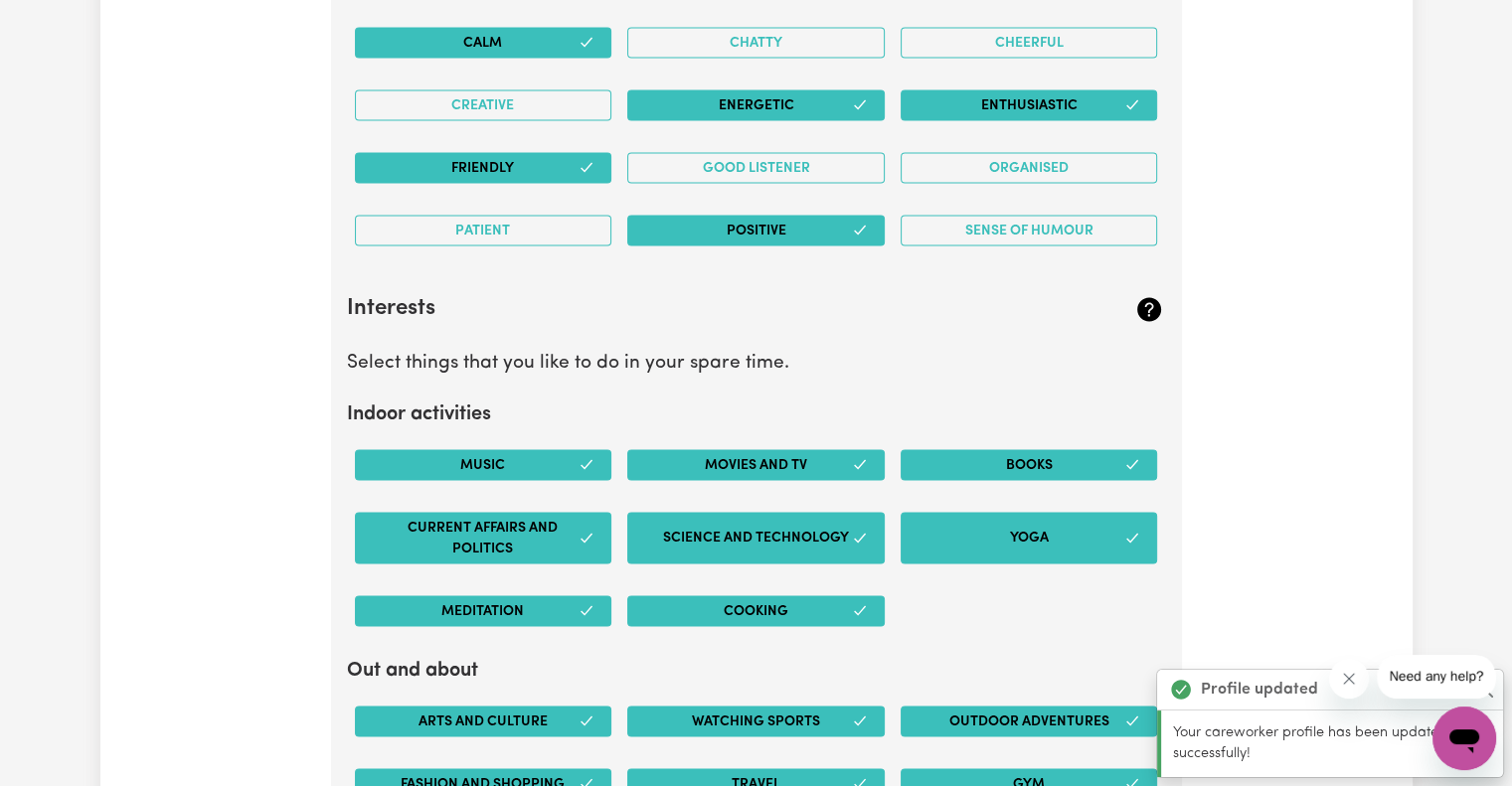 click 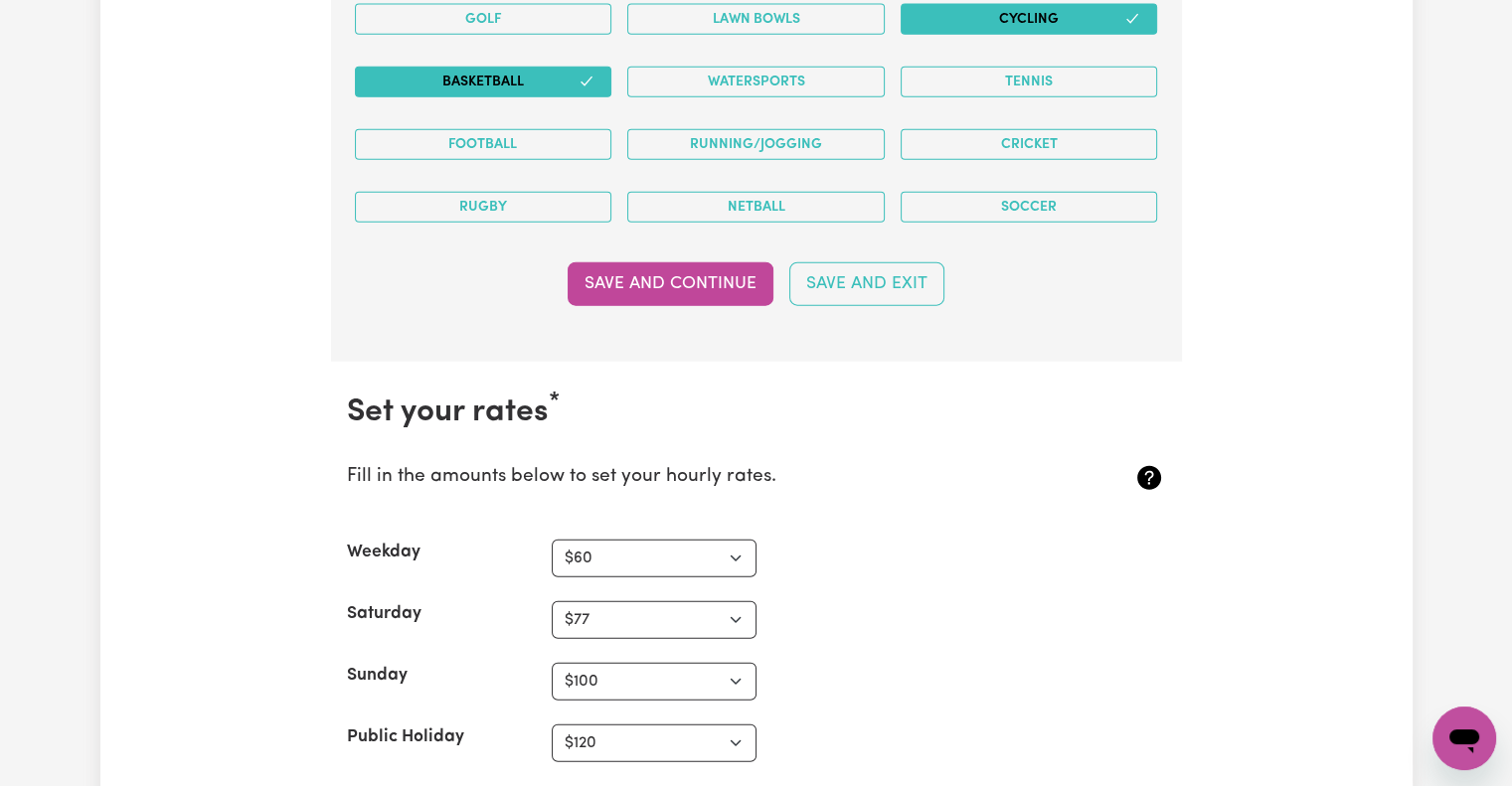 scroll, scrollTop: 4699, scrollLeft: 0, axis: vertical 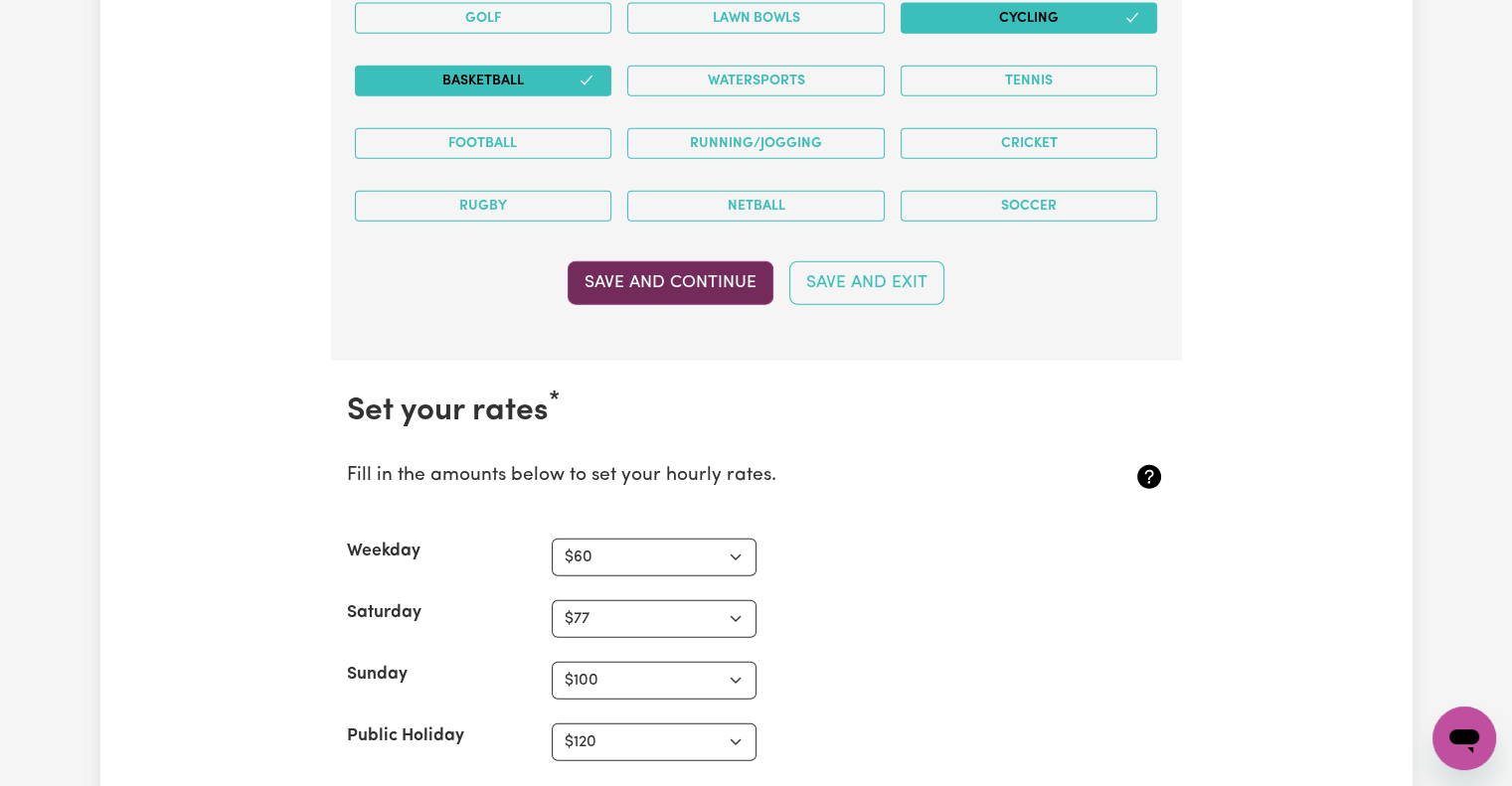 click on "Save and Continue" at bounding box center (670, 283) 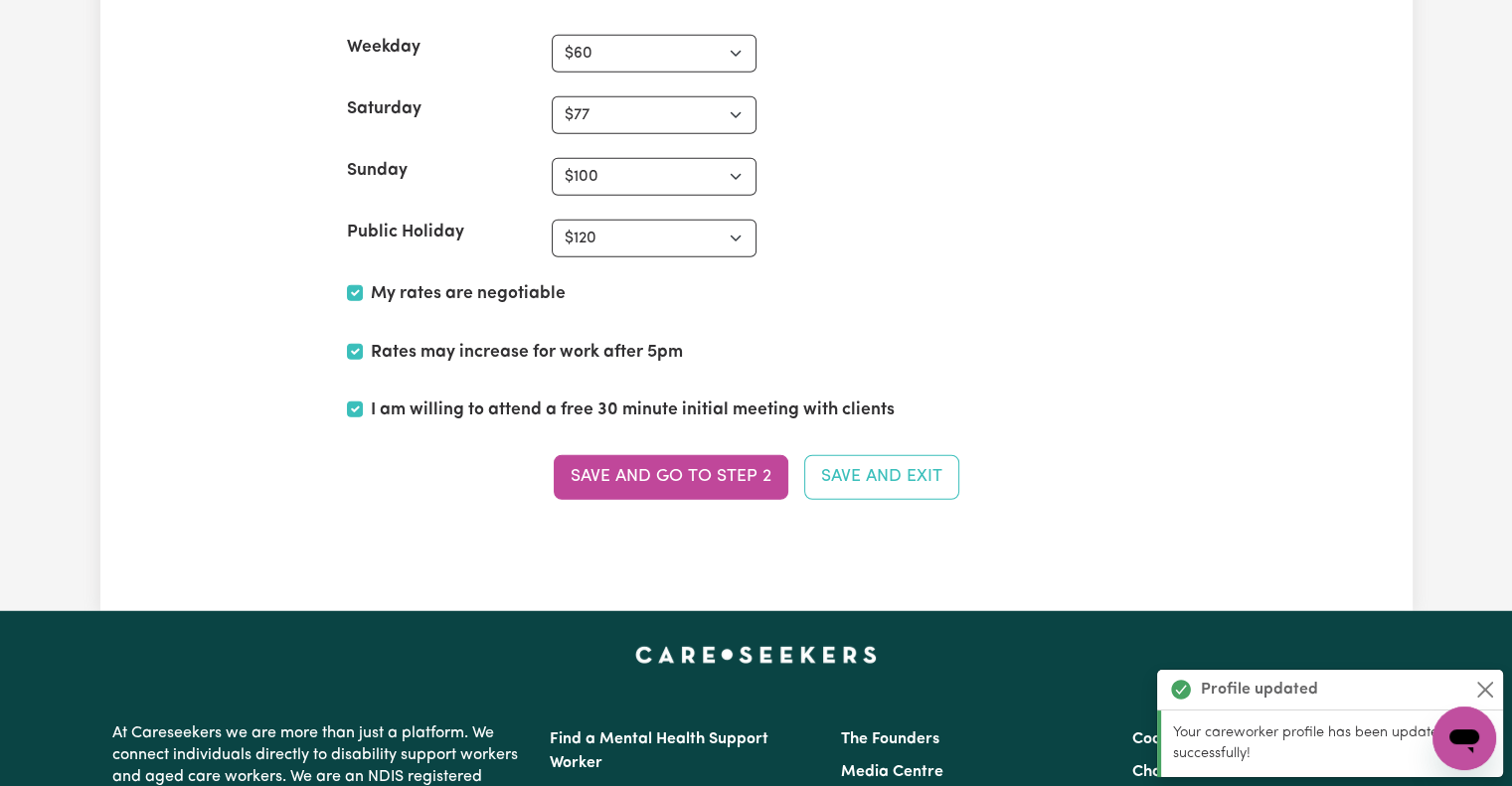 scroll, scrollTop: 5204, scrollLeft: 0, axis: vertical 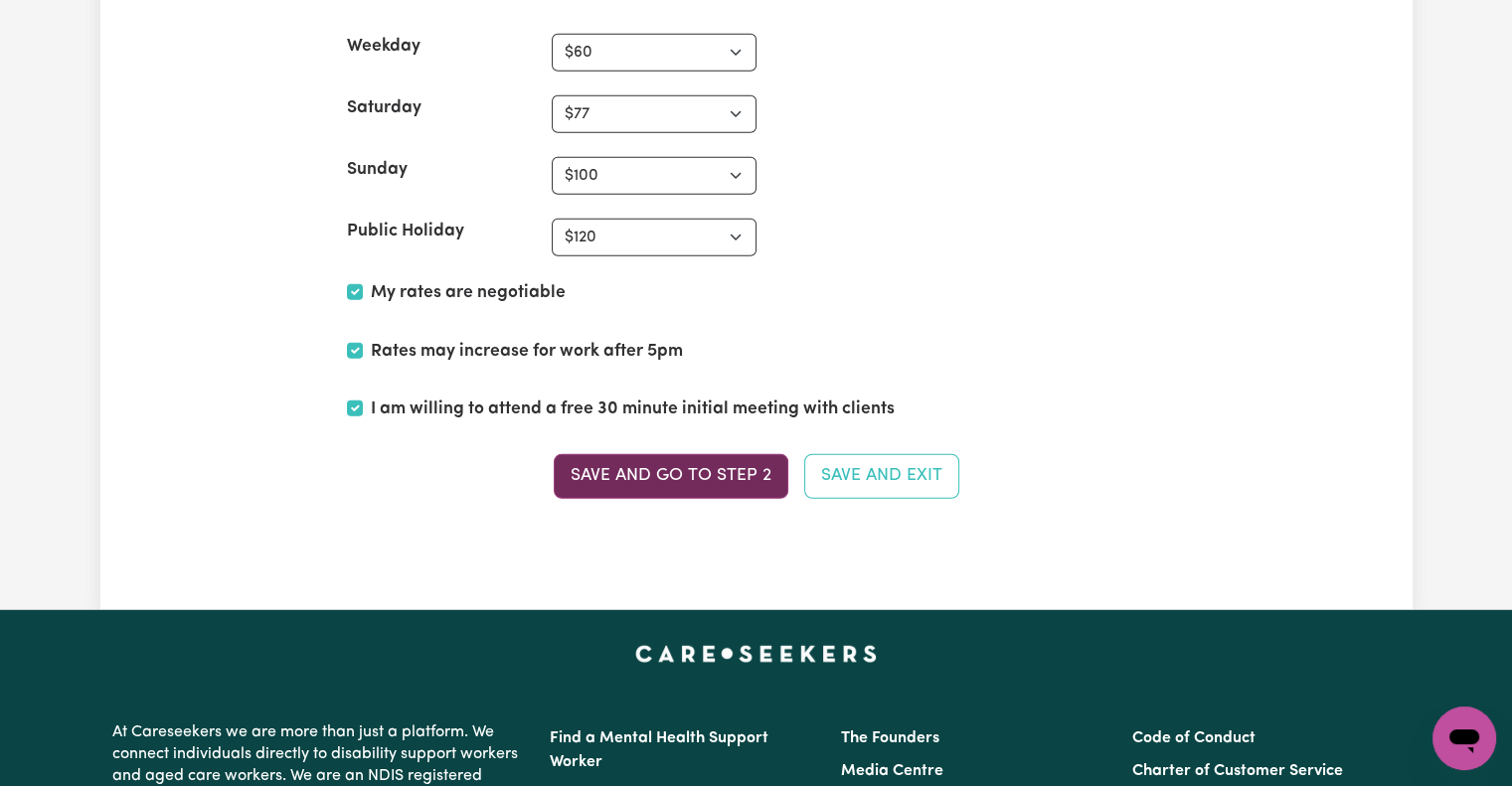 click on "Save and go to Step 2" at bounding box center [671, 476] 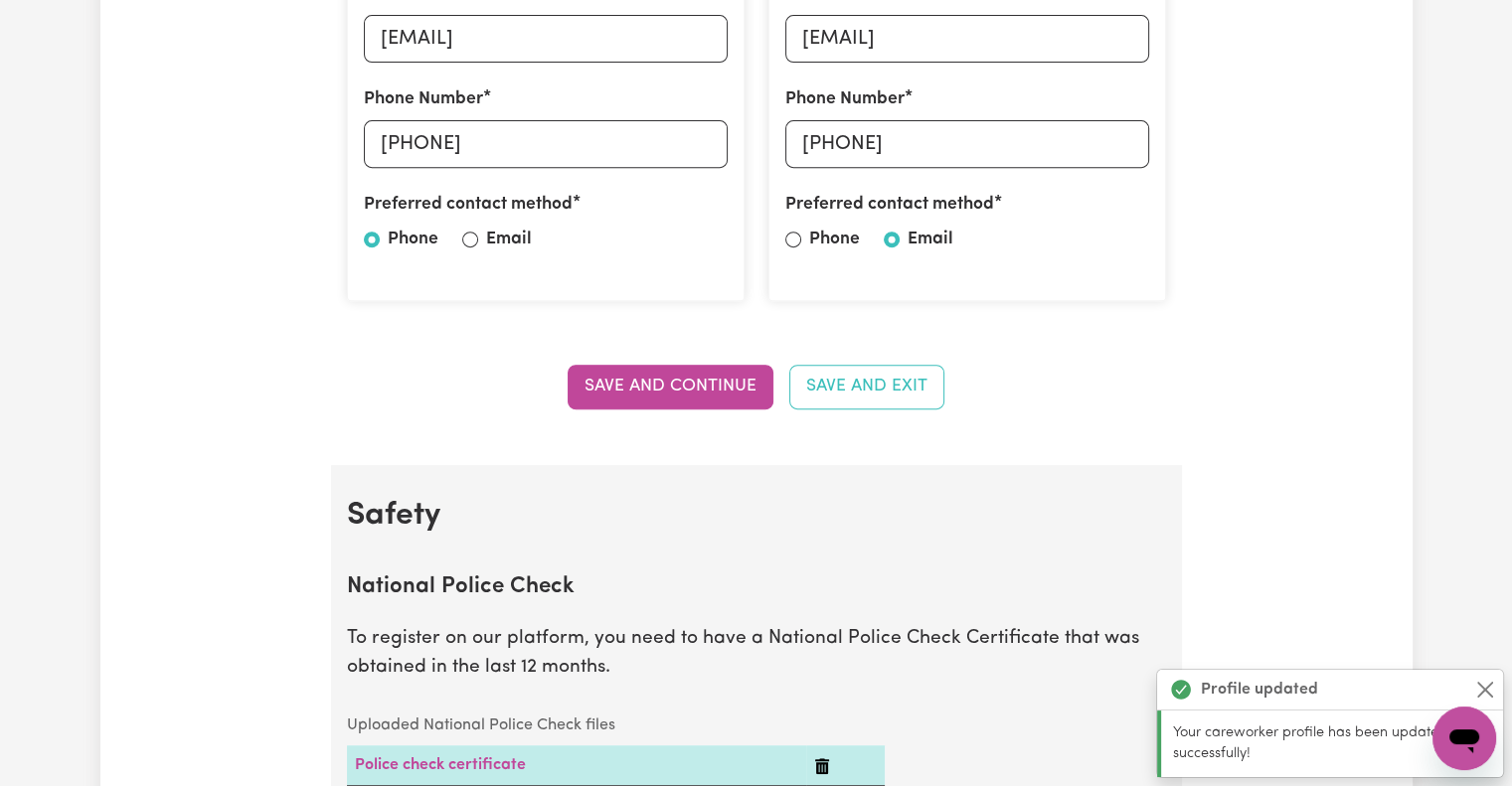 scroll, scrollTop: 811, scrollLeft: 0, axis: vertical 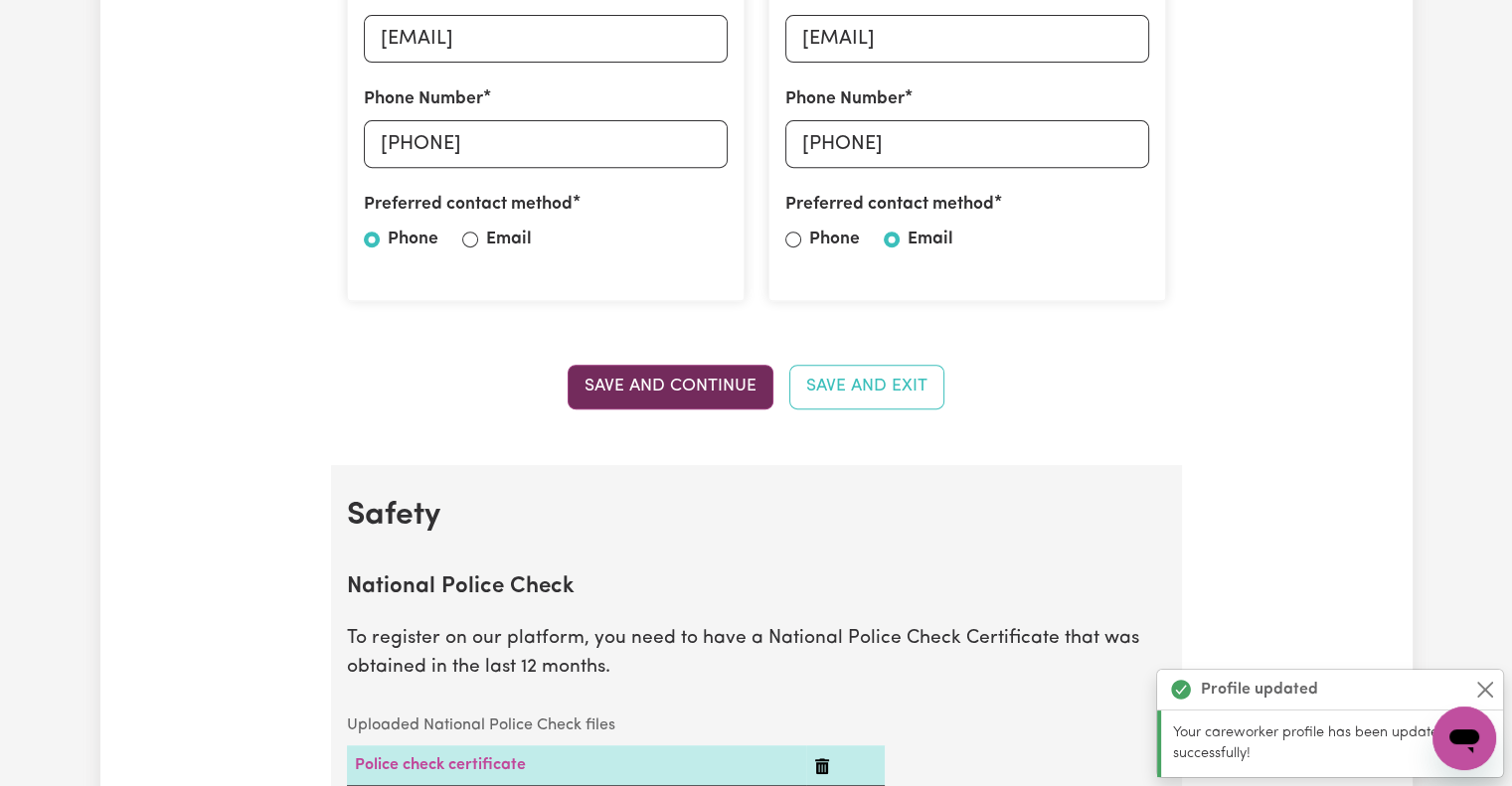 click on "Save and Continue" at bounding box center [670, 387] 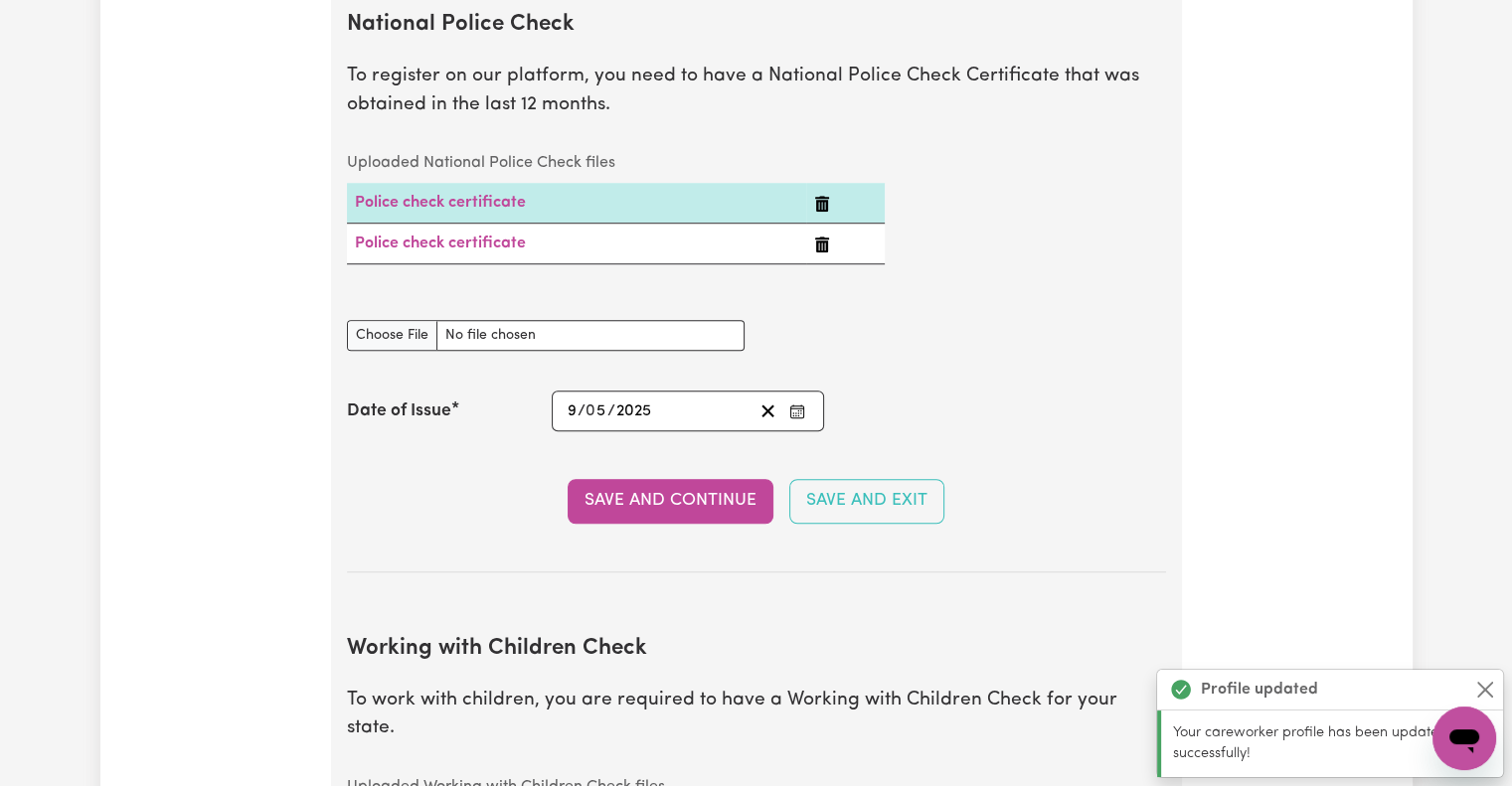 scroll, scrollTop: 1375, scrollLeft: 0, axis: vertical 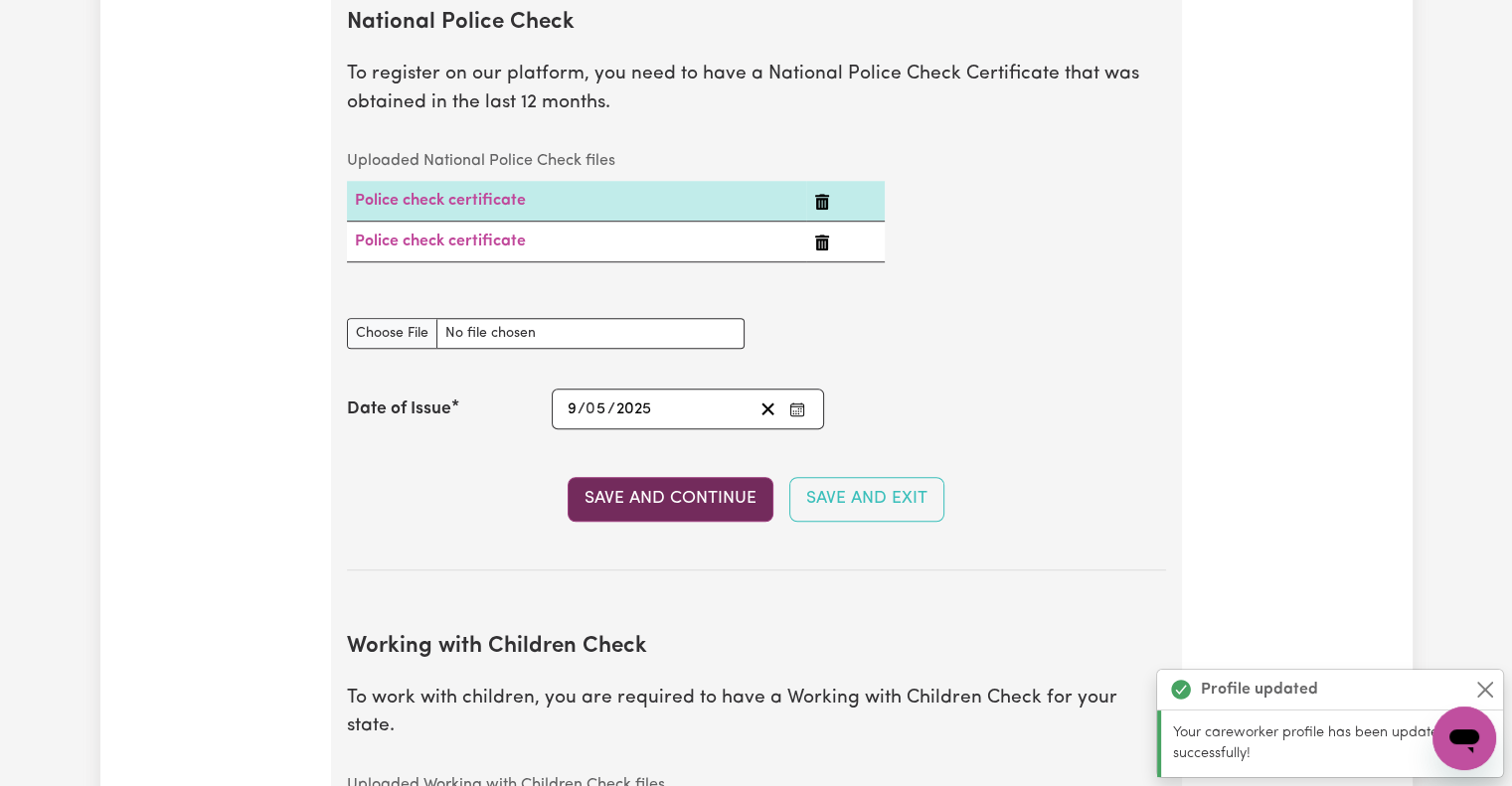 click on "Save and Continue" at bounding box center [670, 499] 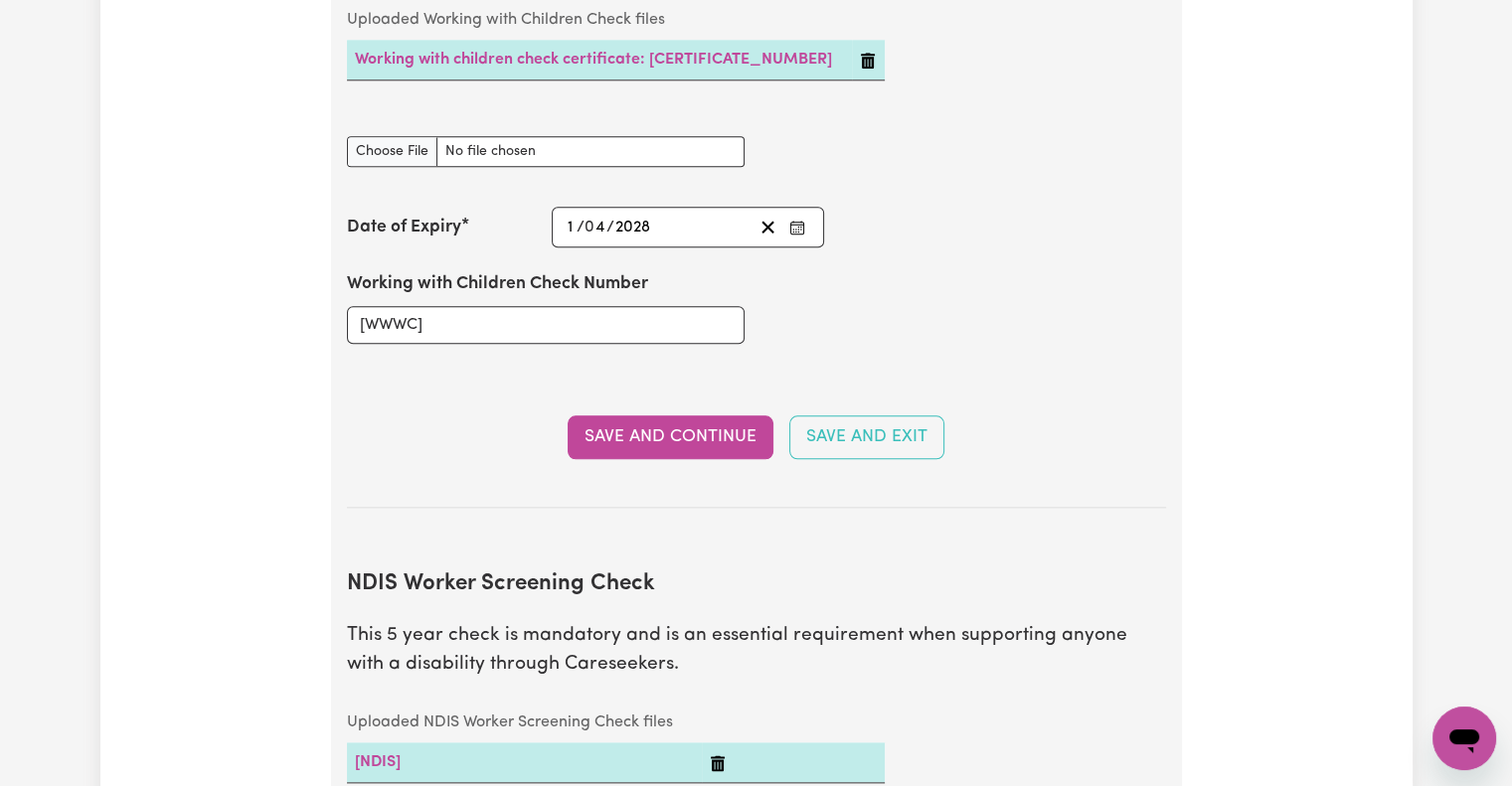 scroll, scrollTop: 2161, scrollLeft: 0, axis: vertical 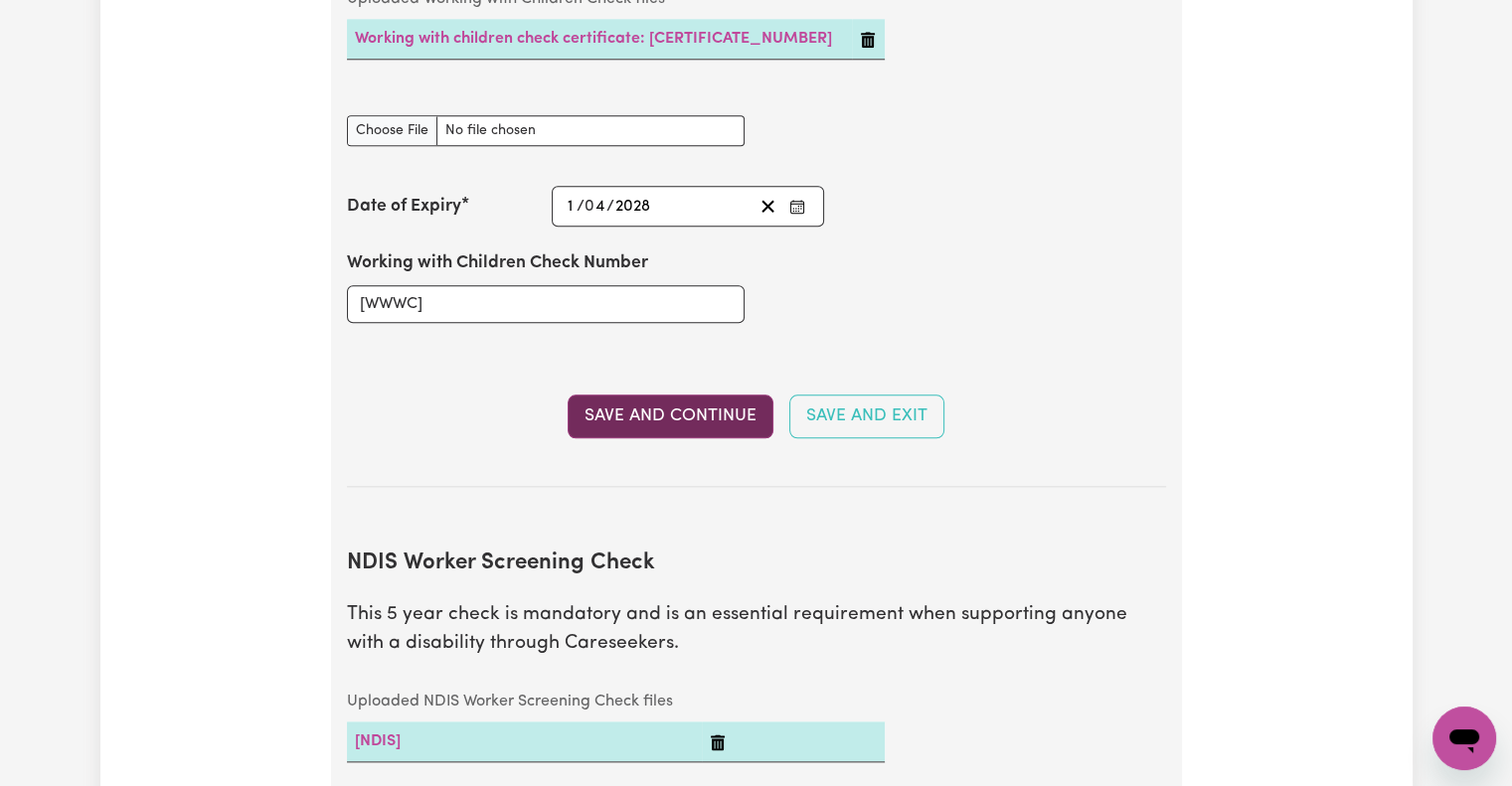 click on "Save and Continue" at bounding box center (670, 416) 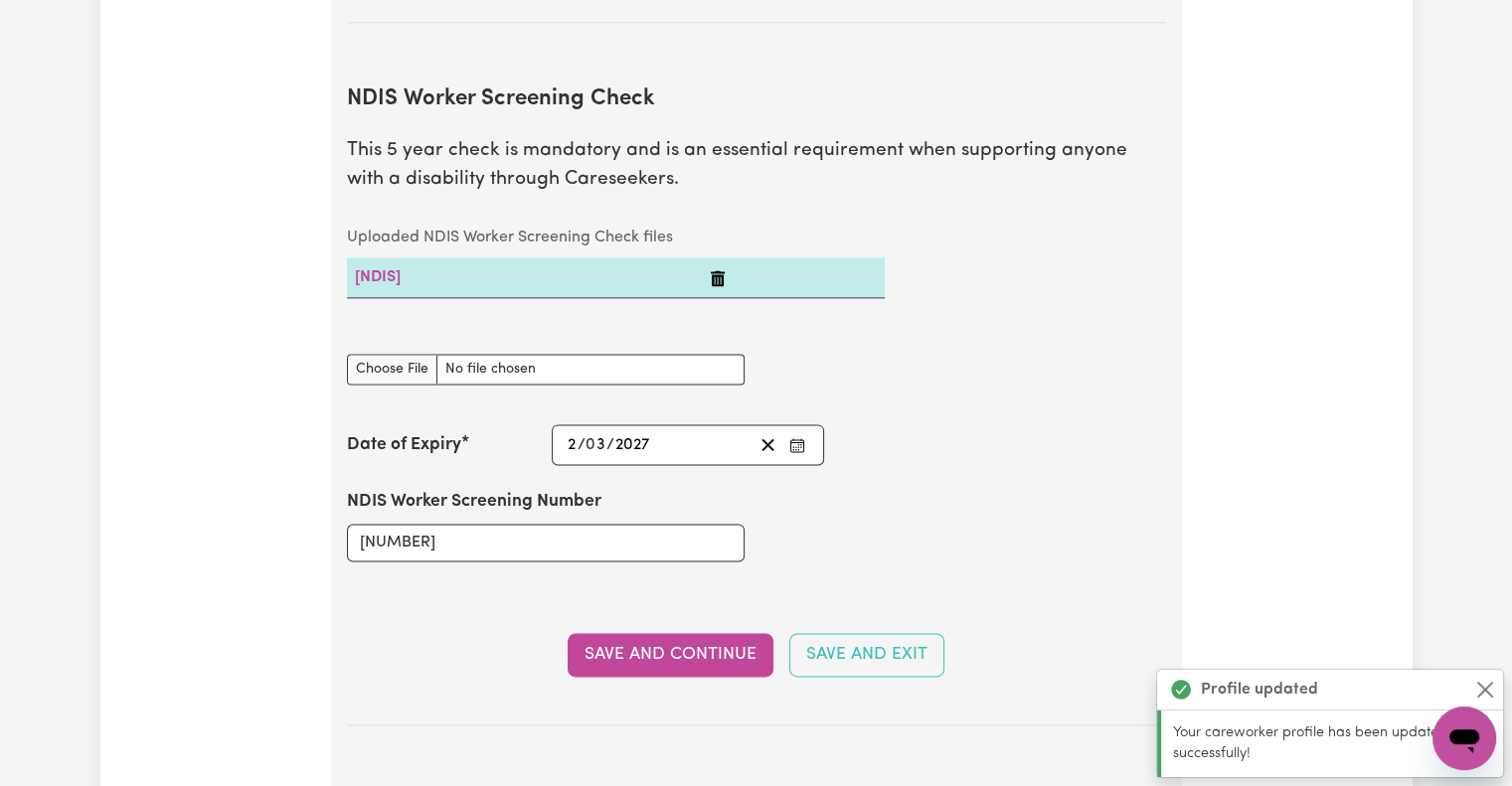 scroll, scrollTop: 2647, scrollLeft: 0, axis: vertical 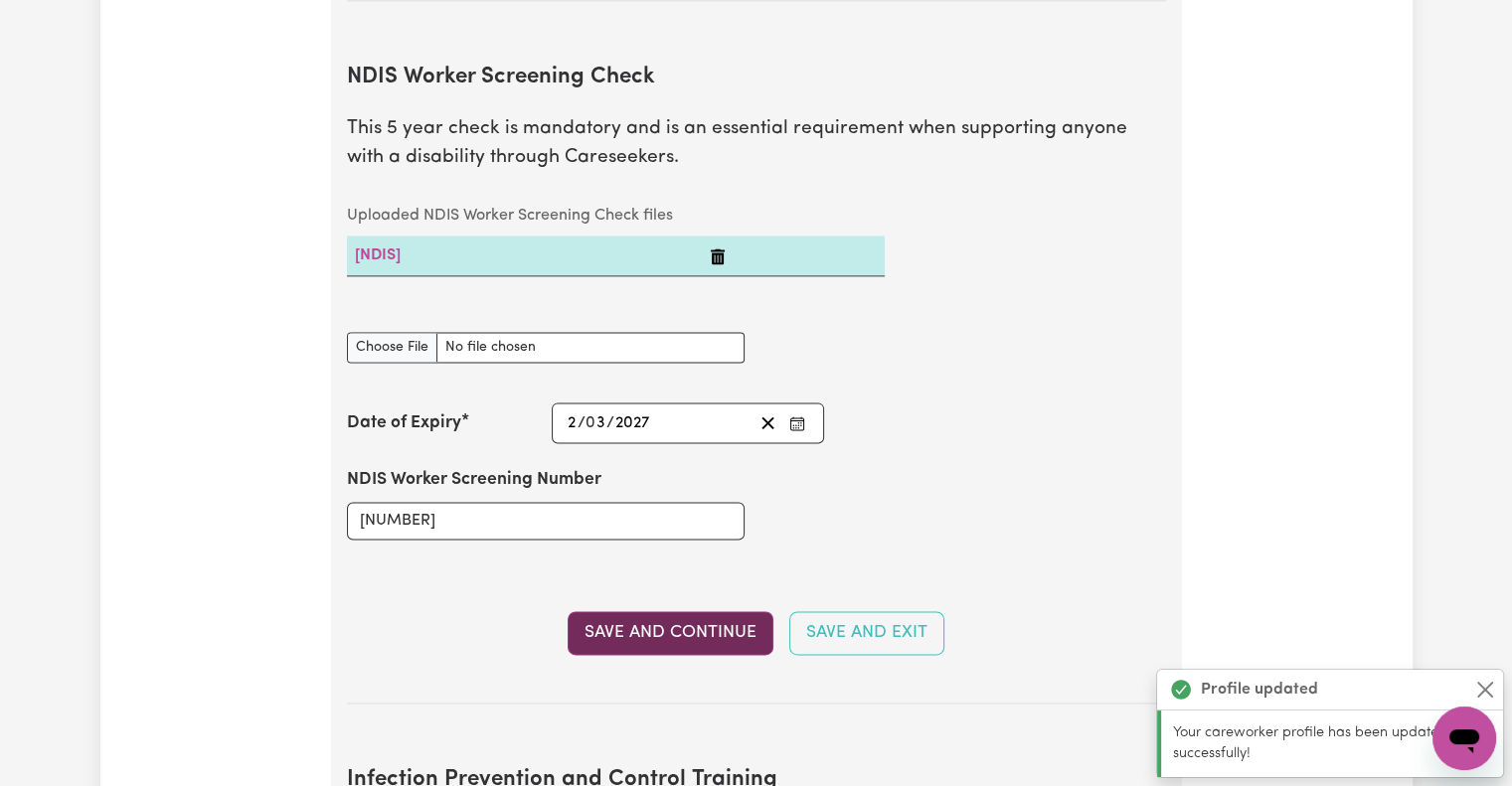 click on "Save and Continue" at bounding box center [670, 633] 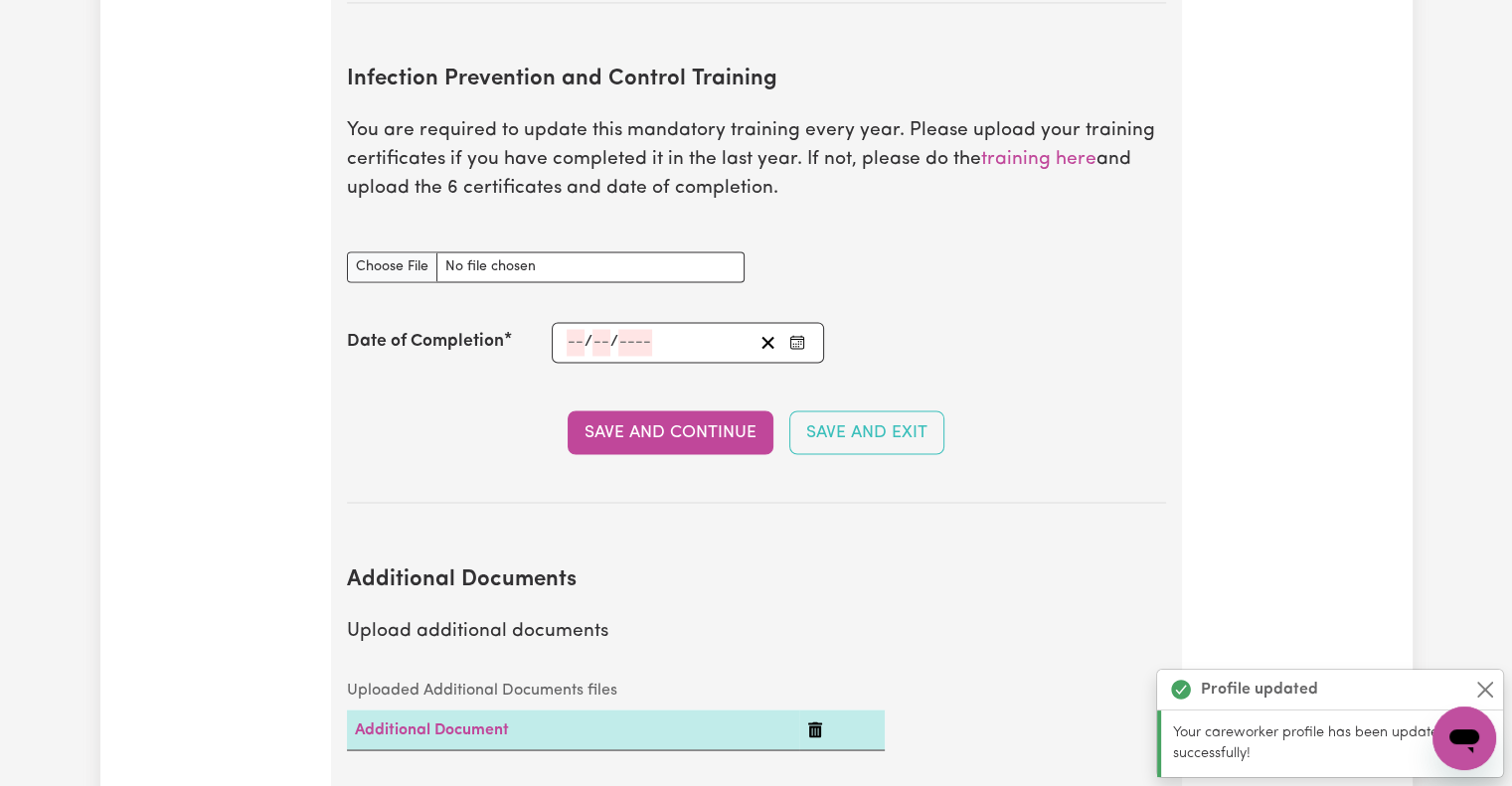 scroll, scrollTop: 3349, scrollLeft: 0, axis: vertical 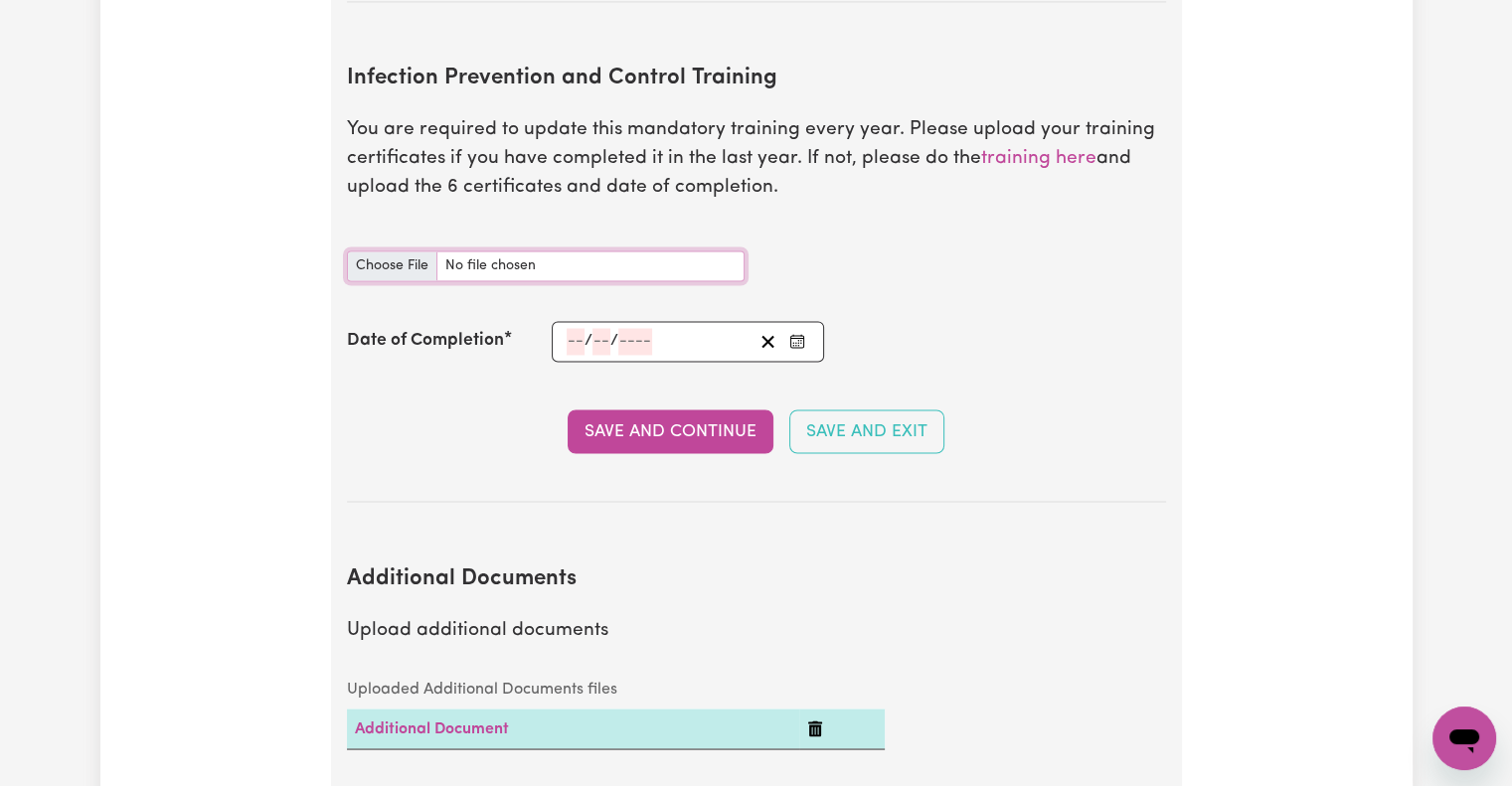 click on "Infection Prevention and Control Training  document" at bounding box center (546, 265) 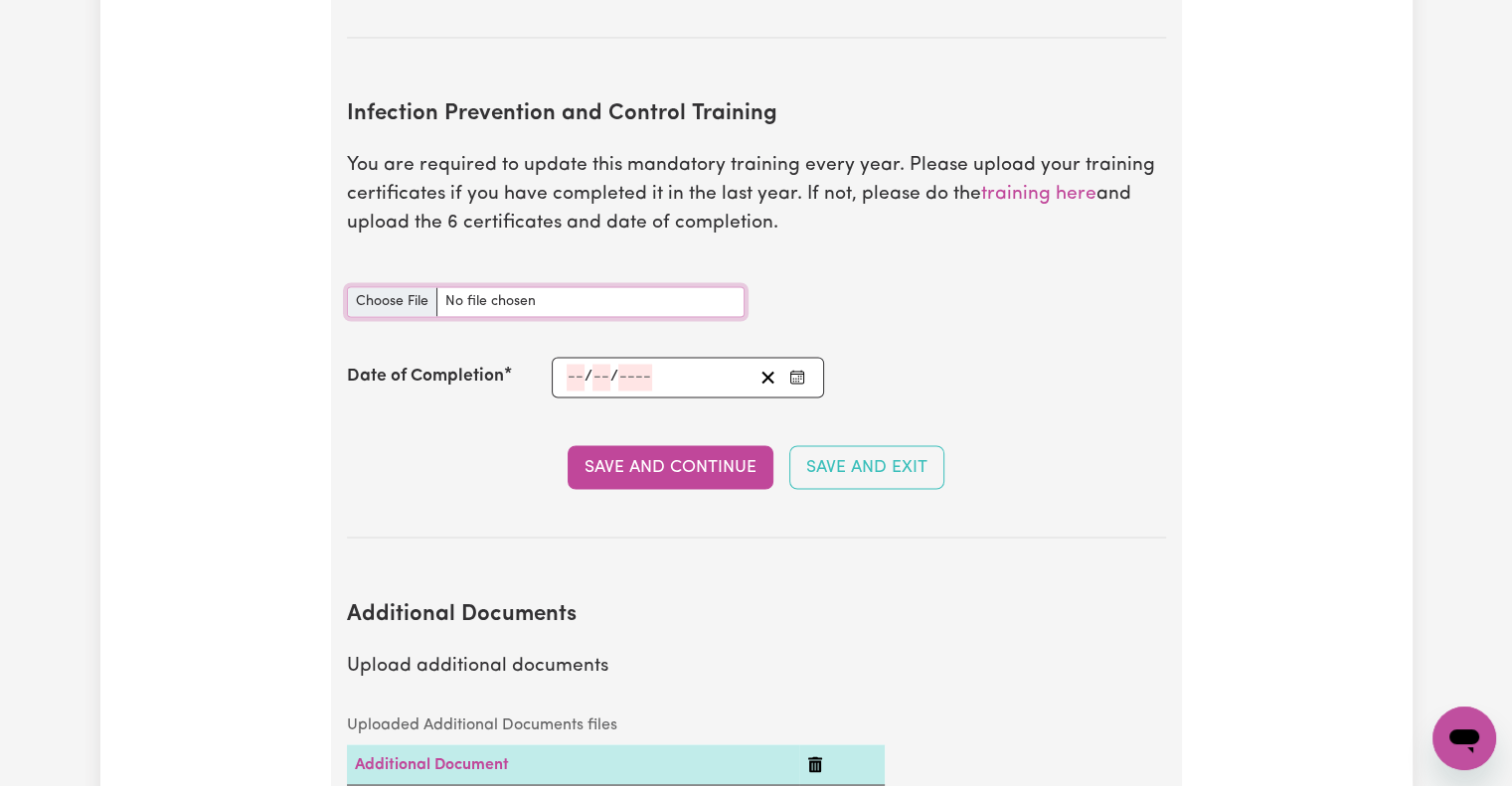 scroll, scrollTop: 3315, scrollLeft: 0, axis: vertical 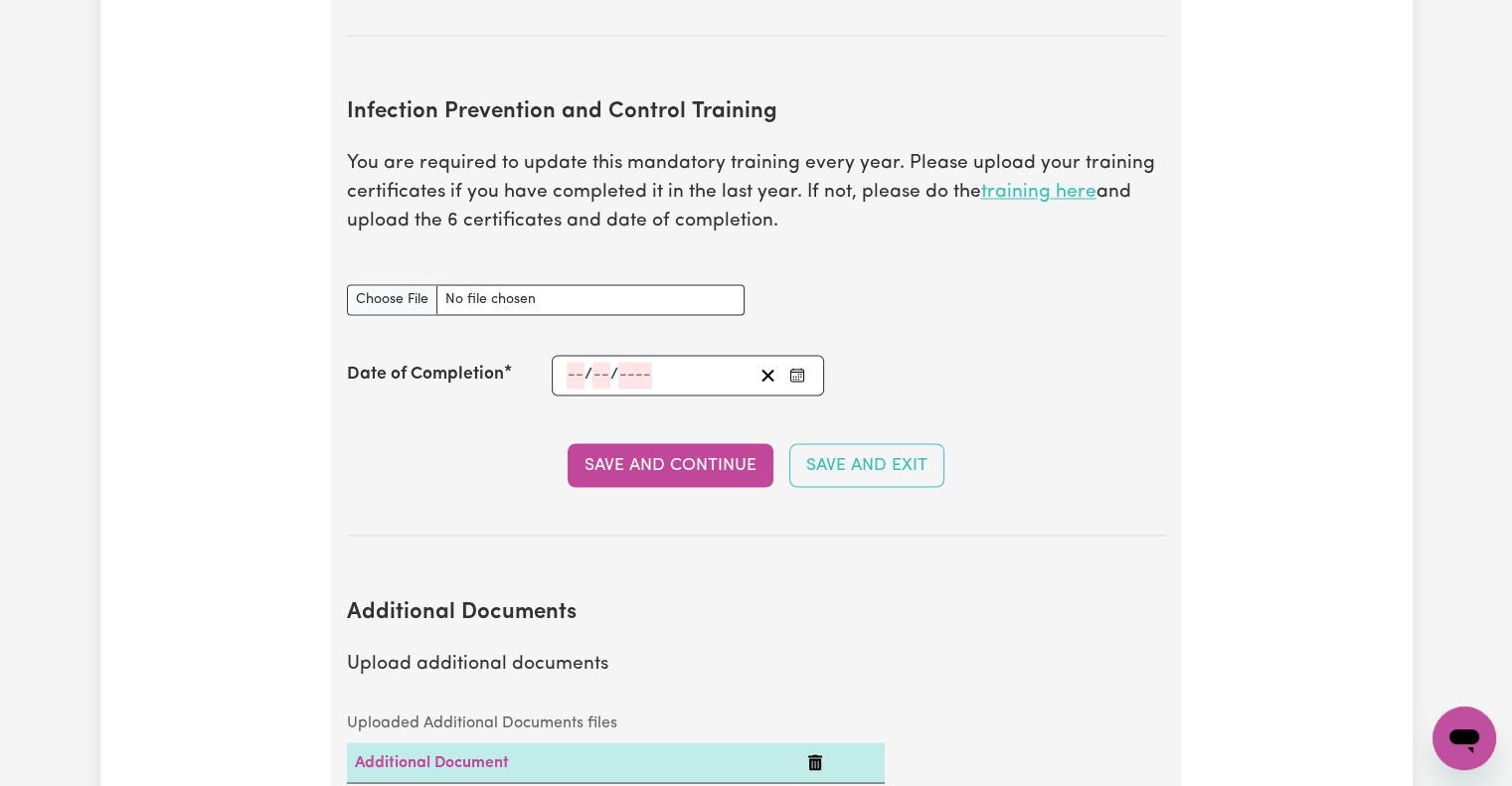 click on "training here" at bounding box center [1039, 192] 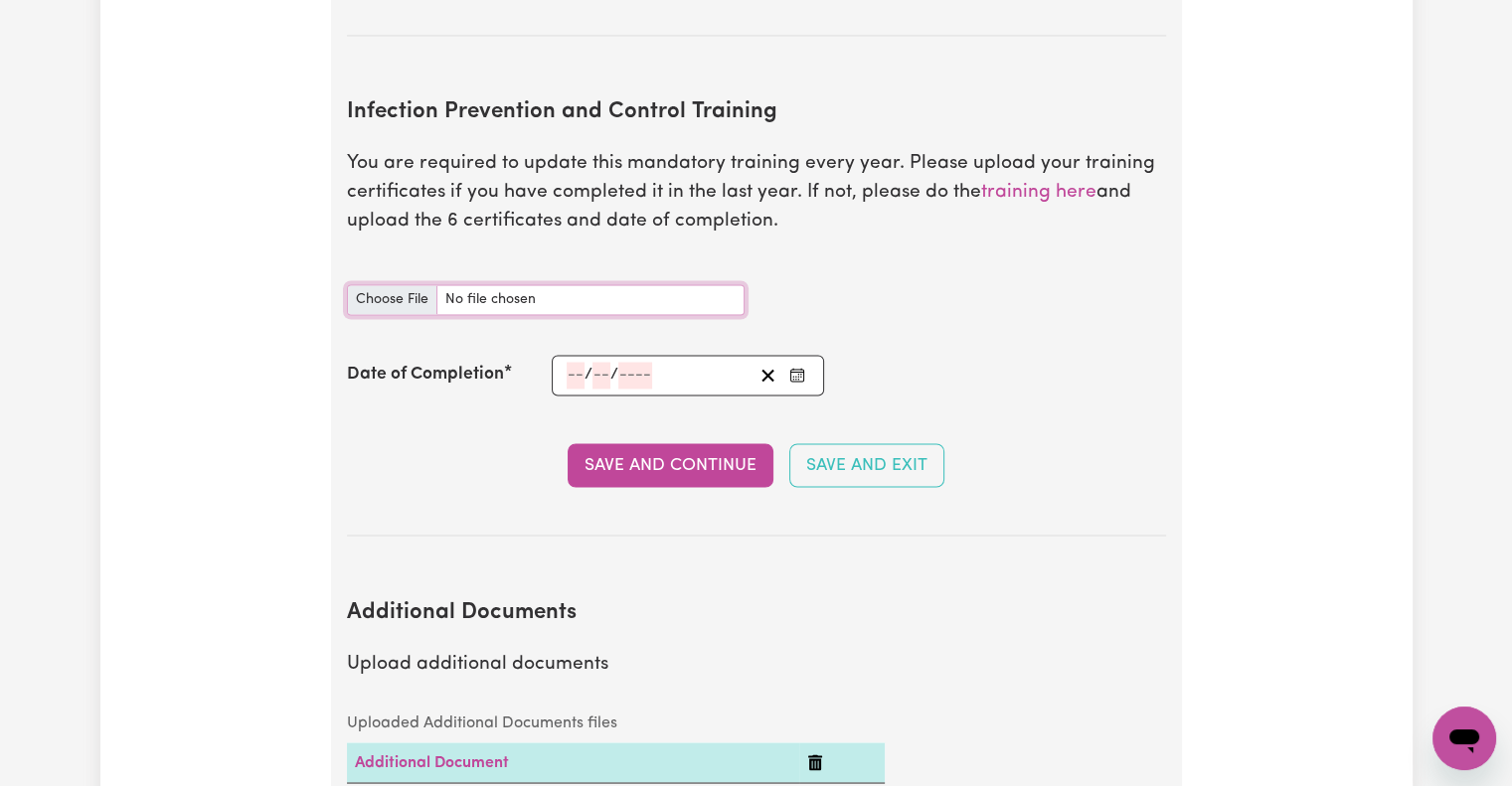 click on "Infection Prevention and Control Training  document" at bounding box center (546, 299) 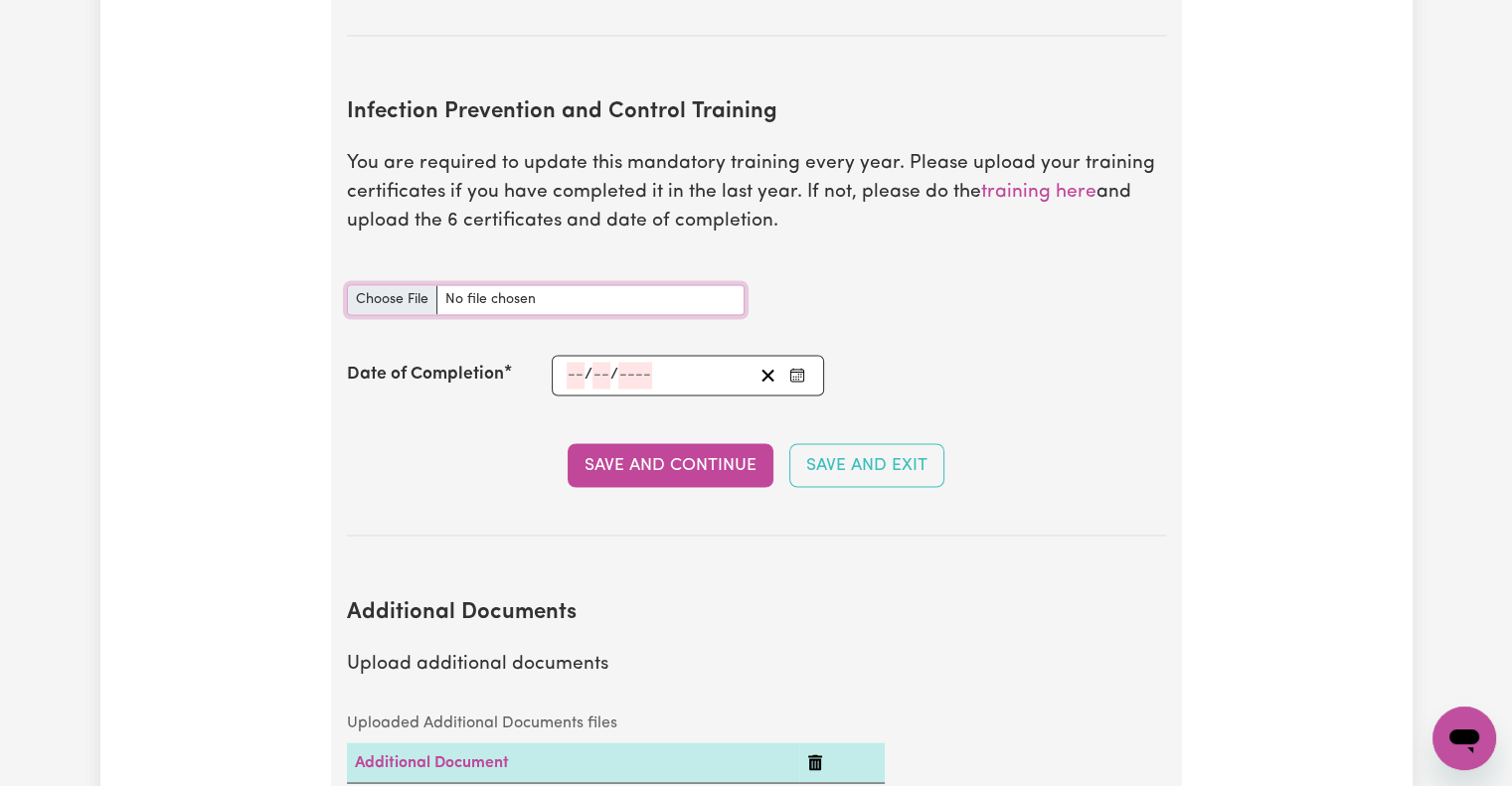 type on "C:\fakepath\[FILENAME].pdf" 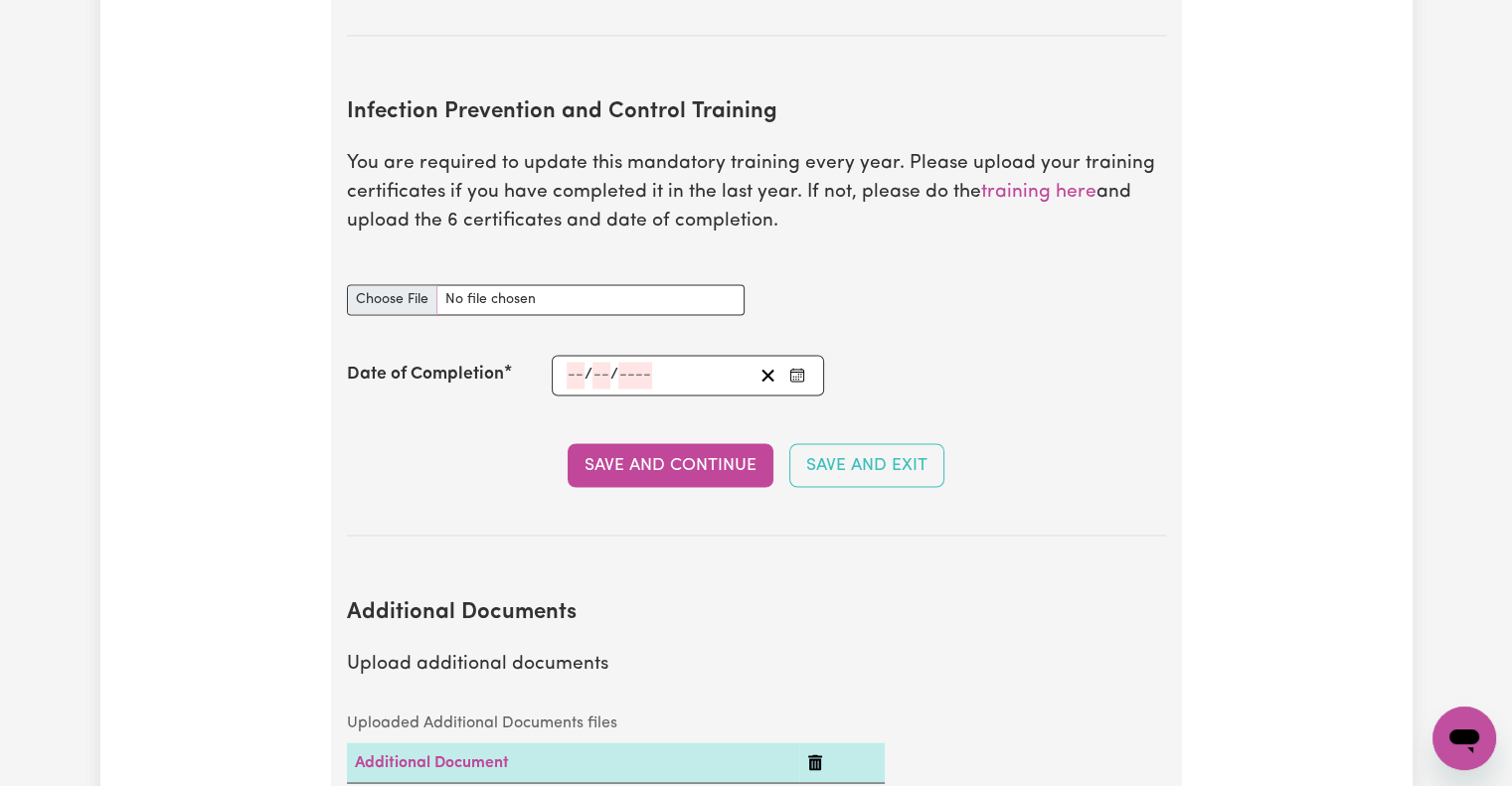 type 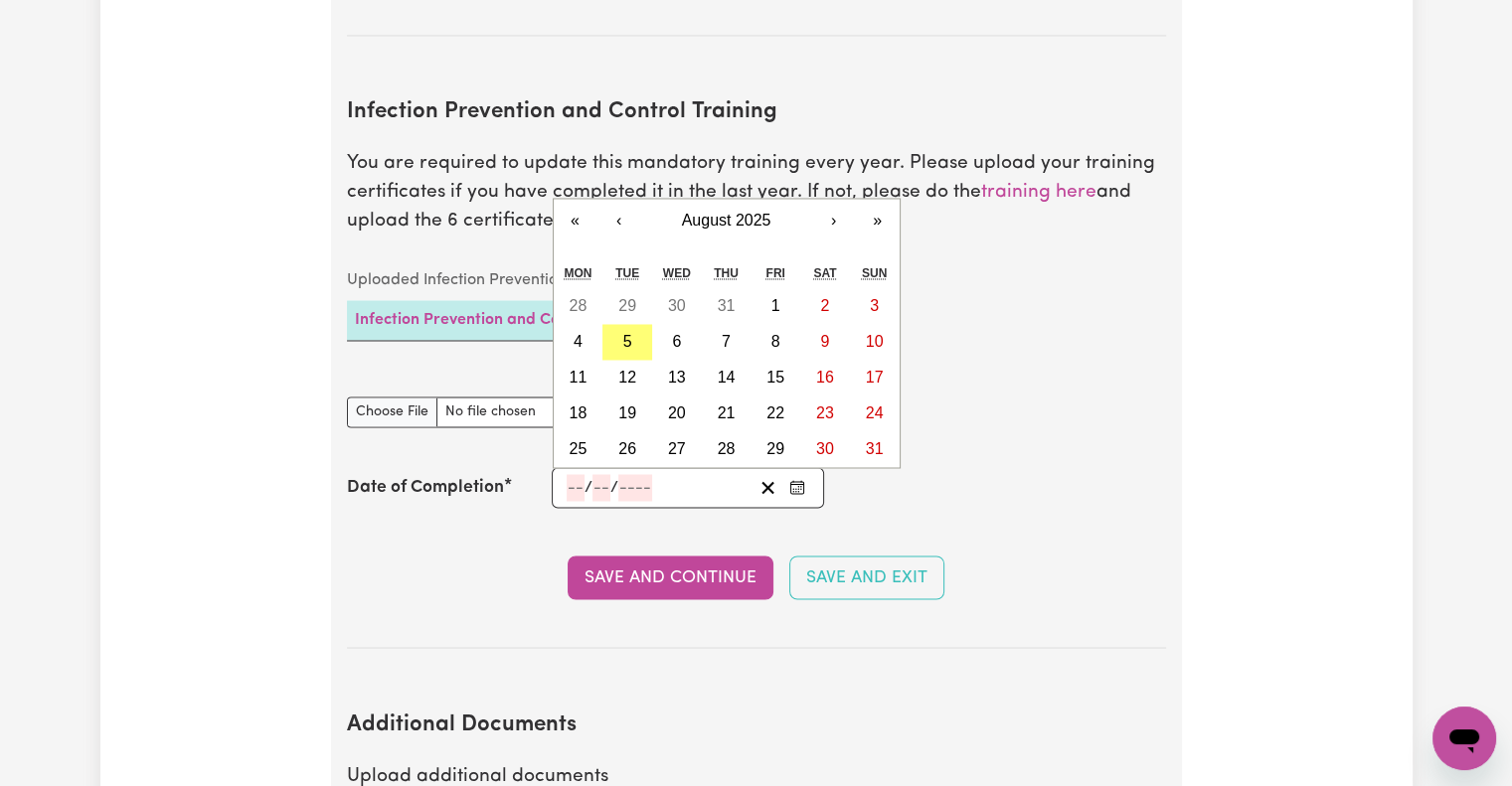 click 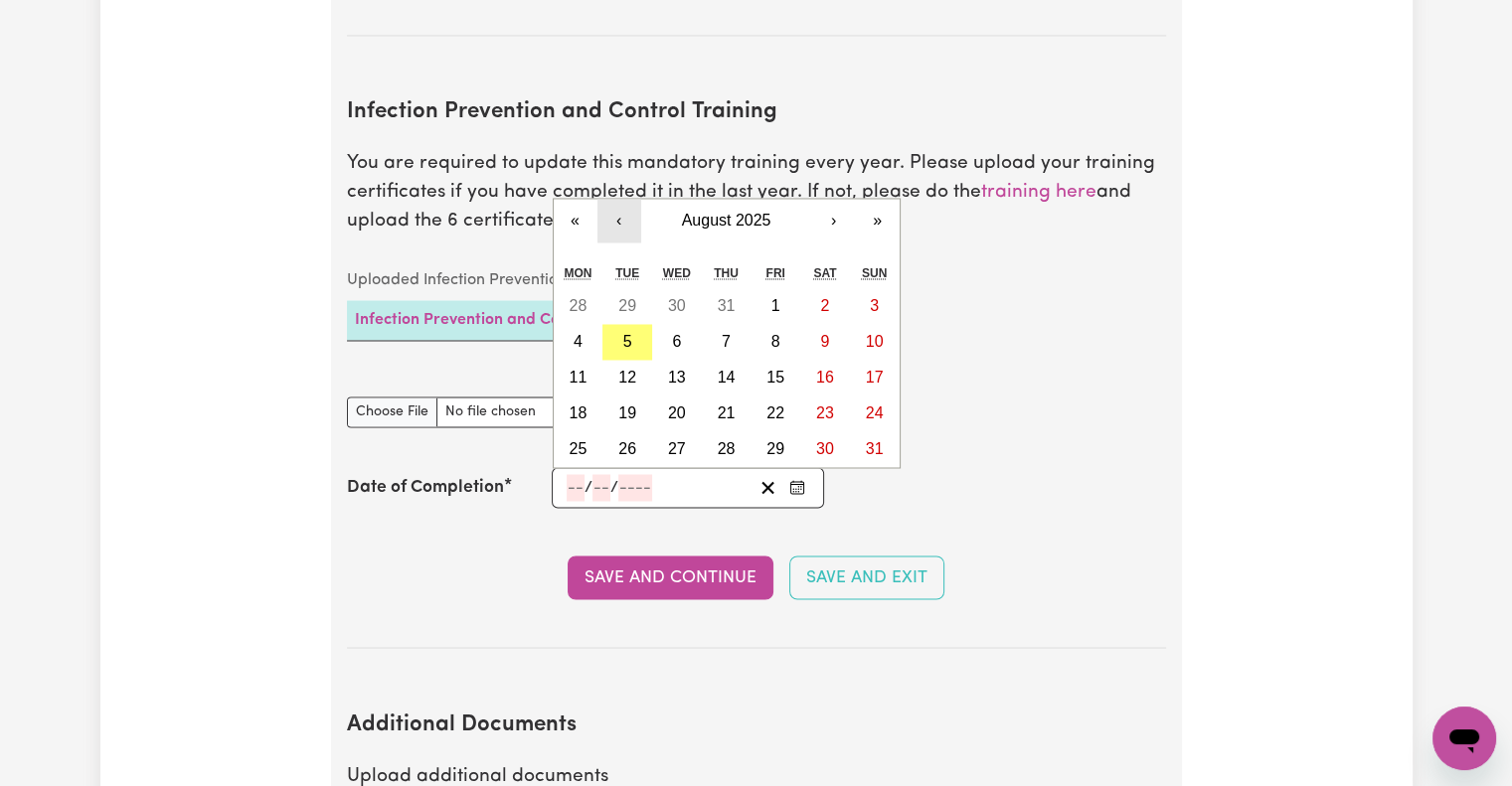 click on "‹" at bounding box center [619, 221] 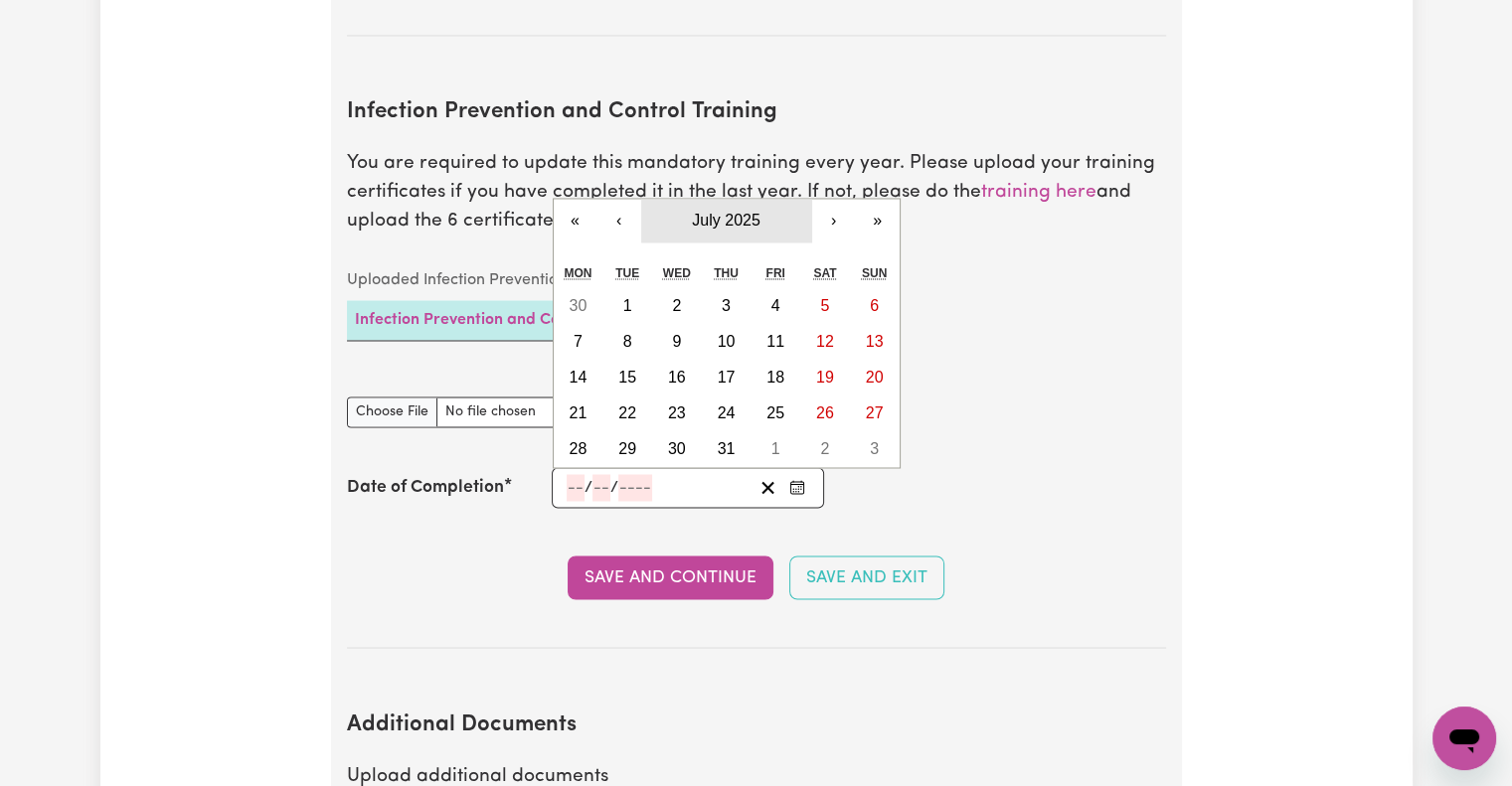 click on "July 2025" at bounding box center (727, 221) 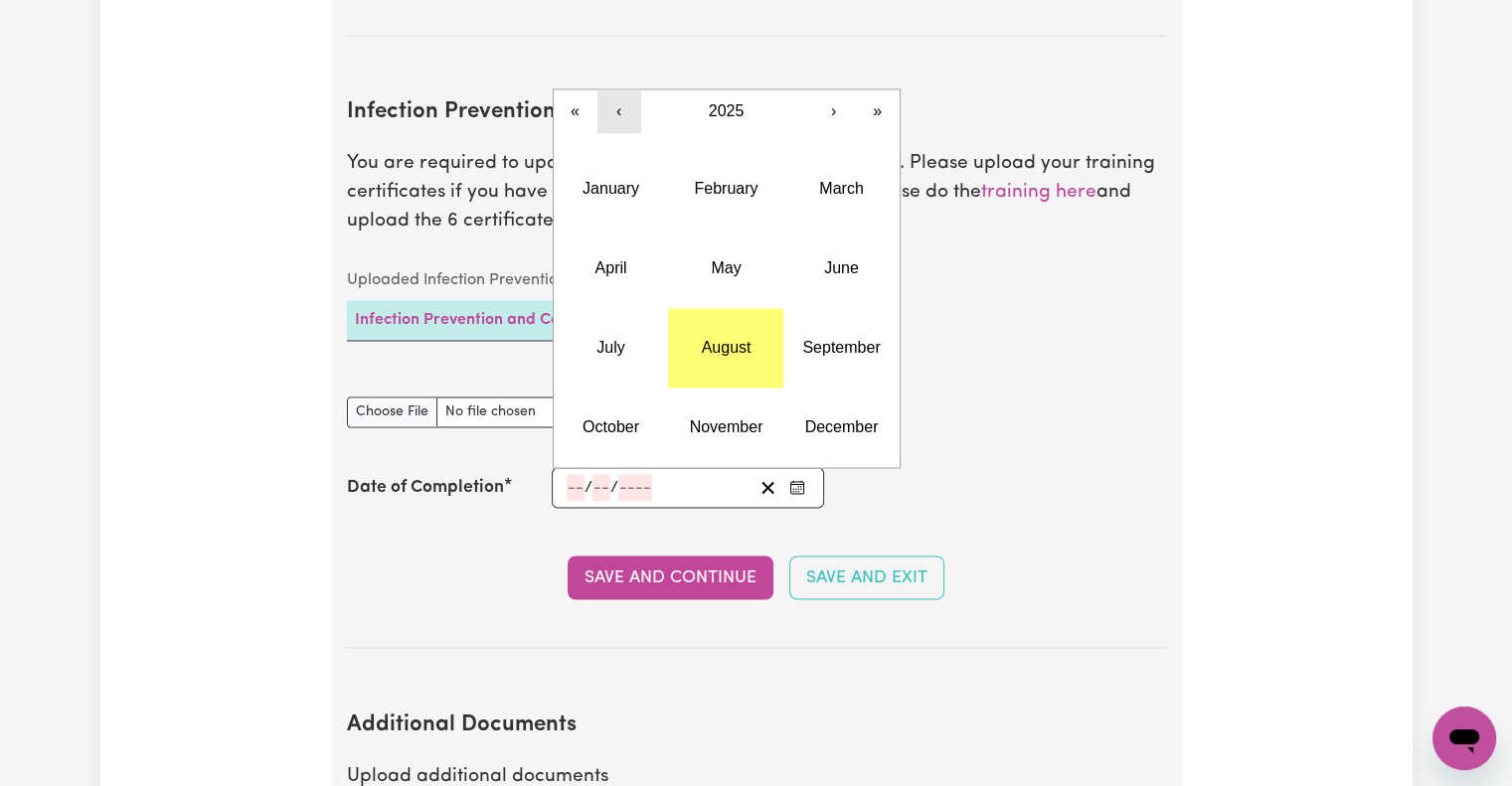 click on "‹" at bounding box center (619, 111) 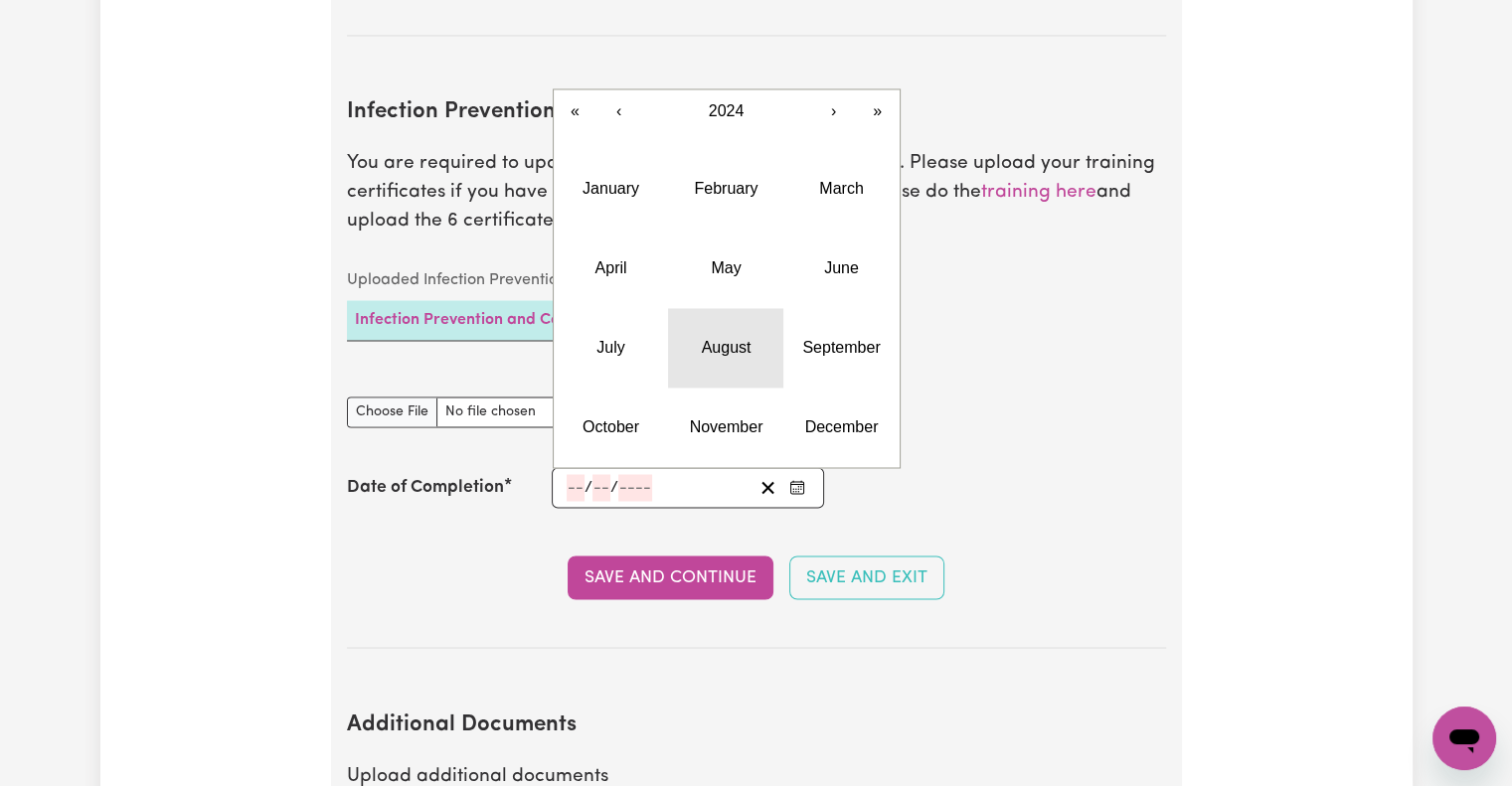 click on "August" at bounding box center (726, 348) 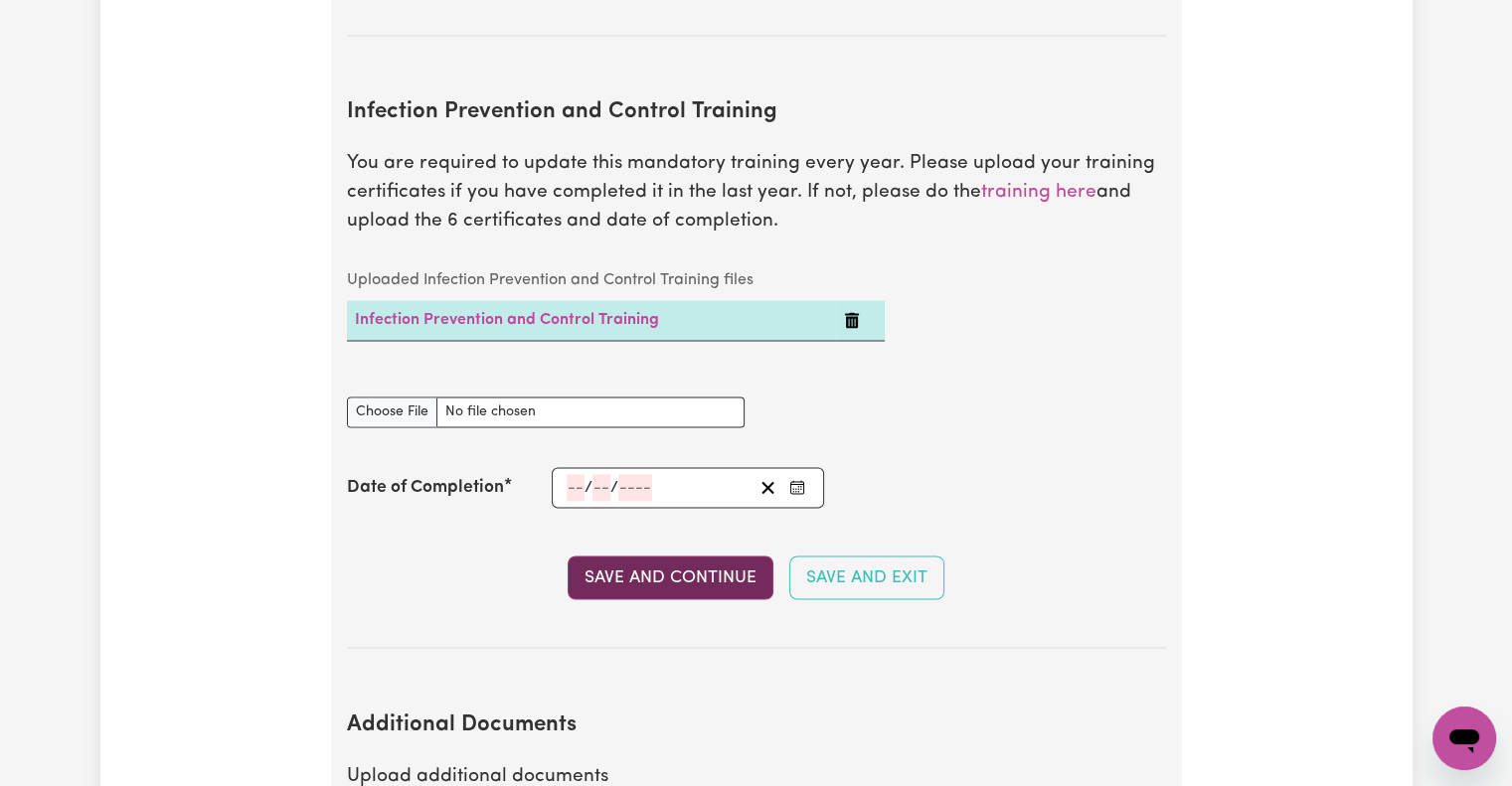 click on "Save and Continue" at bounding box center [670, 577] 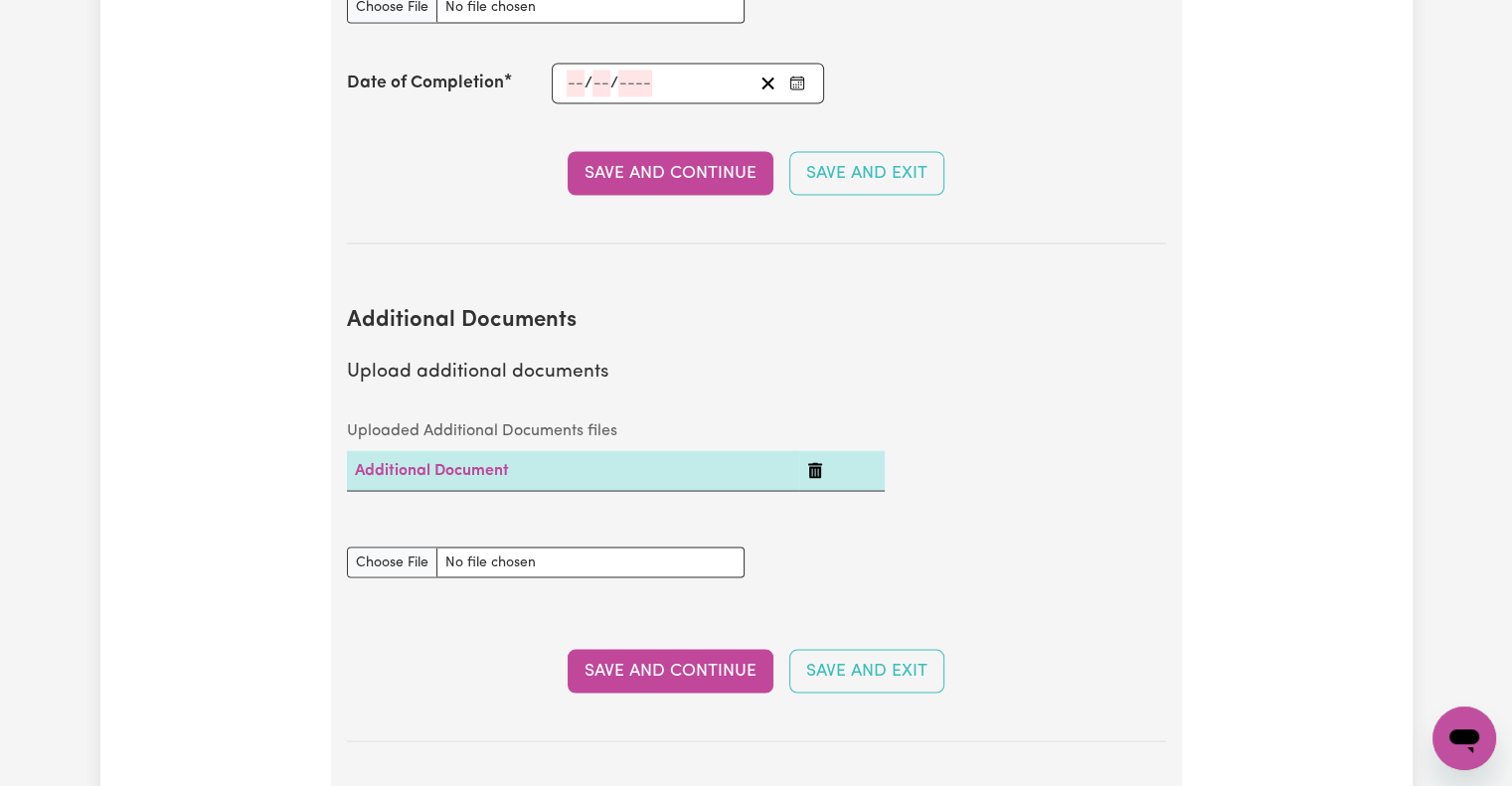 scroll, scrollTop: 3799, scrollLeft: 0, axis: vertical 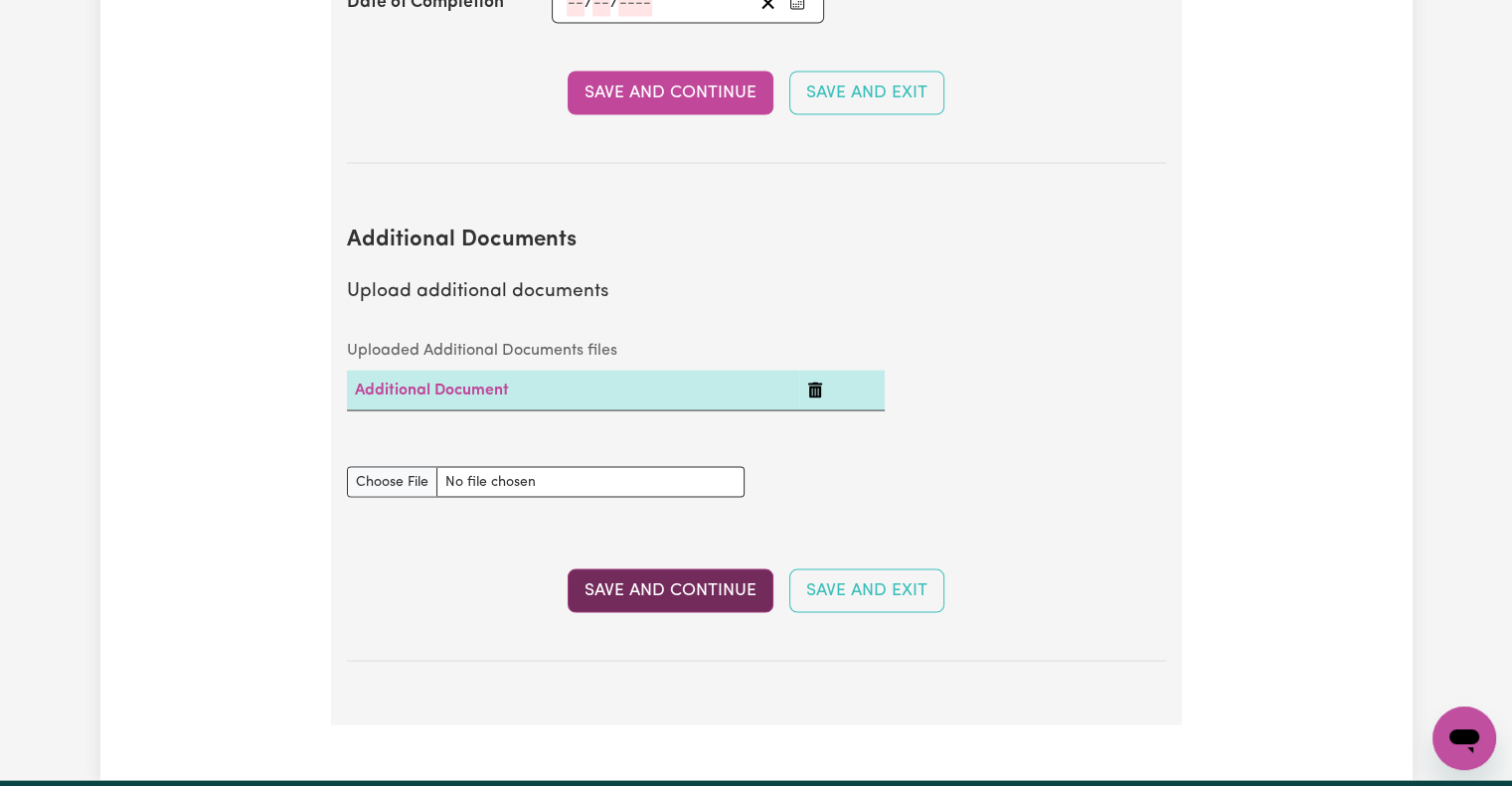 click on "Save and Continue" at bounding box center (670, 591) 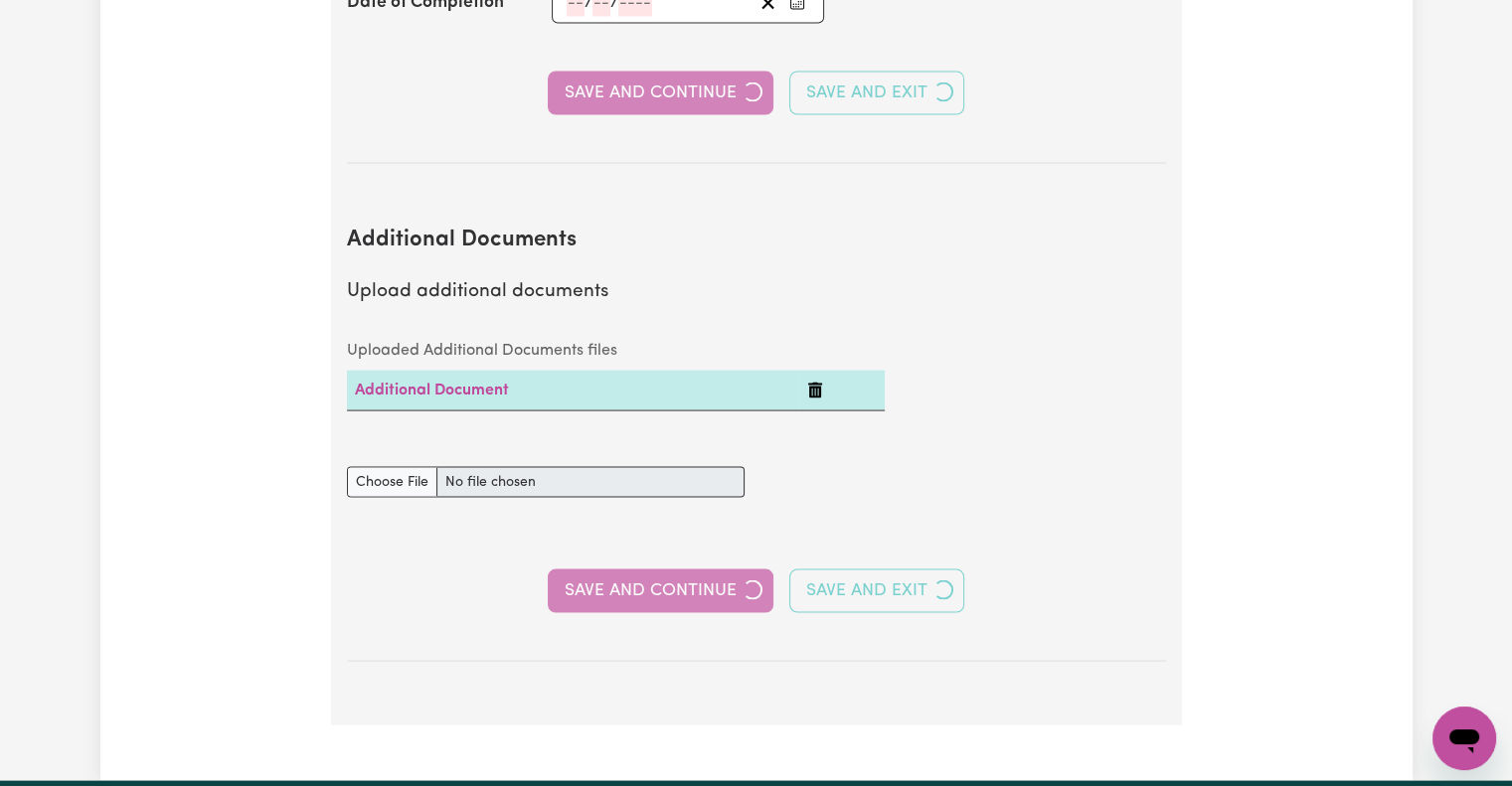 select on "2023" 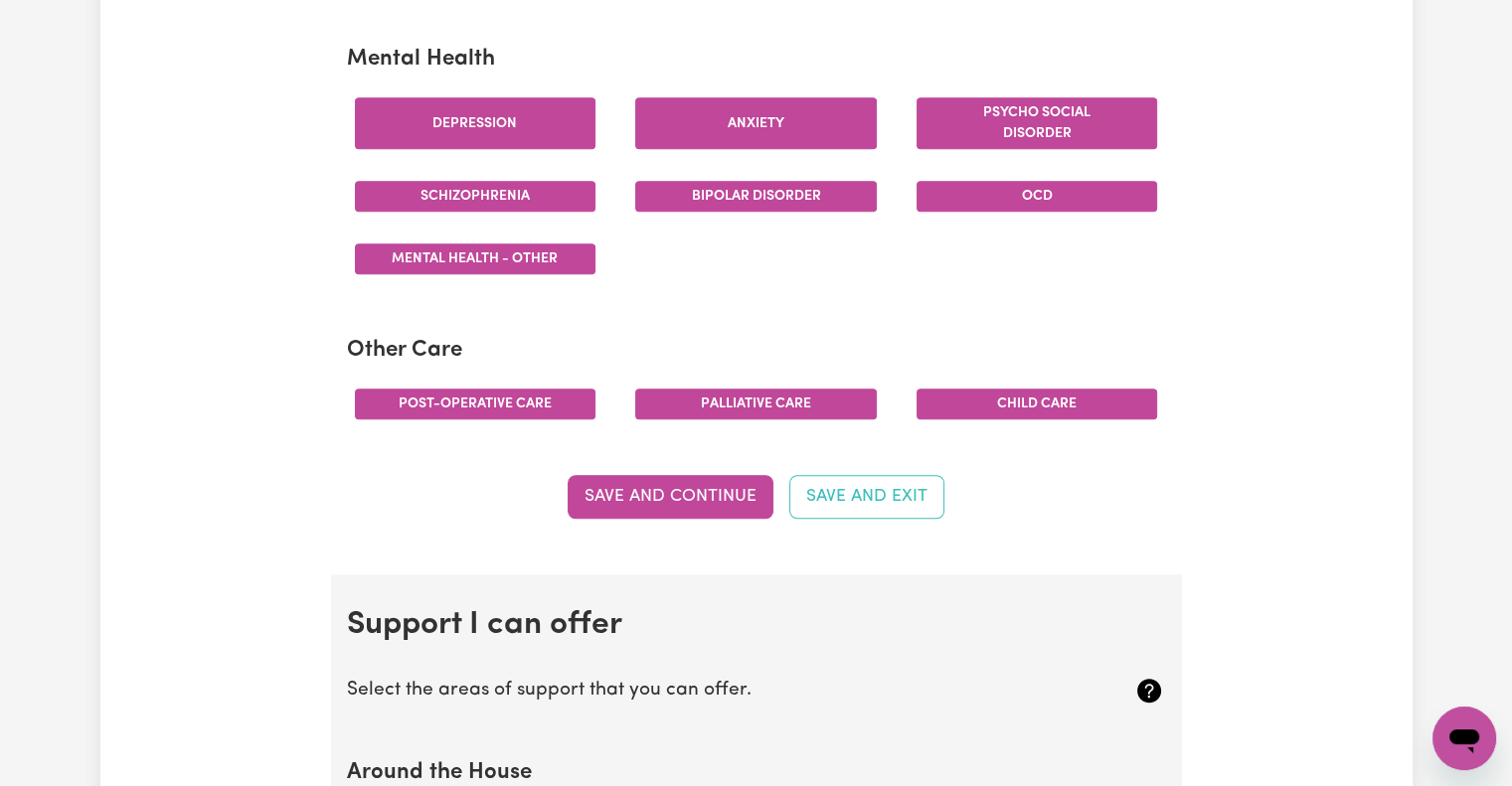 scroll, scrollTop: 1206, scrollLeft: 0, axis: vertical 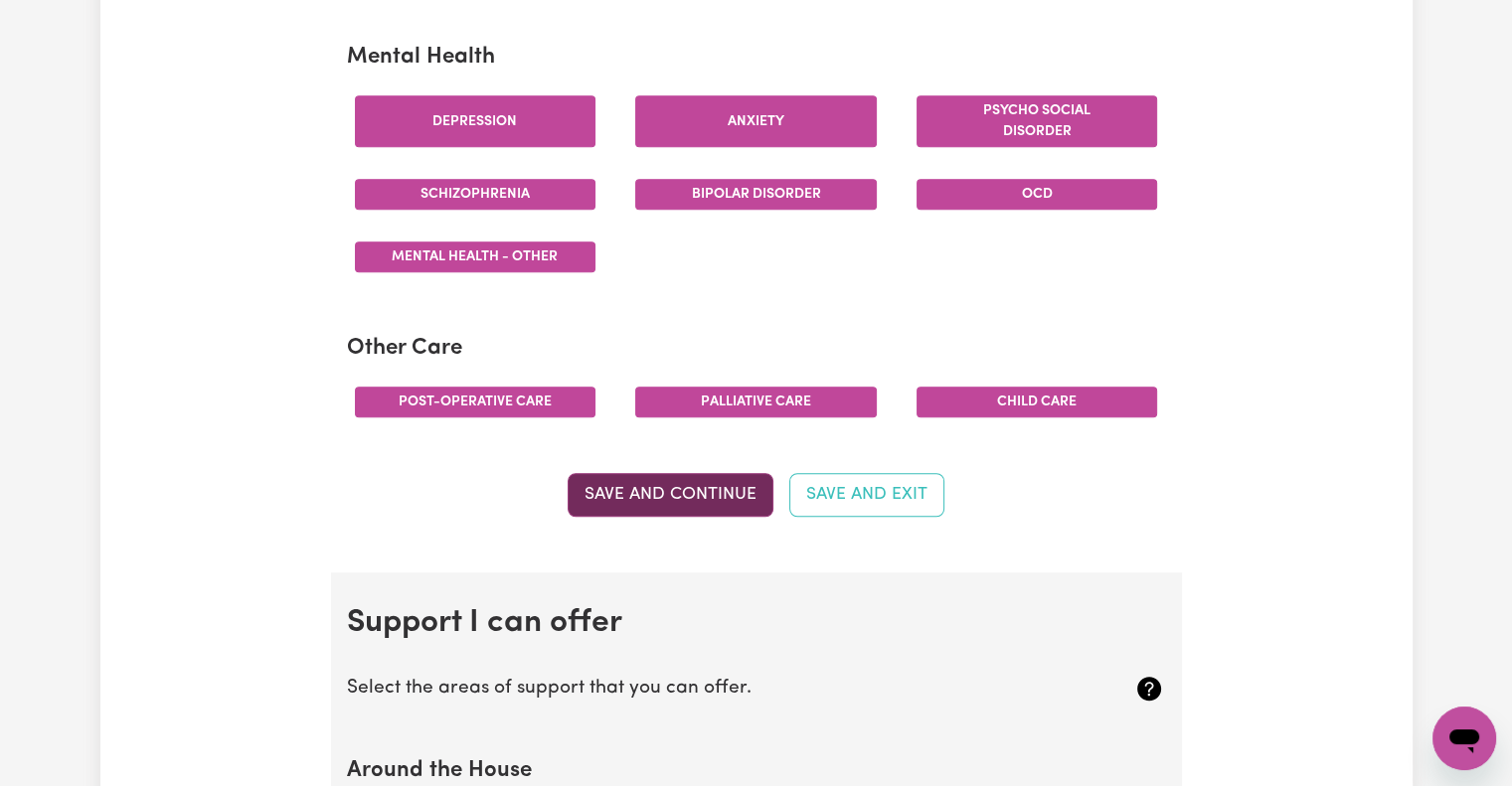 click on "Save and Continue" at bounding box center [670, 495] 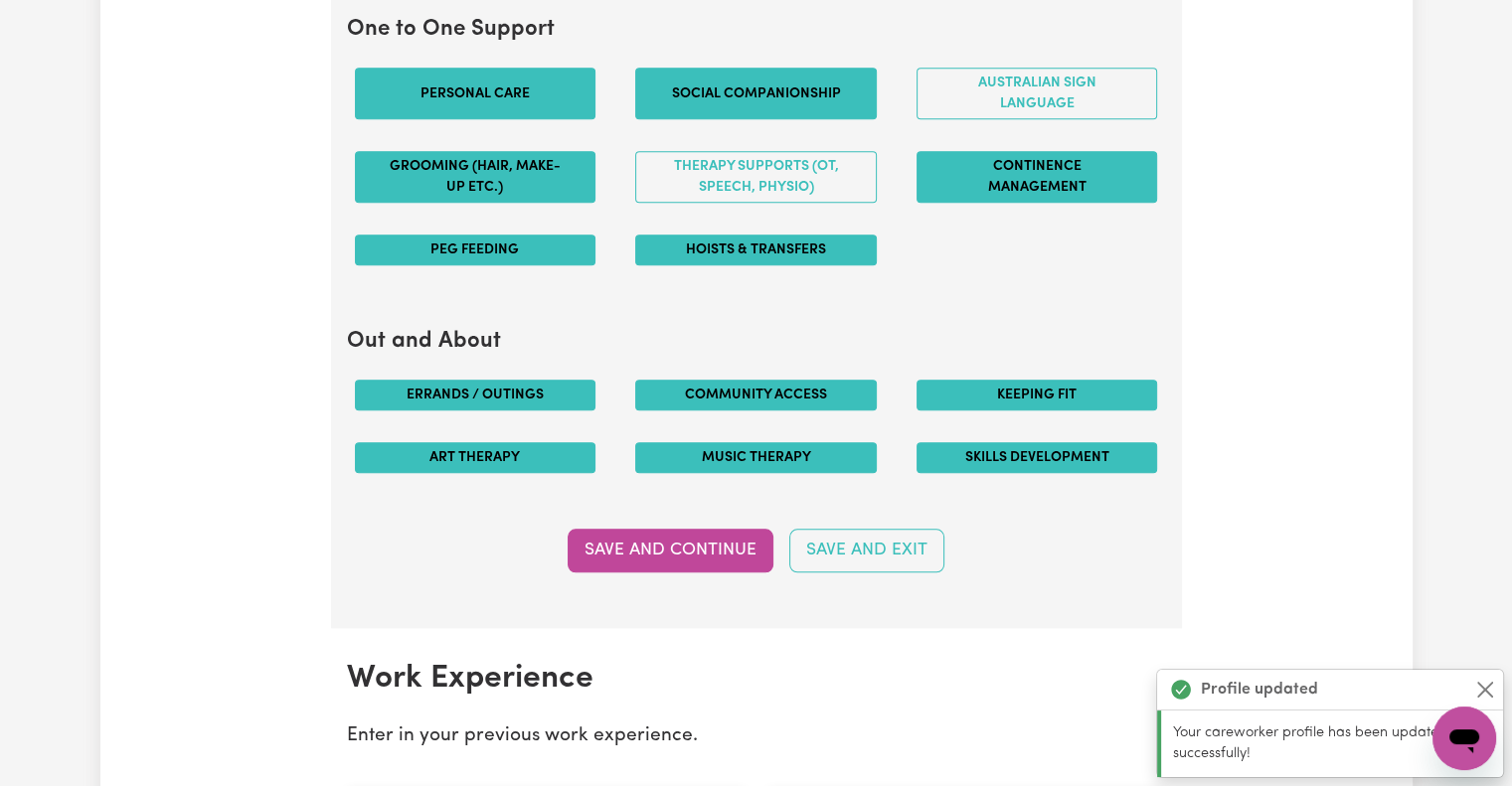 scroll, scrollTop: 2181, scrollLeft: 0, axis: vertical 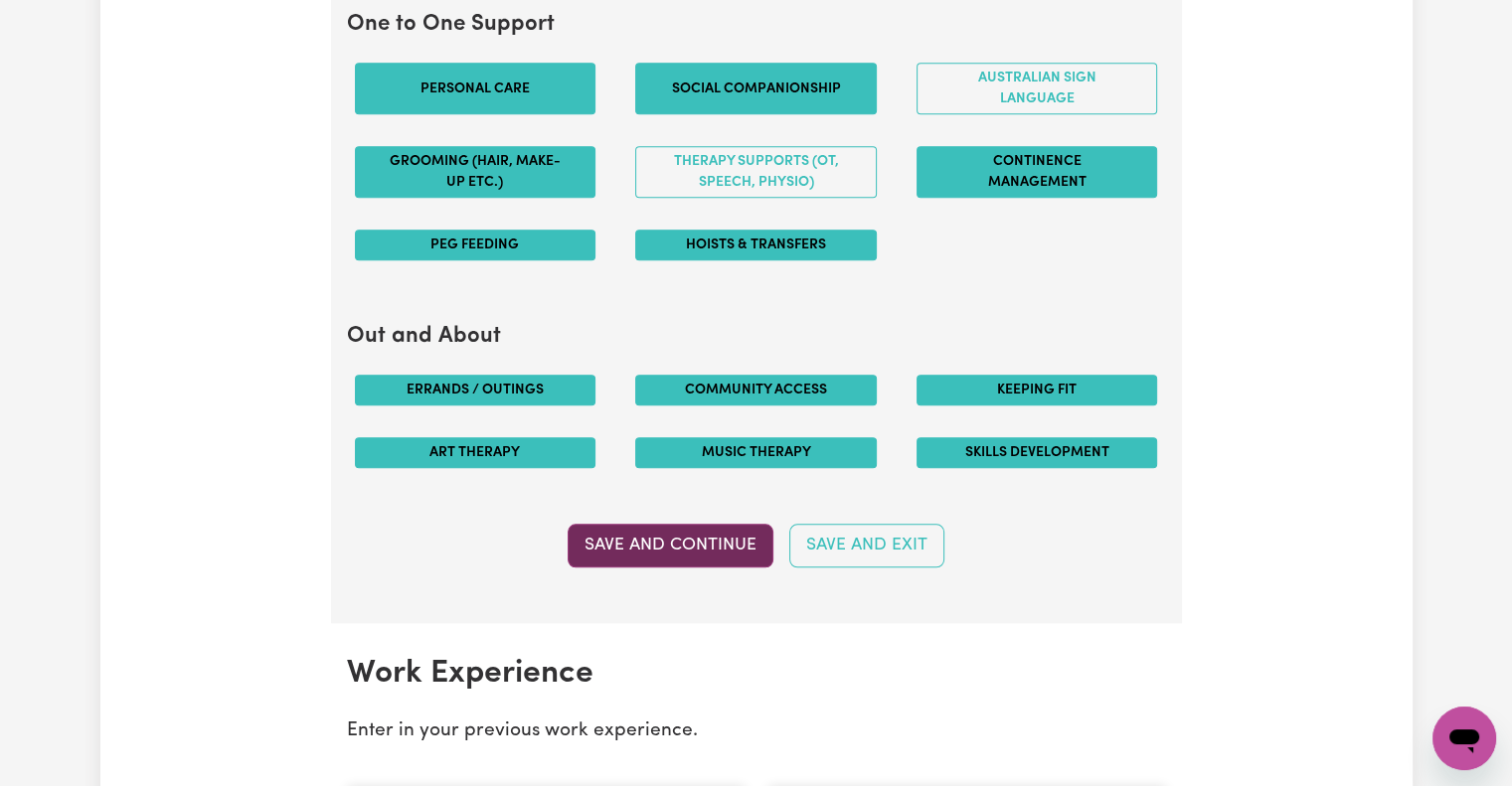 click on "Save and Continue" at bounding box center [670, 546] 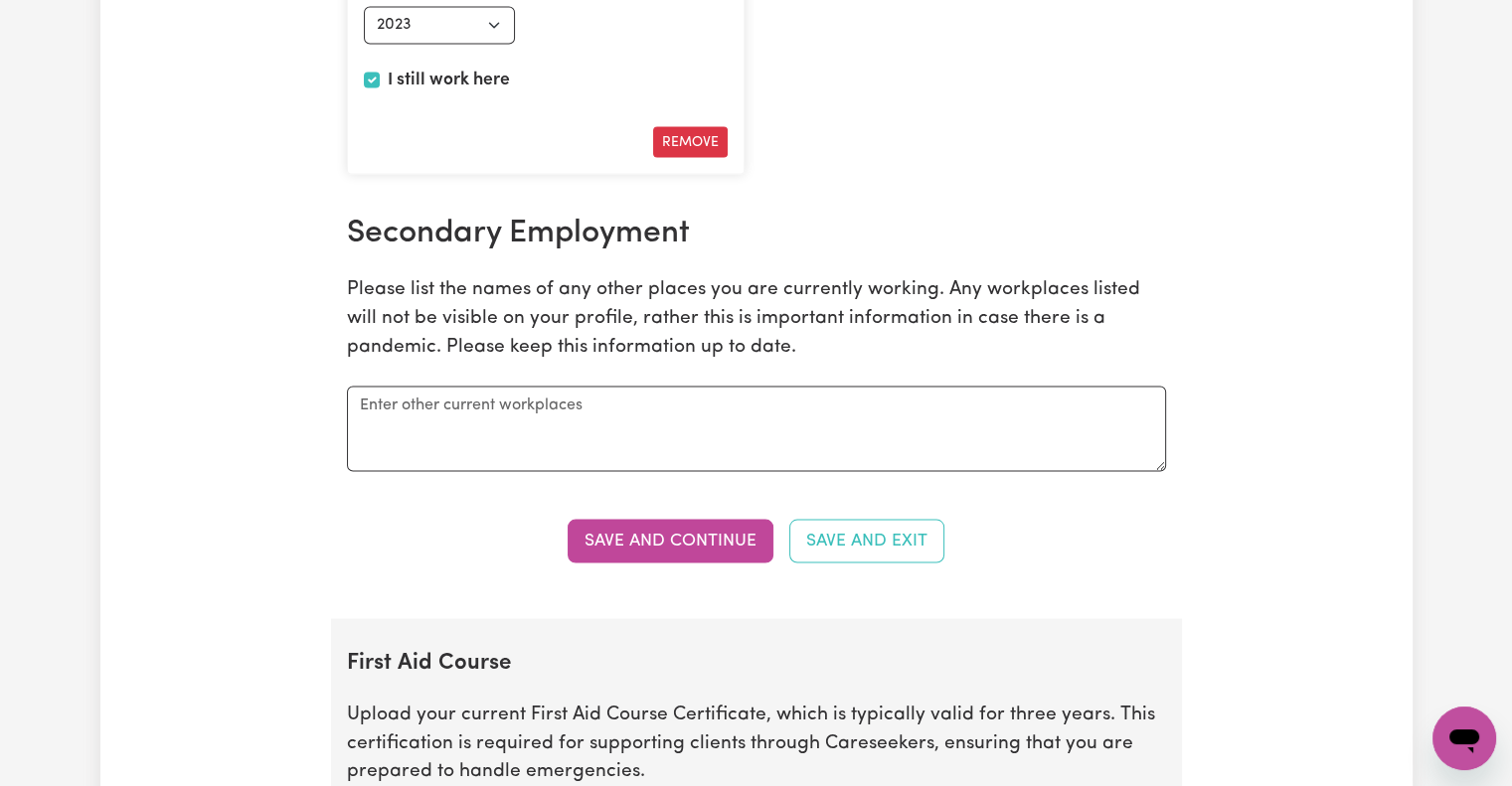 scroll, scrollTop: 3774, scrollLeft: 0, axis: vertical 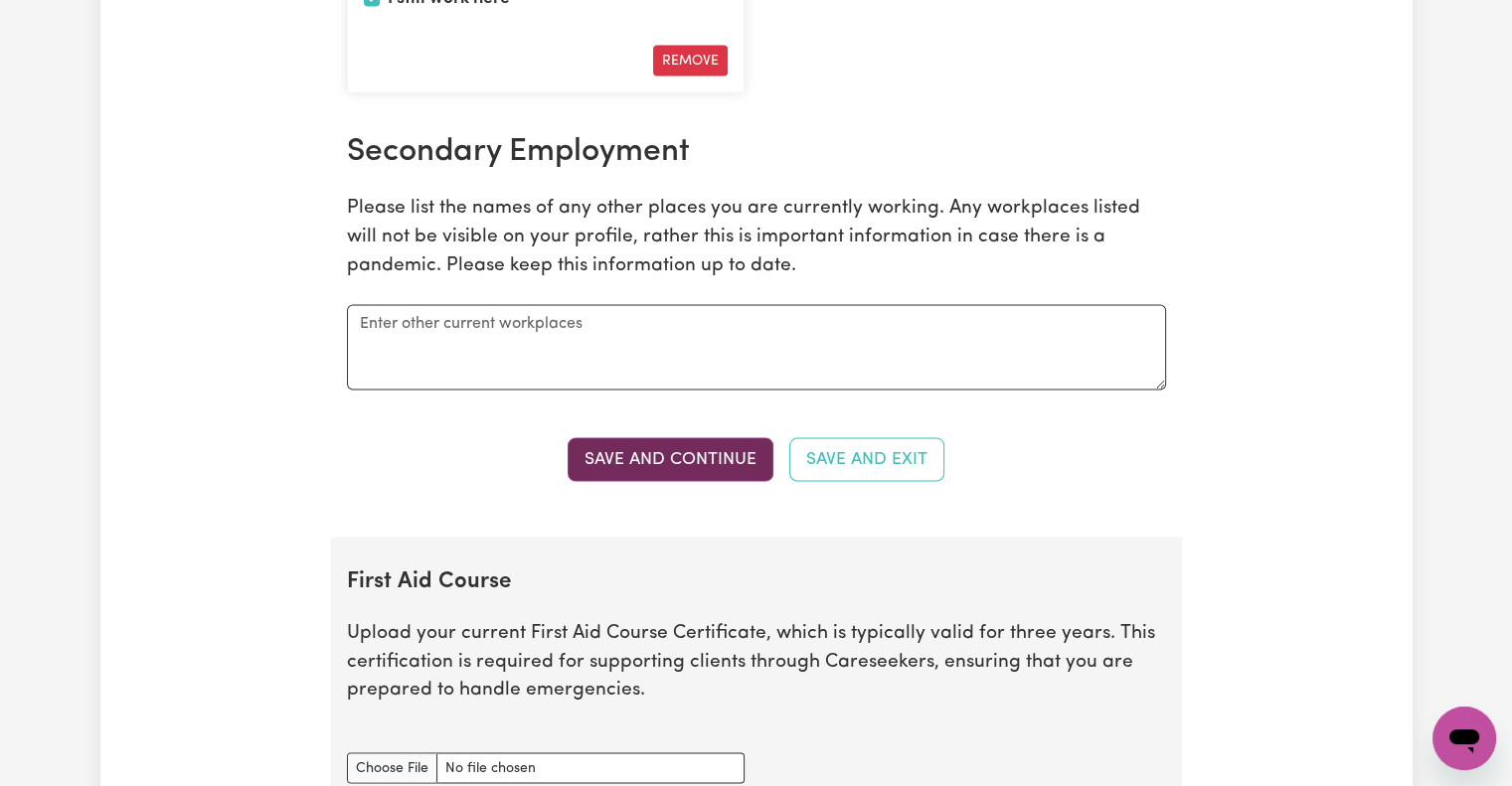 click on "Save and Continue" at bounding box center (670, 459) 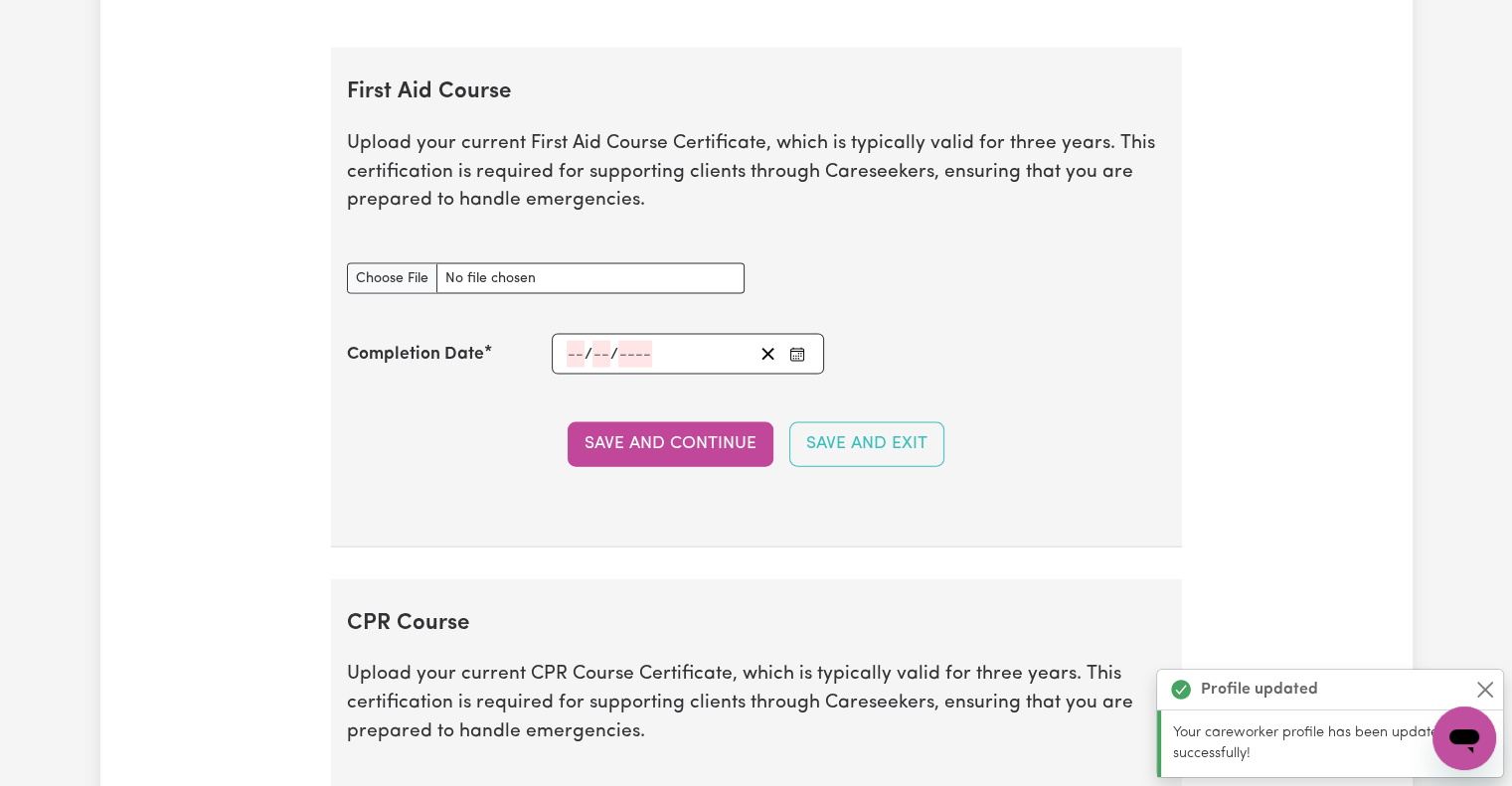 scroll, scrollTop: 4298, scrollLeft: 0, axis: vertical 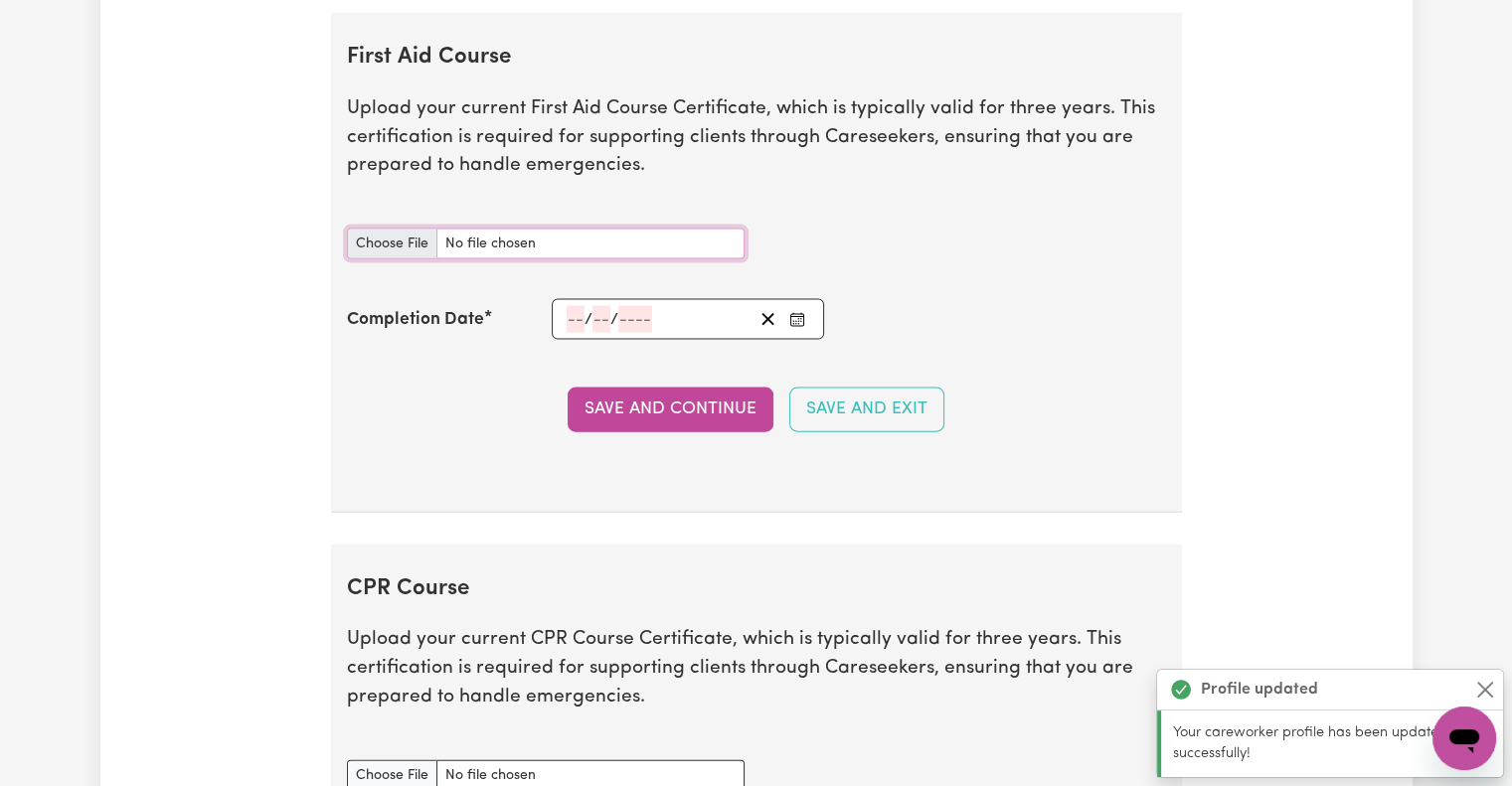 click on "First Aid Course  document" at bounding box center (546, 243) 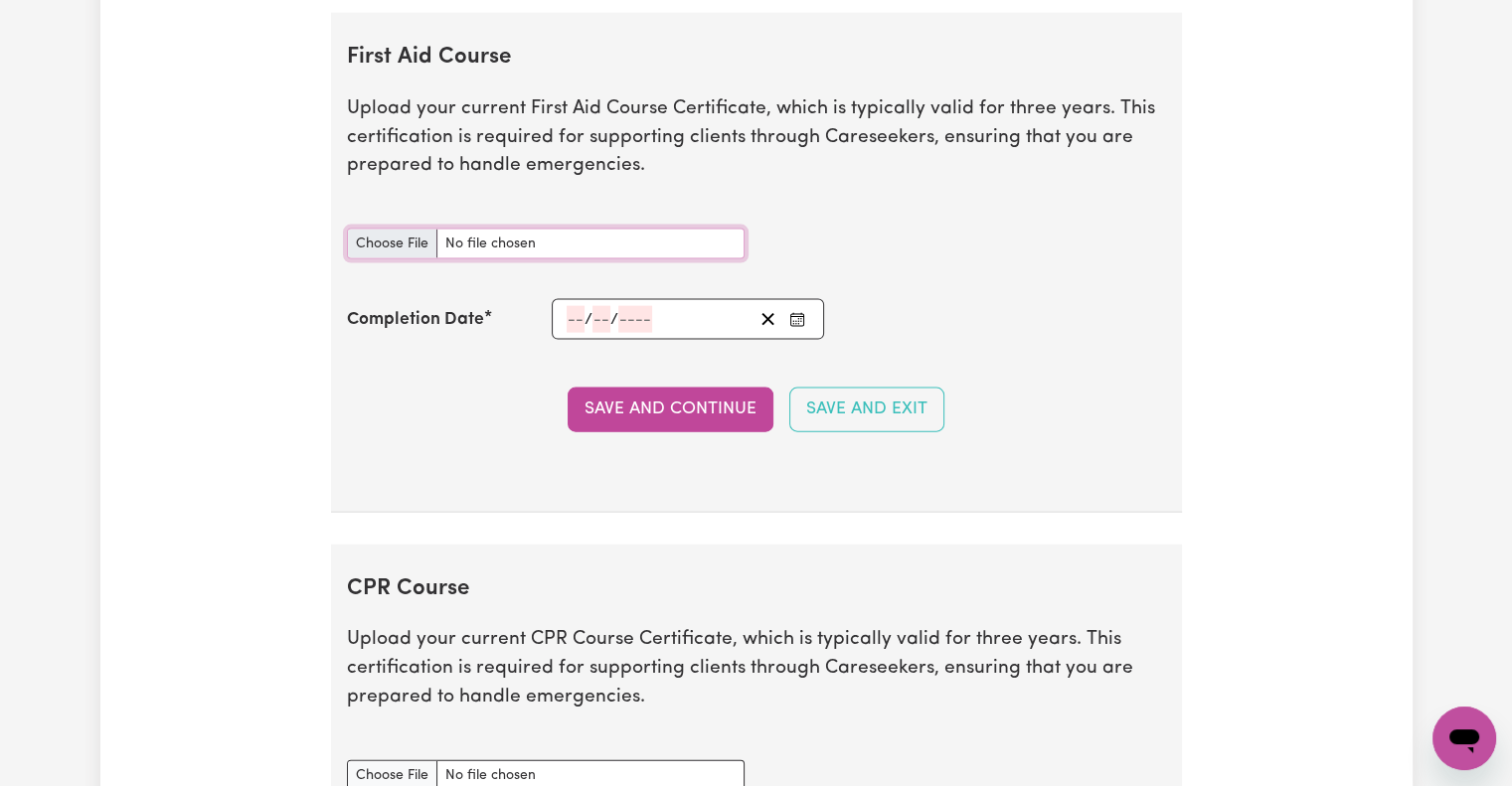 type on "C:\fakepath\basic life support.pdf" 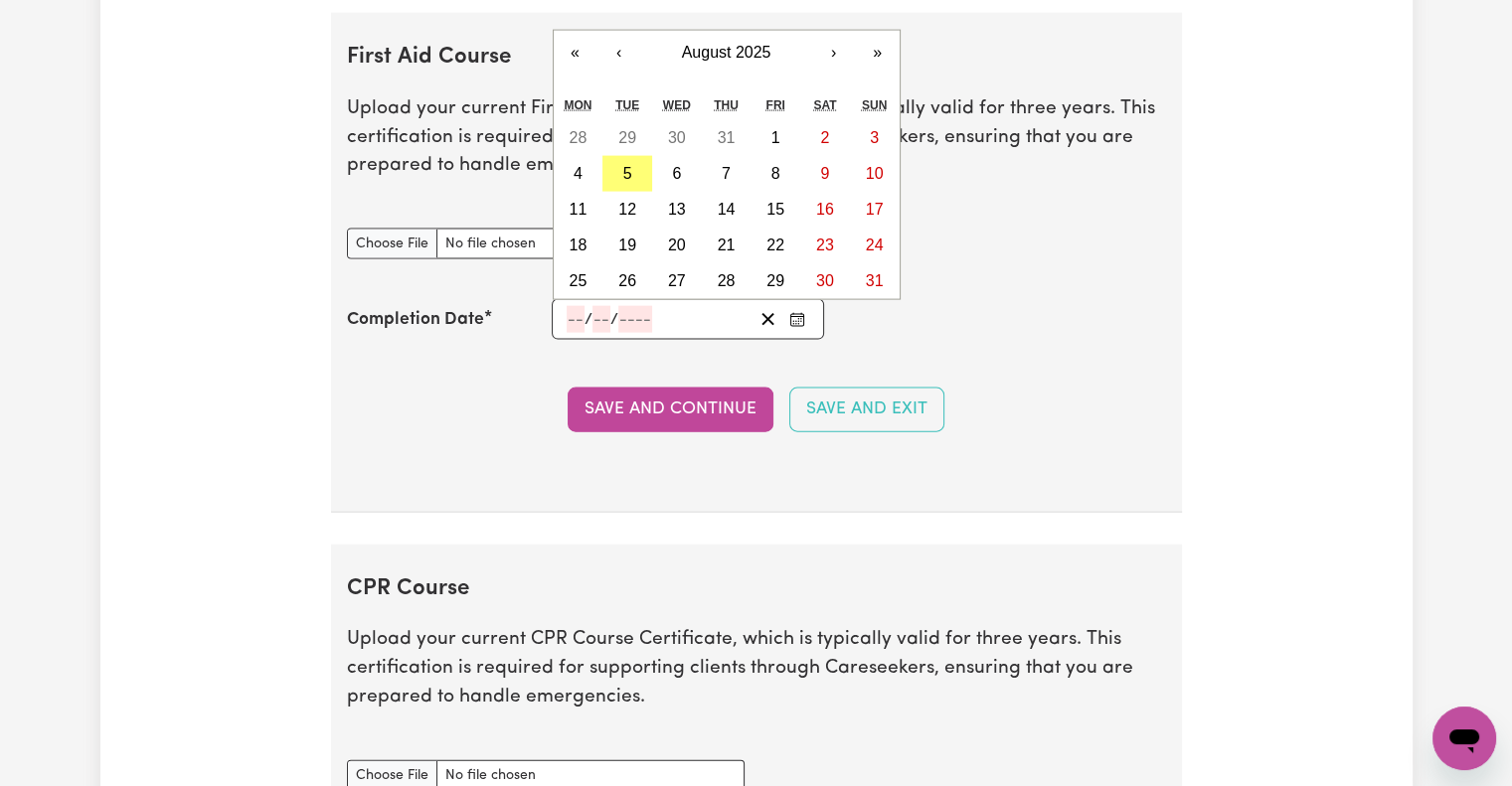 click 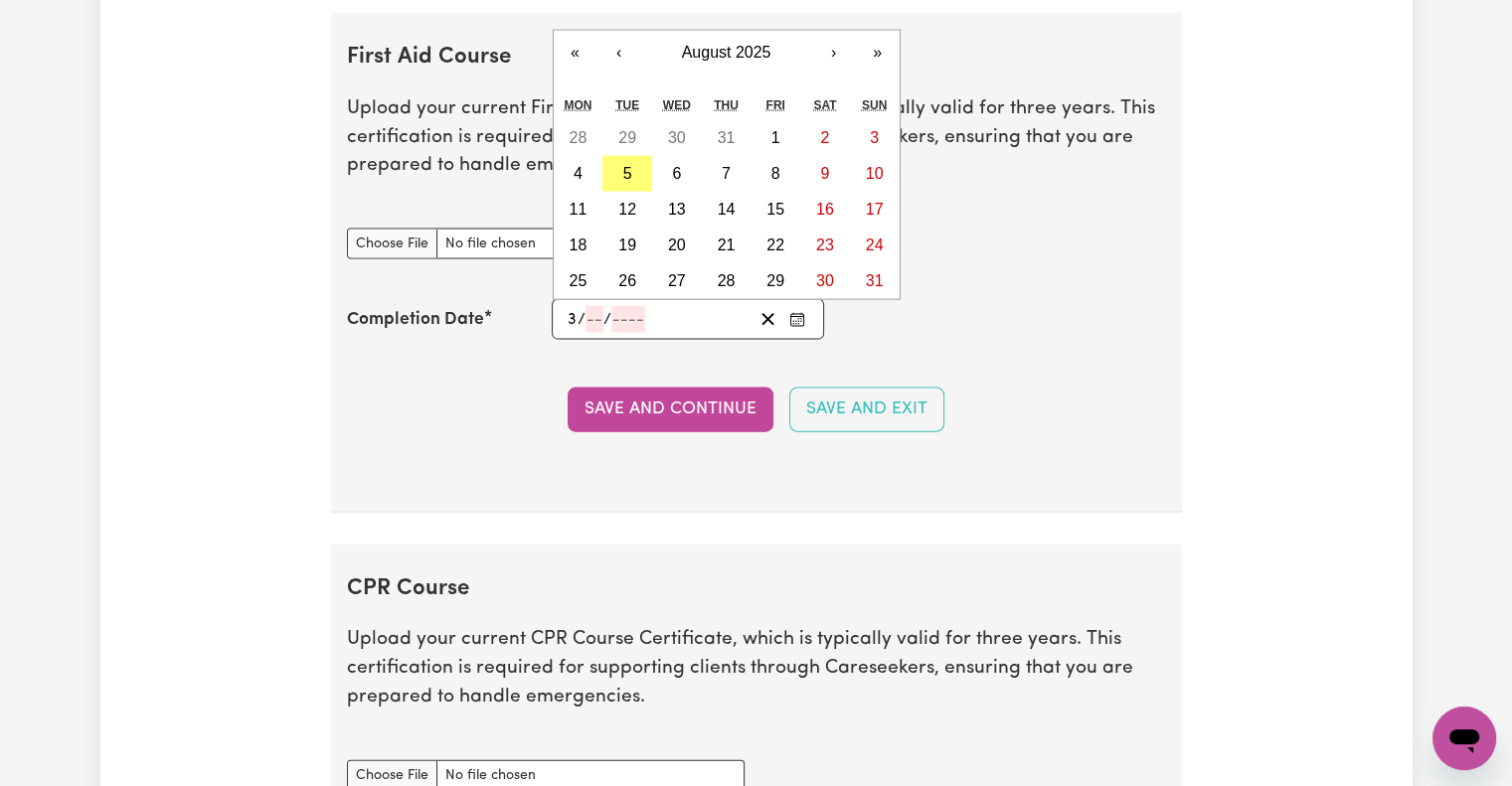type on "3" 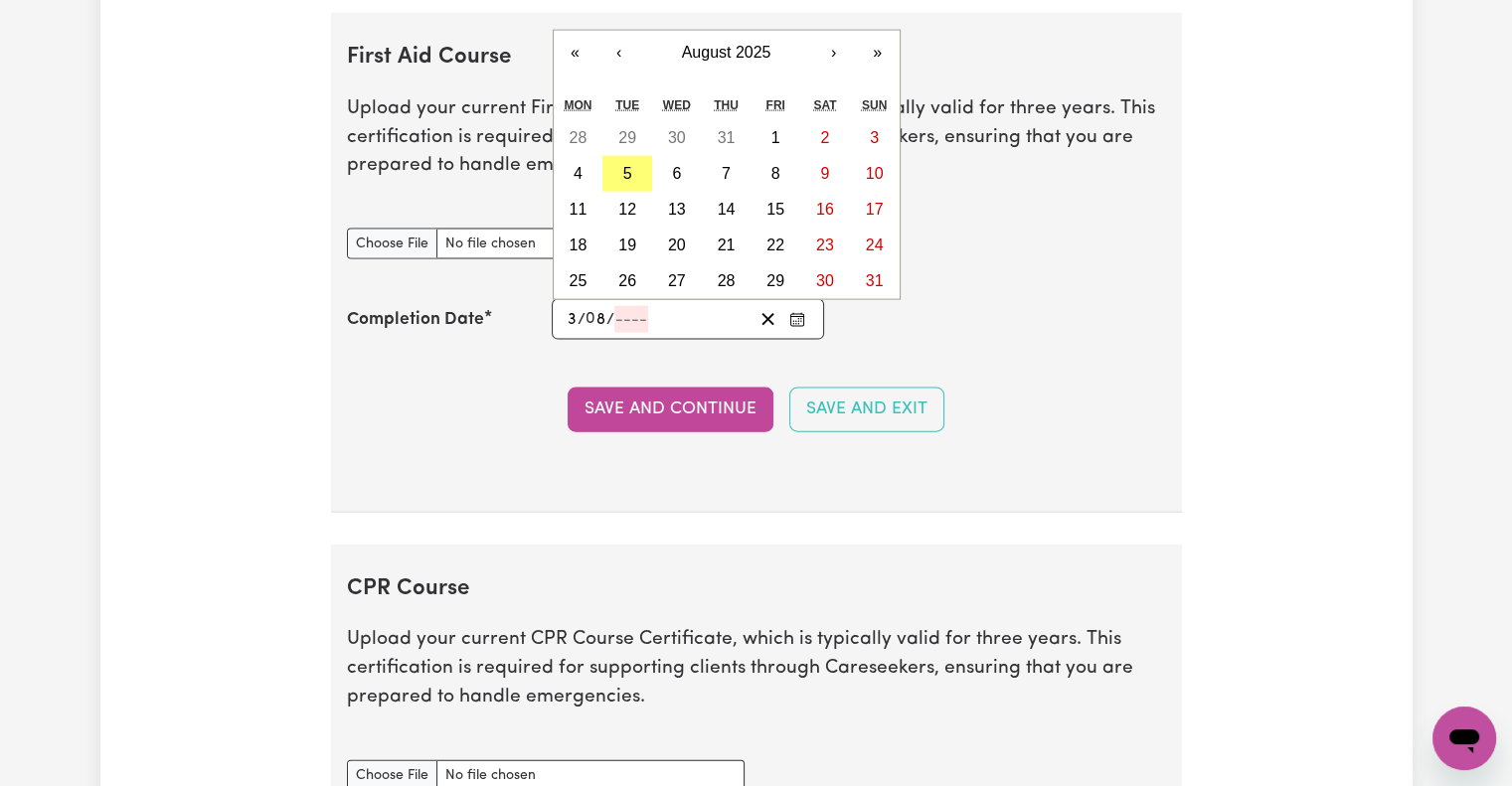 type on "8" 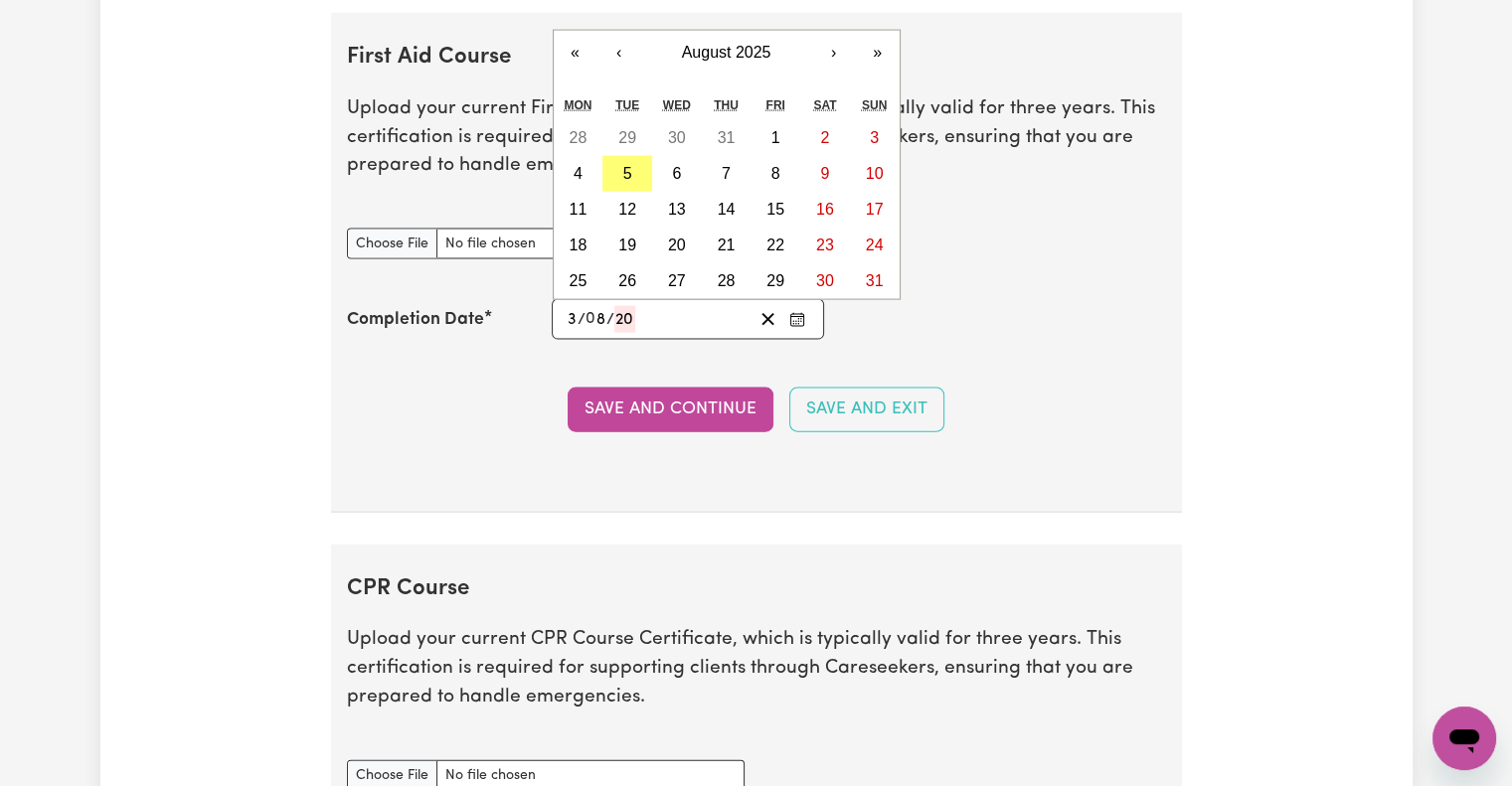 type on "202" 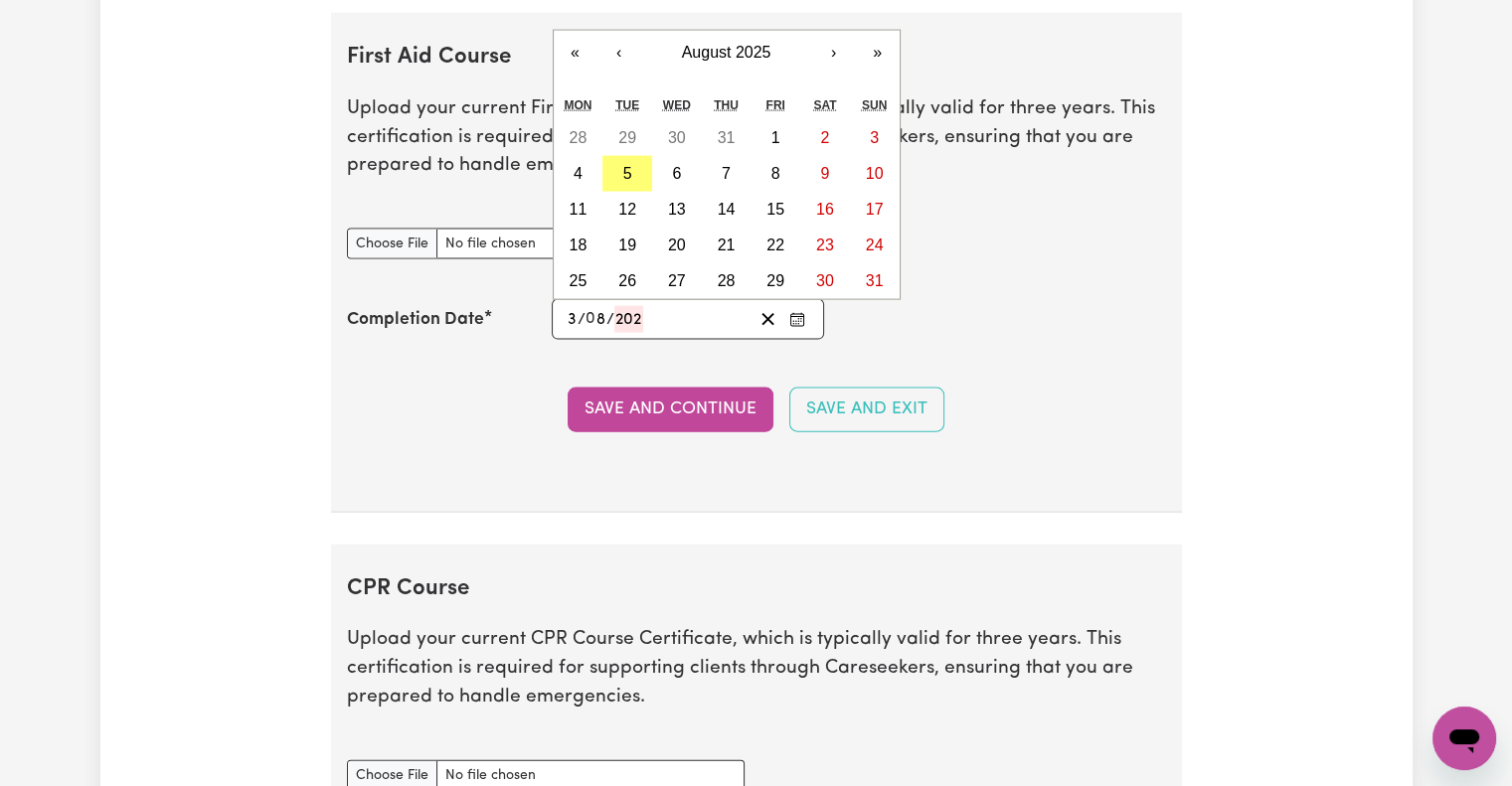 type on "2025-08-03" 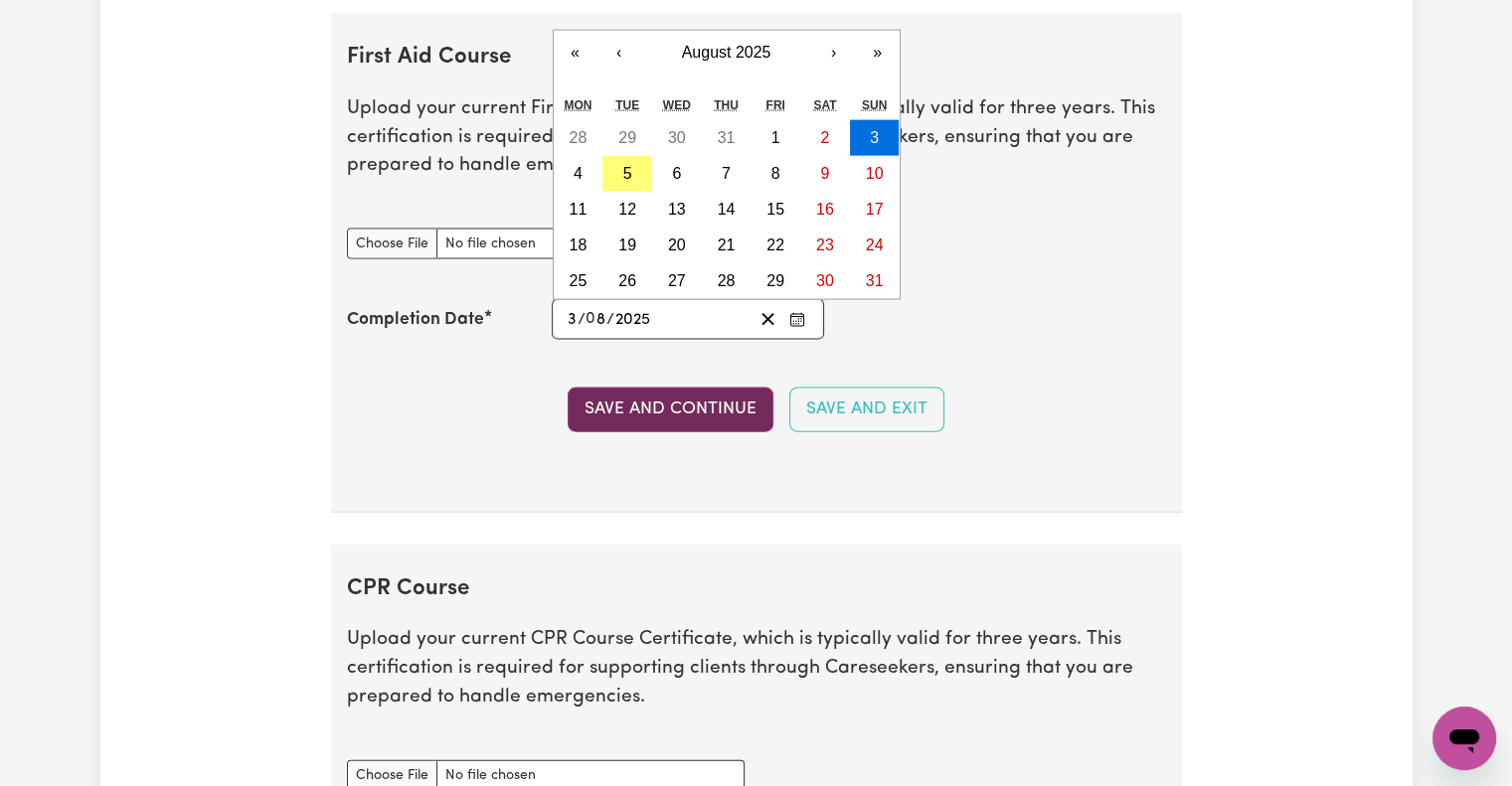type on "2025" 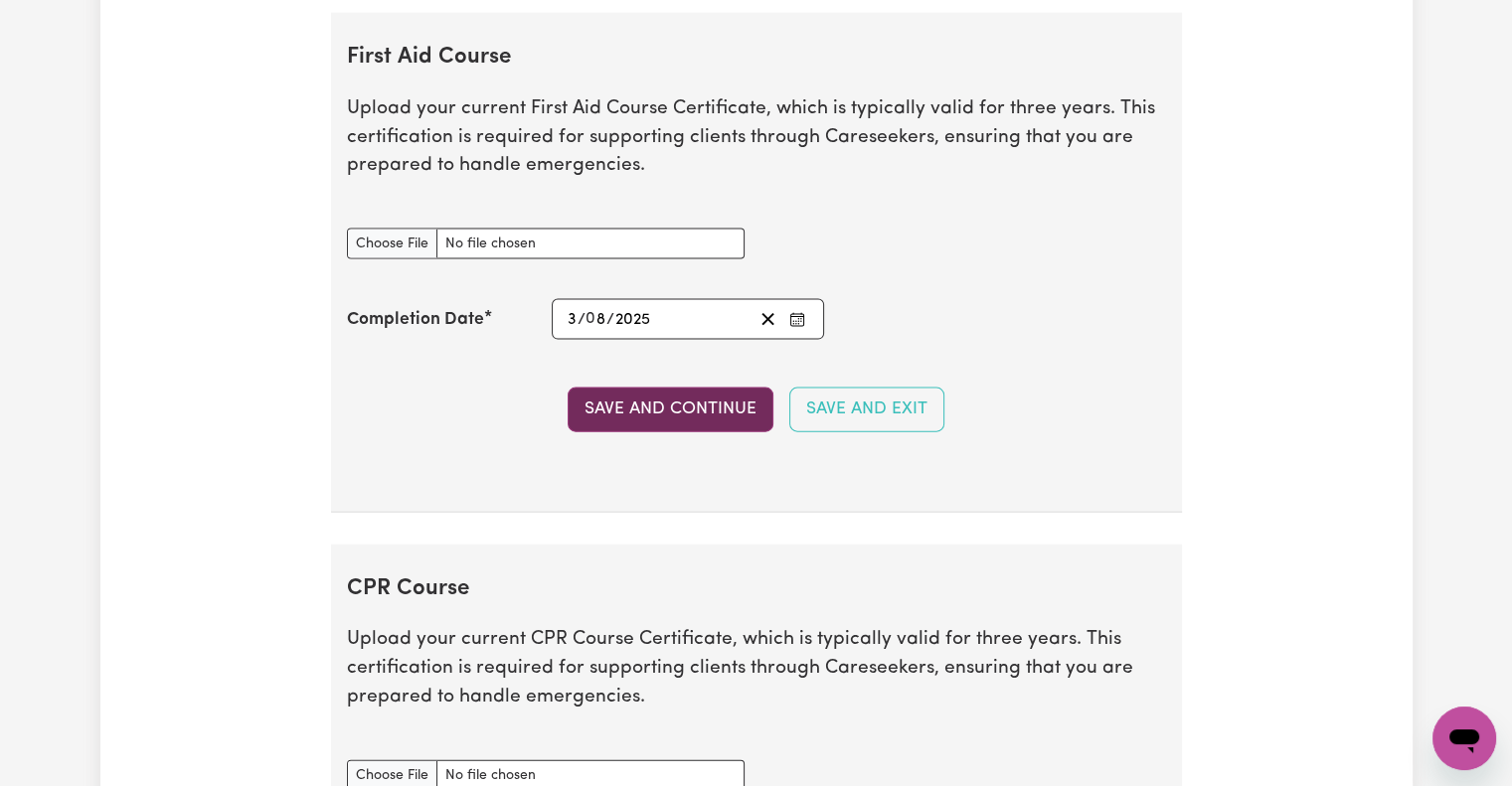 click on "Save and Continue" at bounding box center (670, 409) 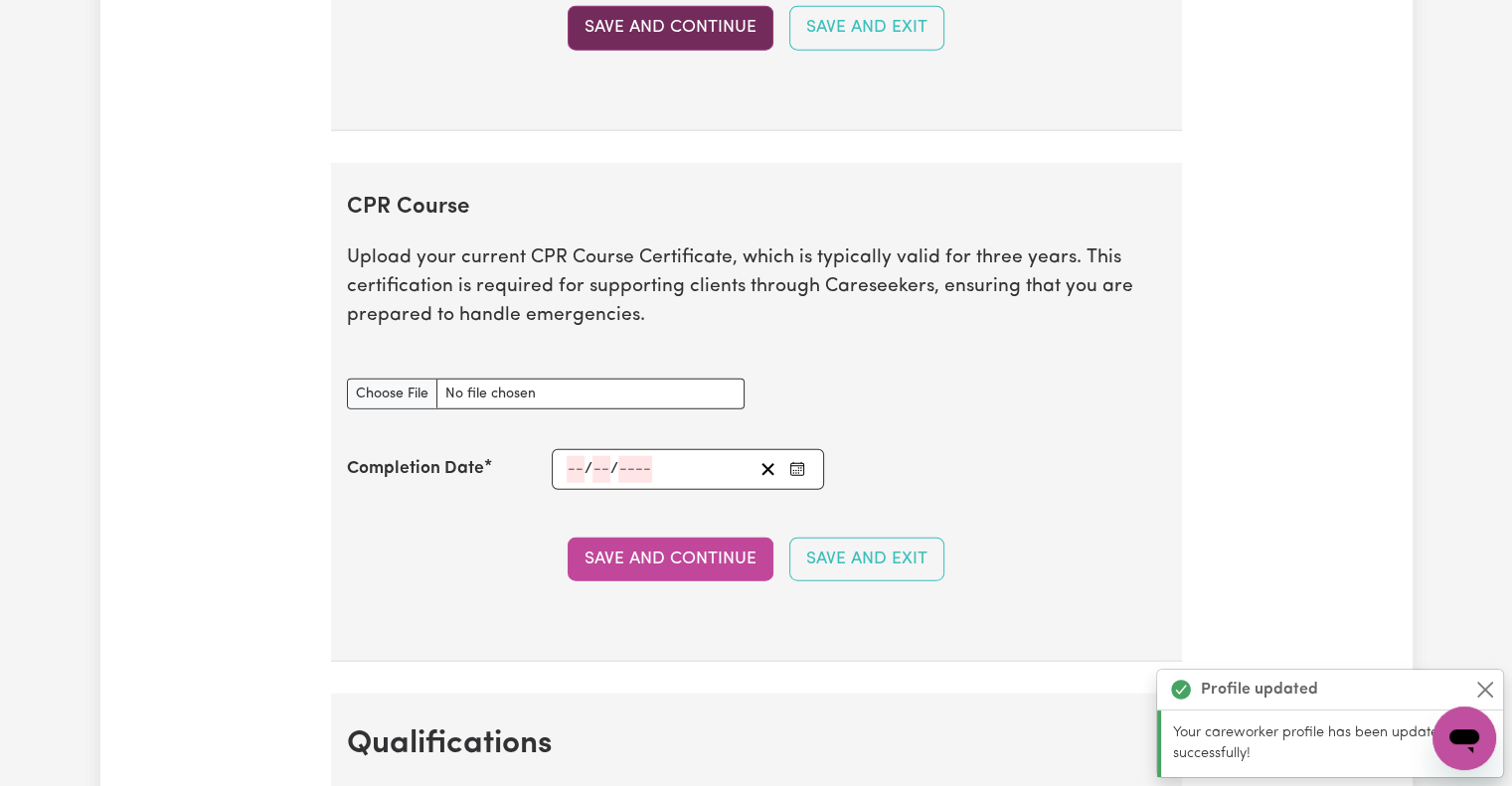scroll, scrollTop: 4829, scrollLeft: 0, axis: vertical 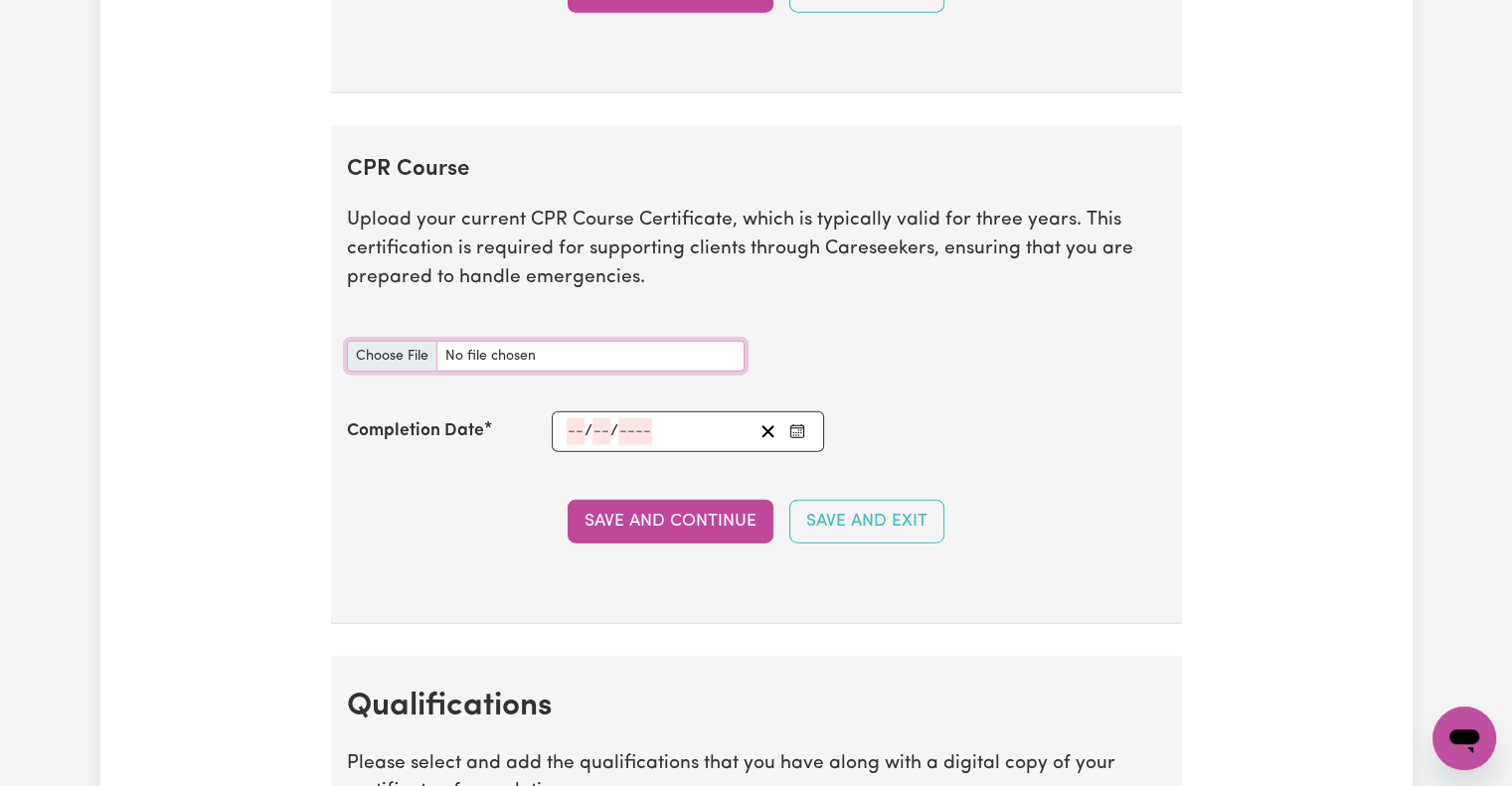click on "CPR Course  document" at bounding box center [546, 356] 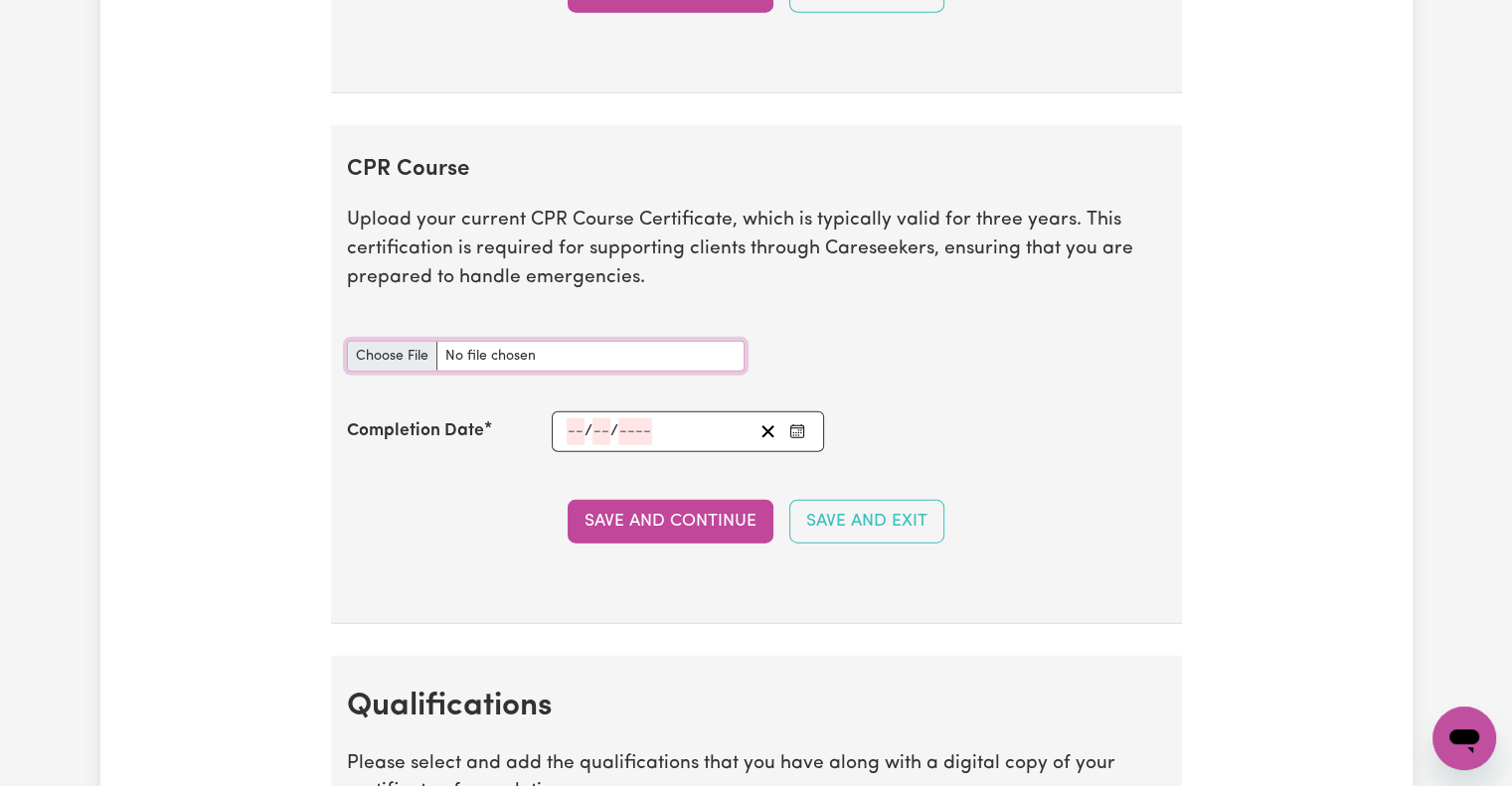 type on "C:\fakepath\[FILENAME].pdf" 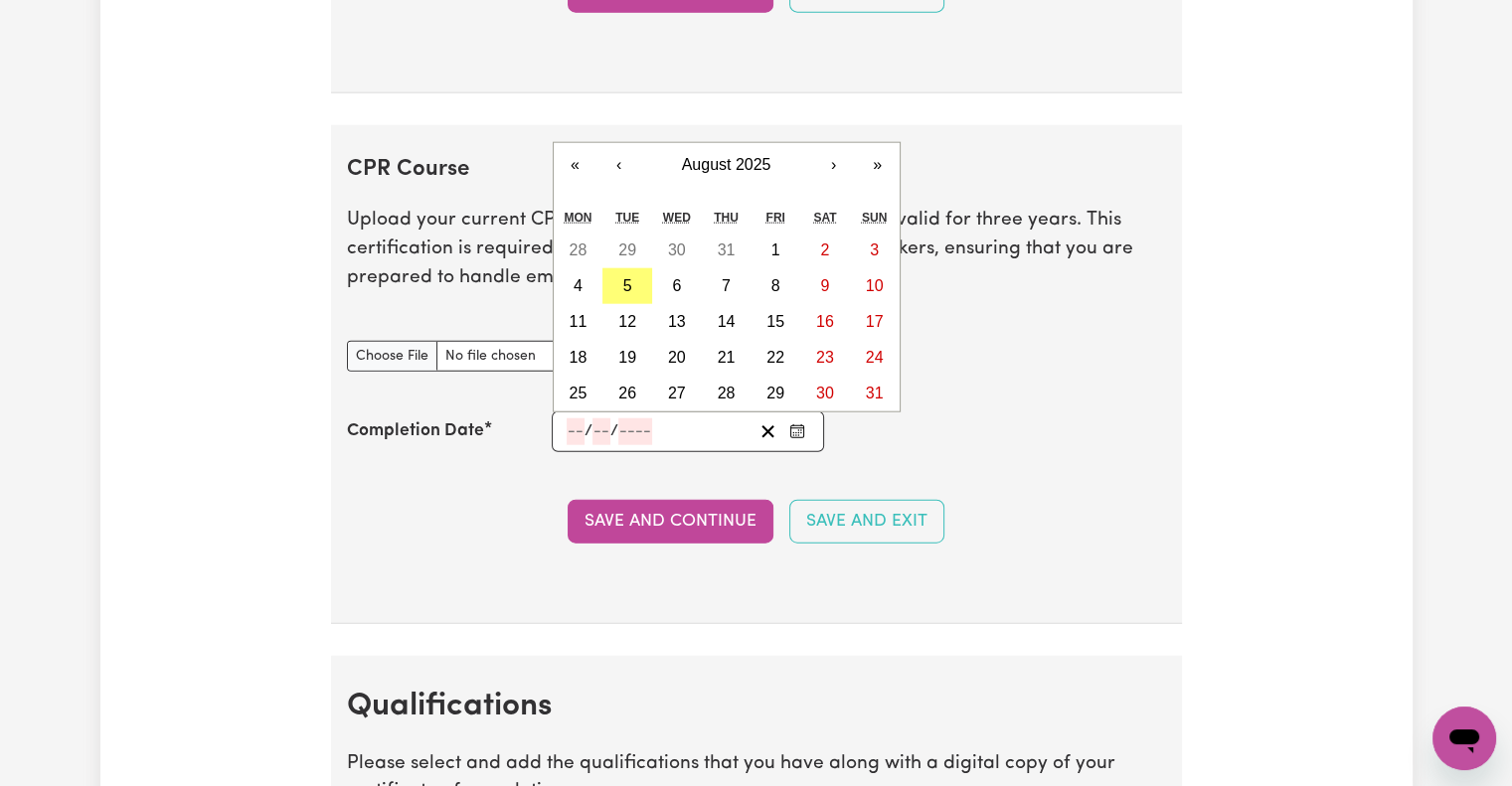click 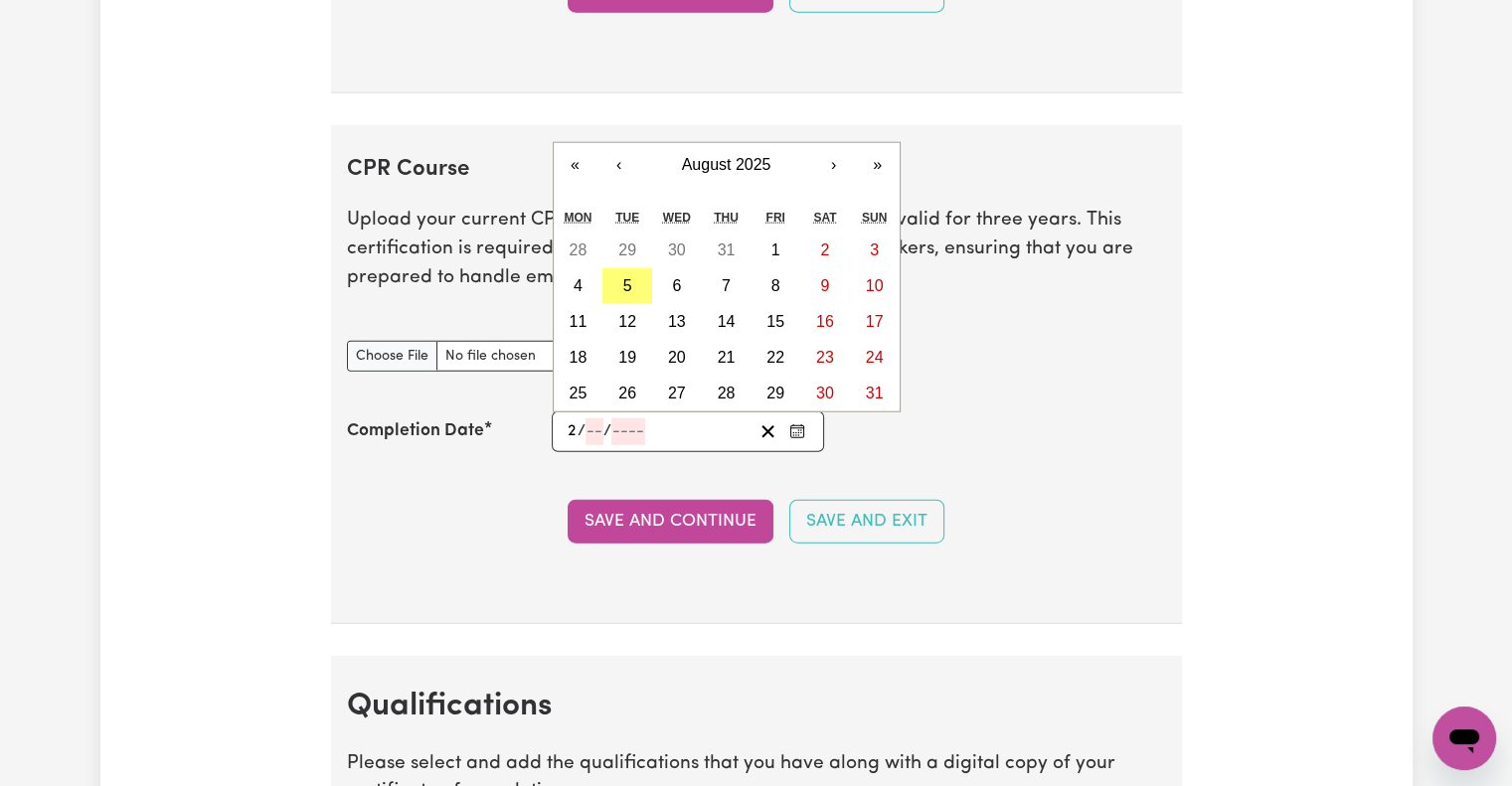 type on "2" 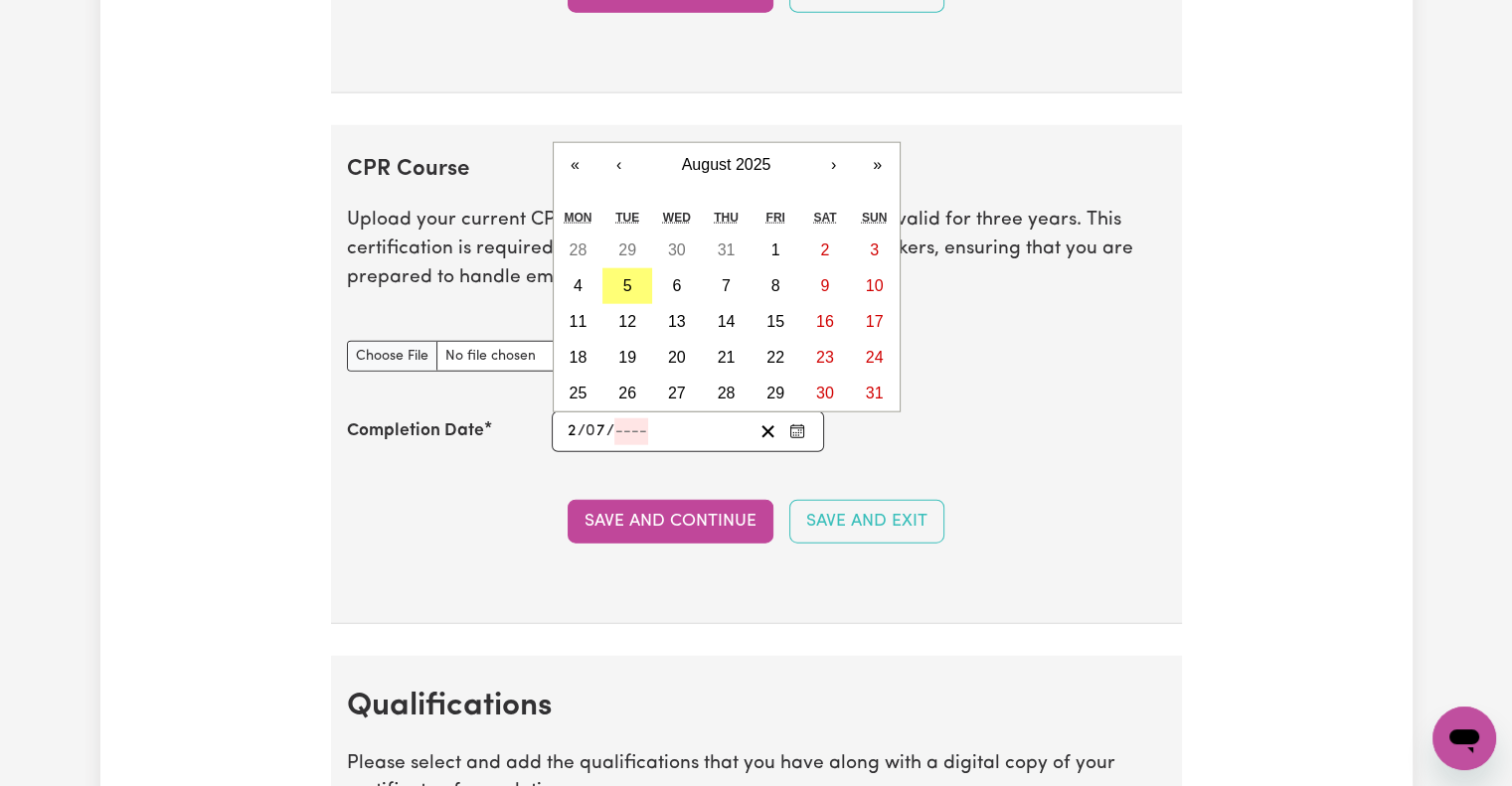 type on "7" 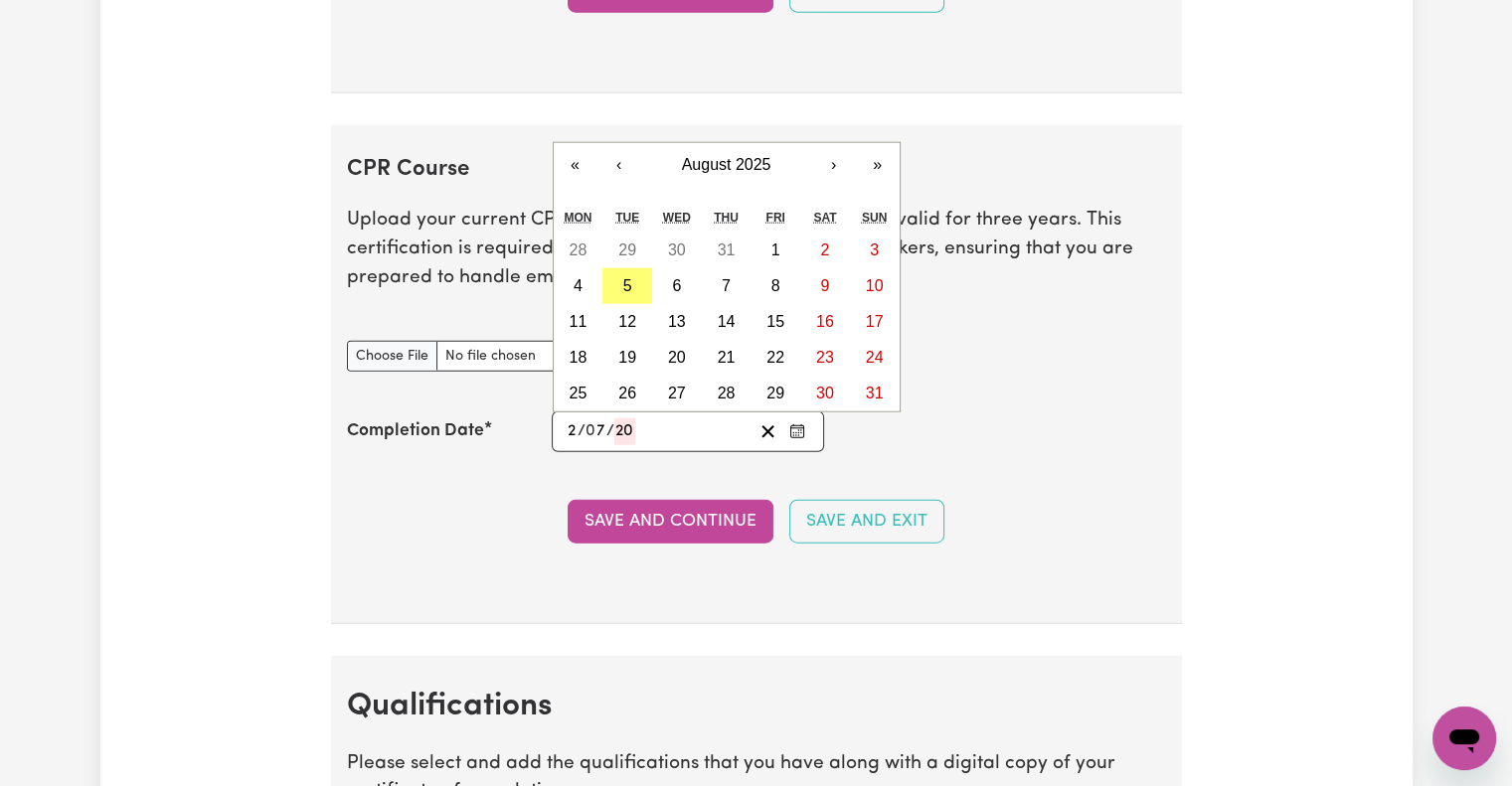 type on "202" 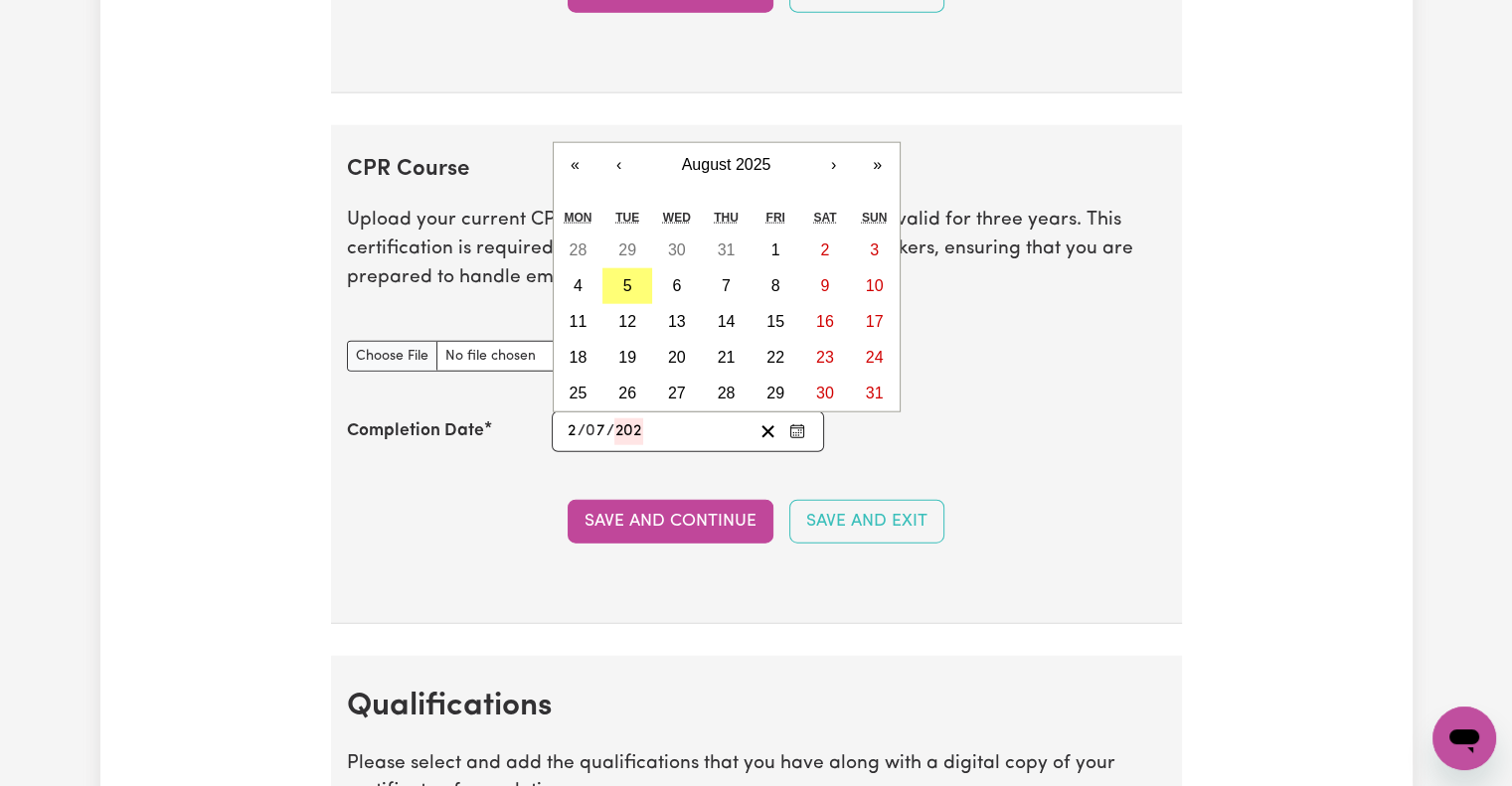 type on "[YEAR]-[MONTH]-[DAY]" 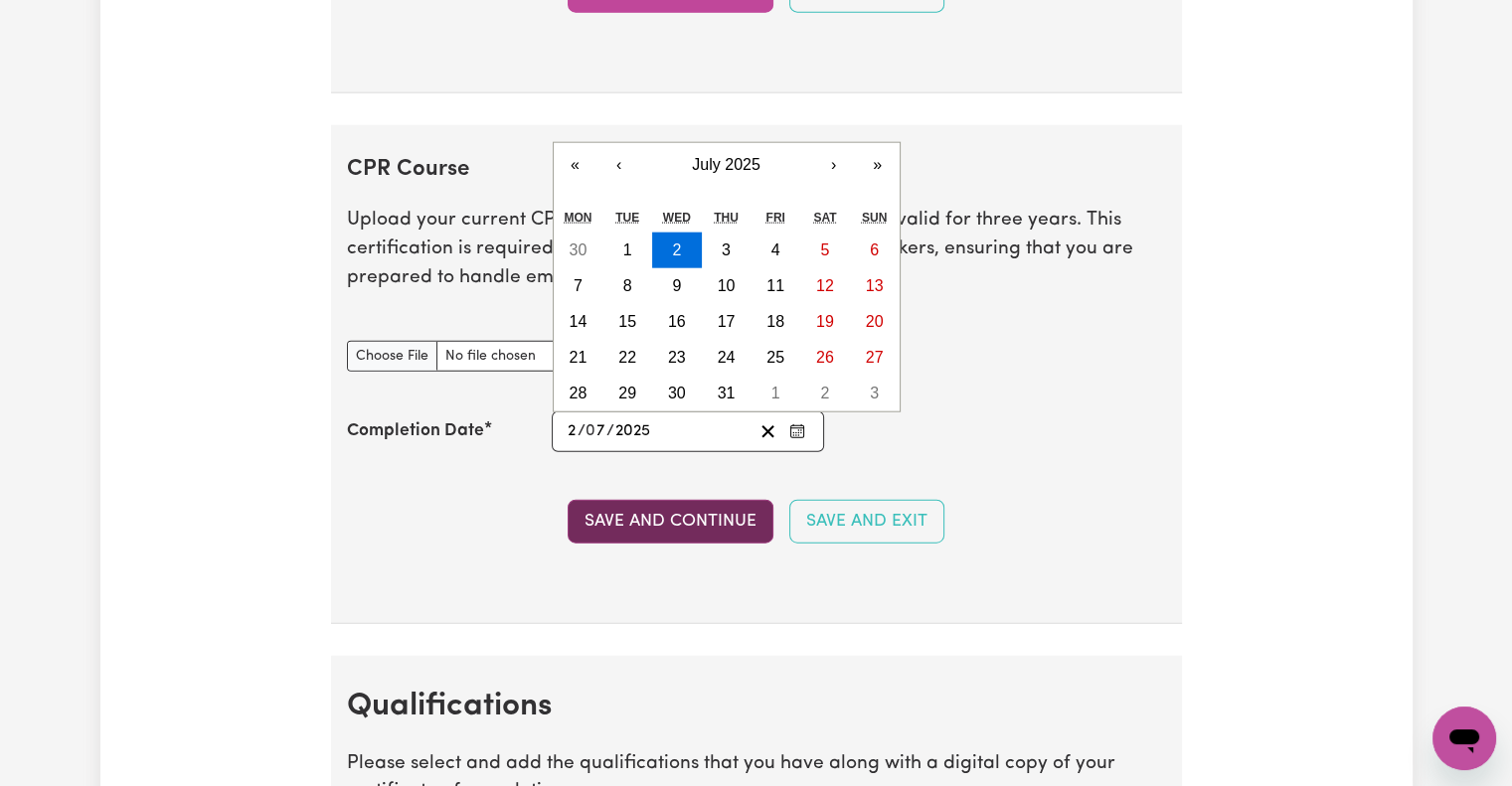 type on "2025" 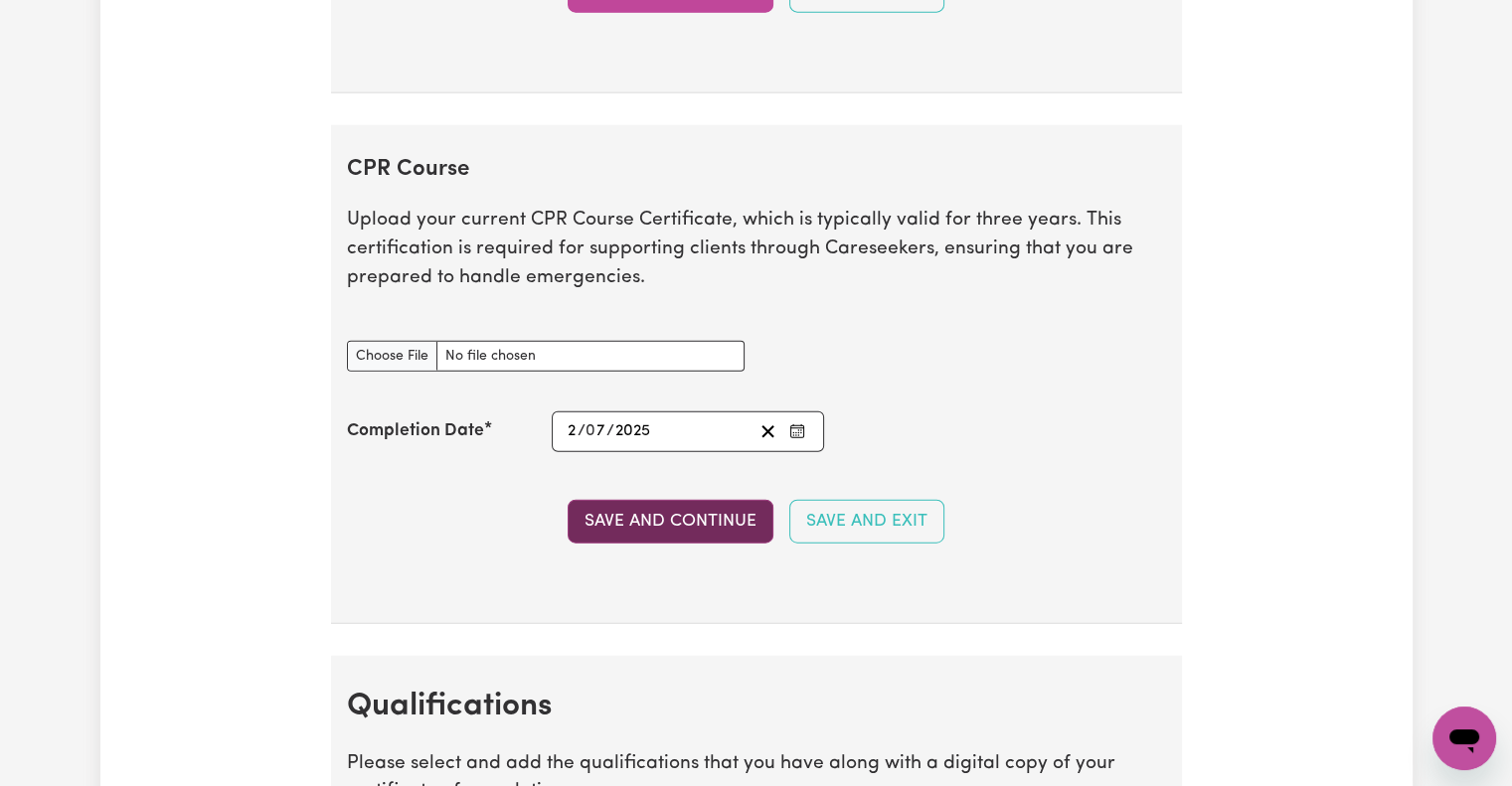 click on "Save and Continue" at bounding box center [670, 522] 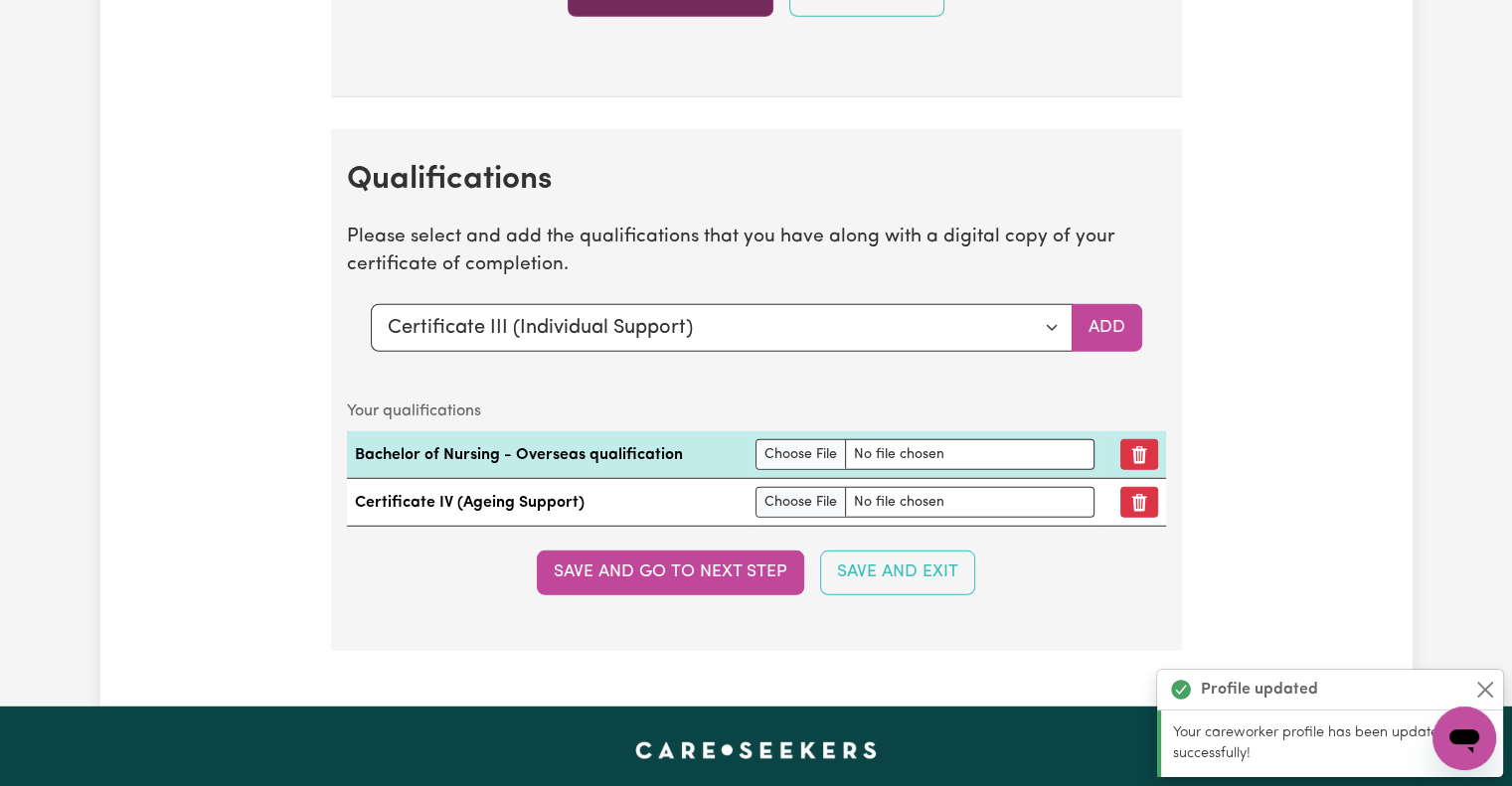 scroll, scrollTop: 5471, scrollLeft: 0, axis: vertical 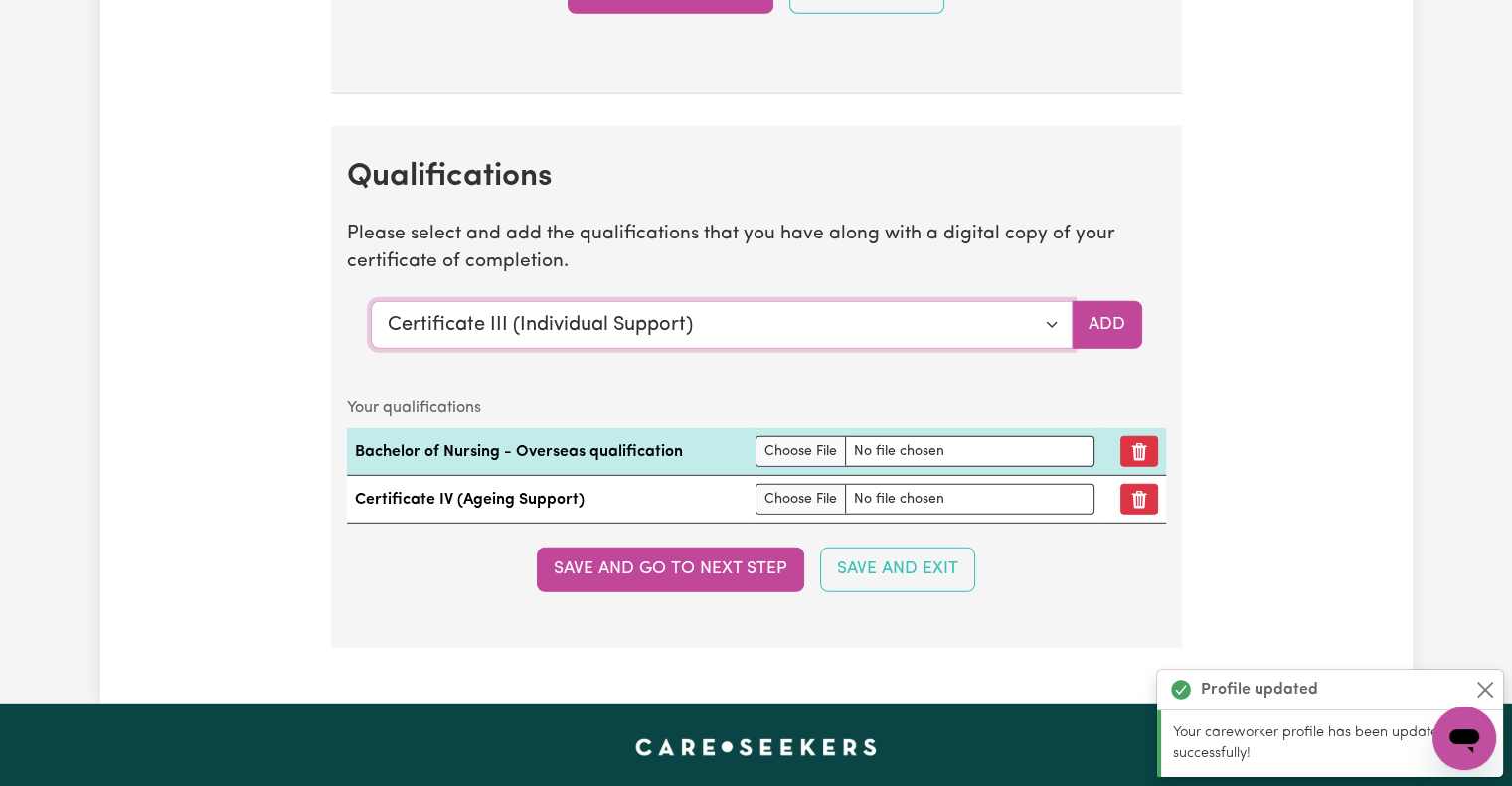 click on "Select a qualification to add... Certificate III (Individual Support) Certificate III in Community Services [CHC32015] Certificate IV (Disability Support) Certificate IV (Ageing Support) Certificate IV in Community Services [CHC42015] Certificate IV (Mental Health) Diploma of Nursing Diploma of Nursing (EEN) Diploma of Community Services Diploma Mental Health Master of Science (Dementia Care) Assist clients with medication [HLTHPS006] CPR Course [HLTAID009-12] Course in First Aid Management of Anaphylaxis [22300VIC] Course in the Management of Asthma Risks and Emergencies in the Workplace [22556VIC] Epilepsy Management Manual Handling Medication Management Bachelor of Nursing - Australian registered nurse Bachelor of Nursing - Overseas qualification Bachelor of Nursing (Not Registered Under APHRA) Bachelor of social work Bachelor of social work - overseas qualification Bachelor of psychology Bachelor of psychology - overseas qualification Bachelor of applied science (OT, Speech, Physio)" at bounding box center (722, 325) 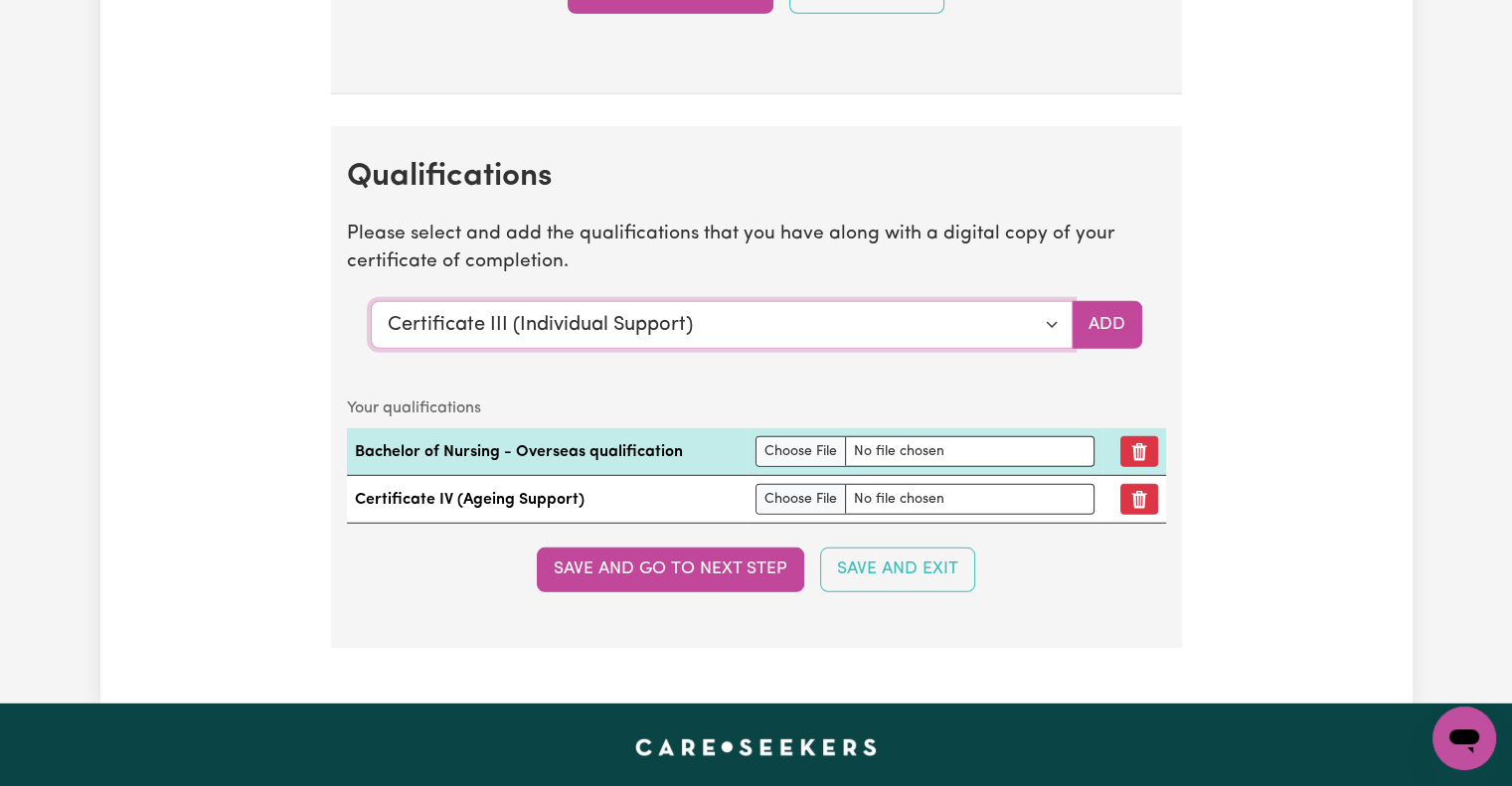 select on "Certificate IV (Ageing Support)" 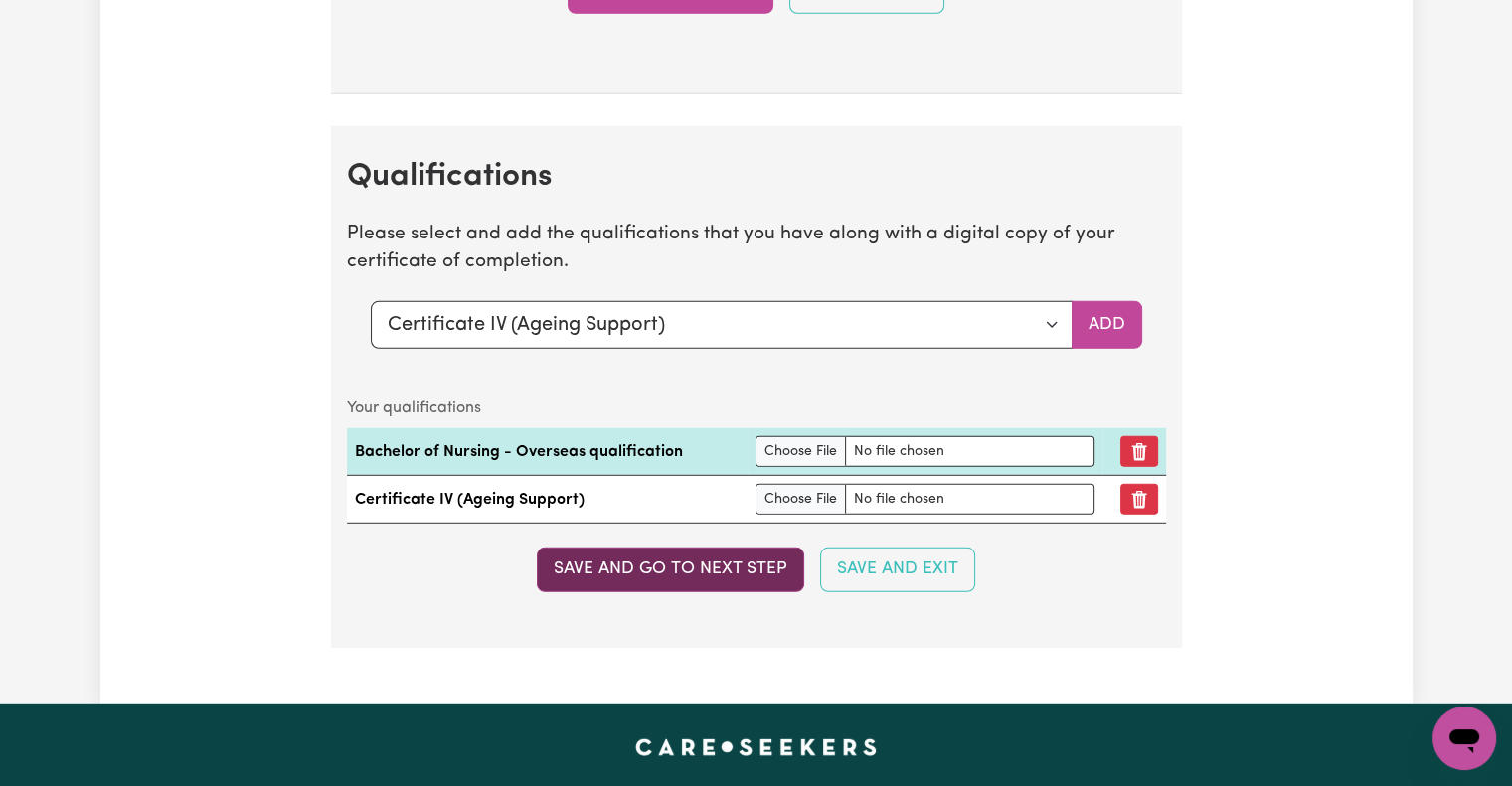 click on "Save and go to next step" at bounding box center (670, 569) 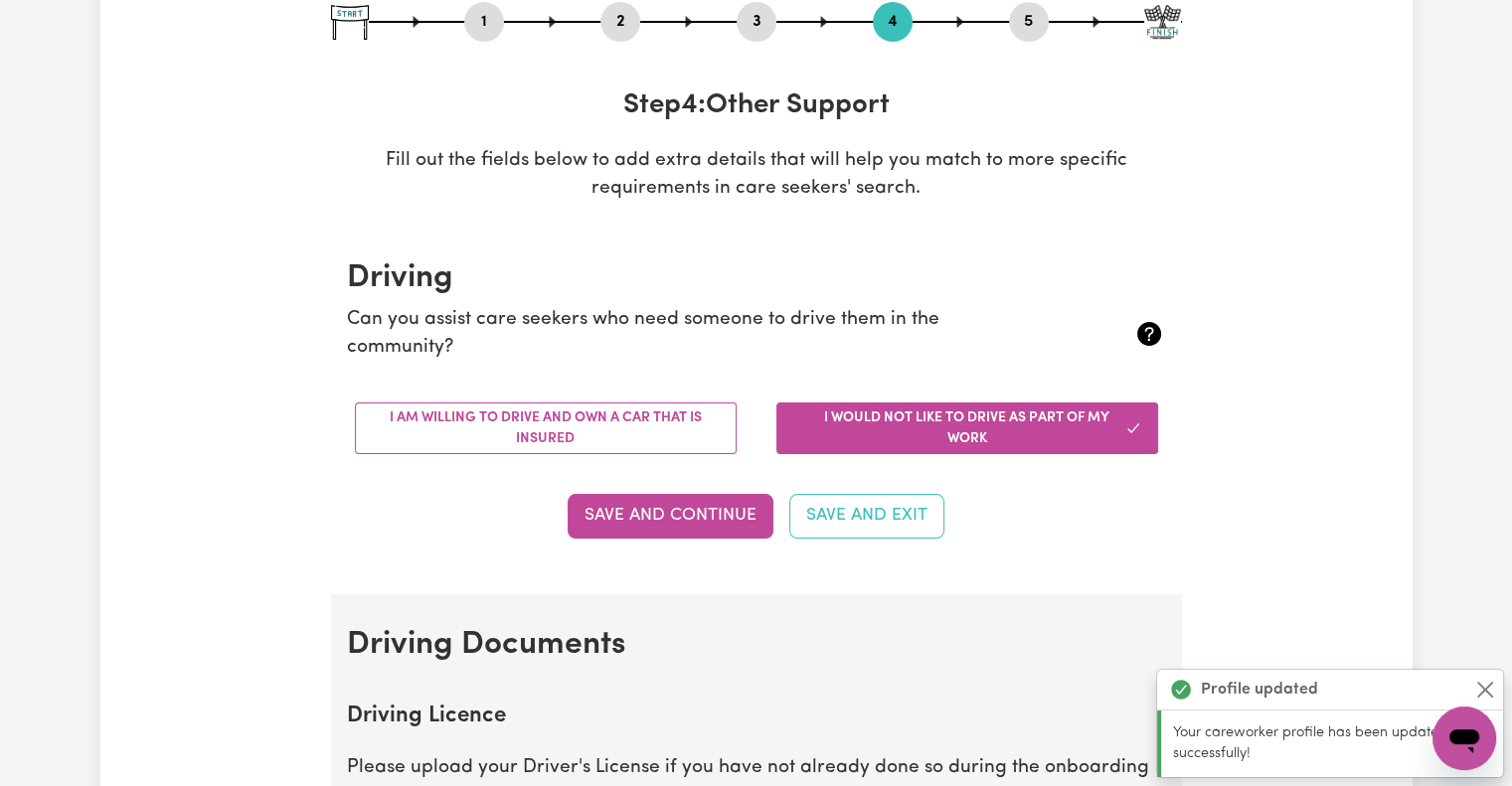 scroll, scrollTop: 252, scrollLeft: 0, axis: vertical 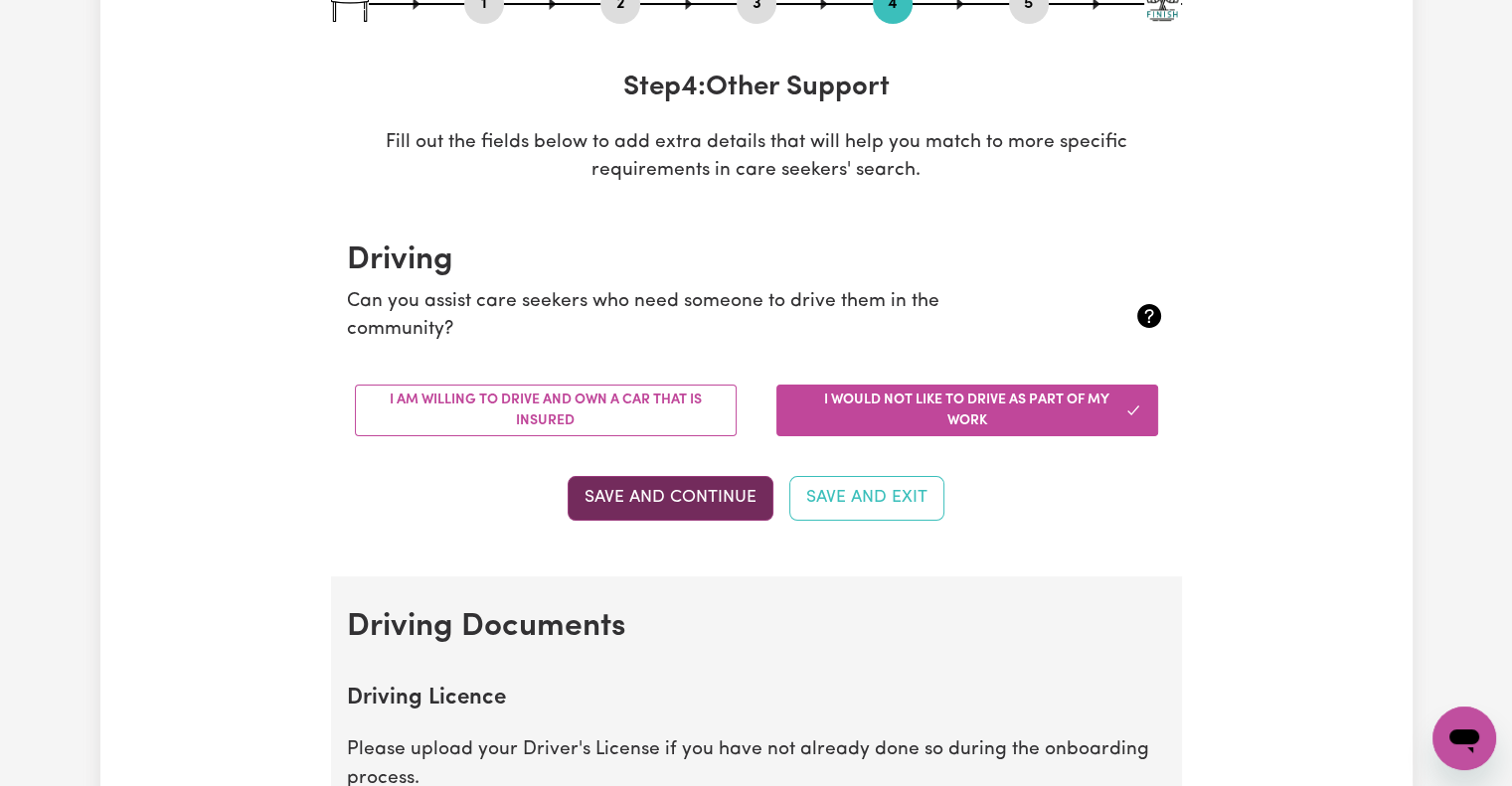 click on "Save and Continue" at bounding box center [670, 498] 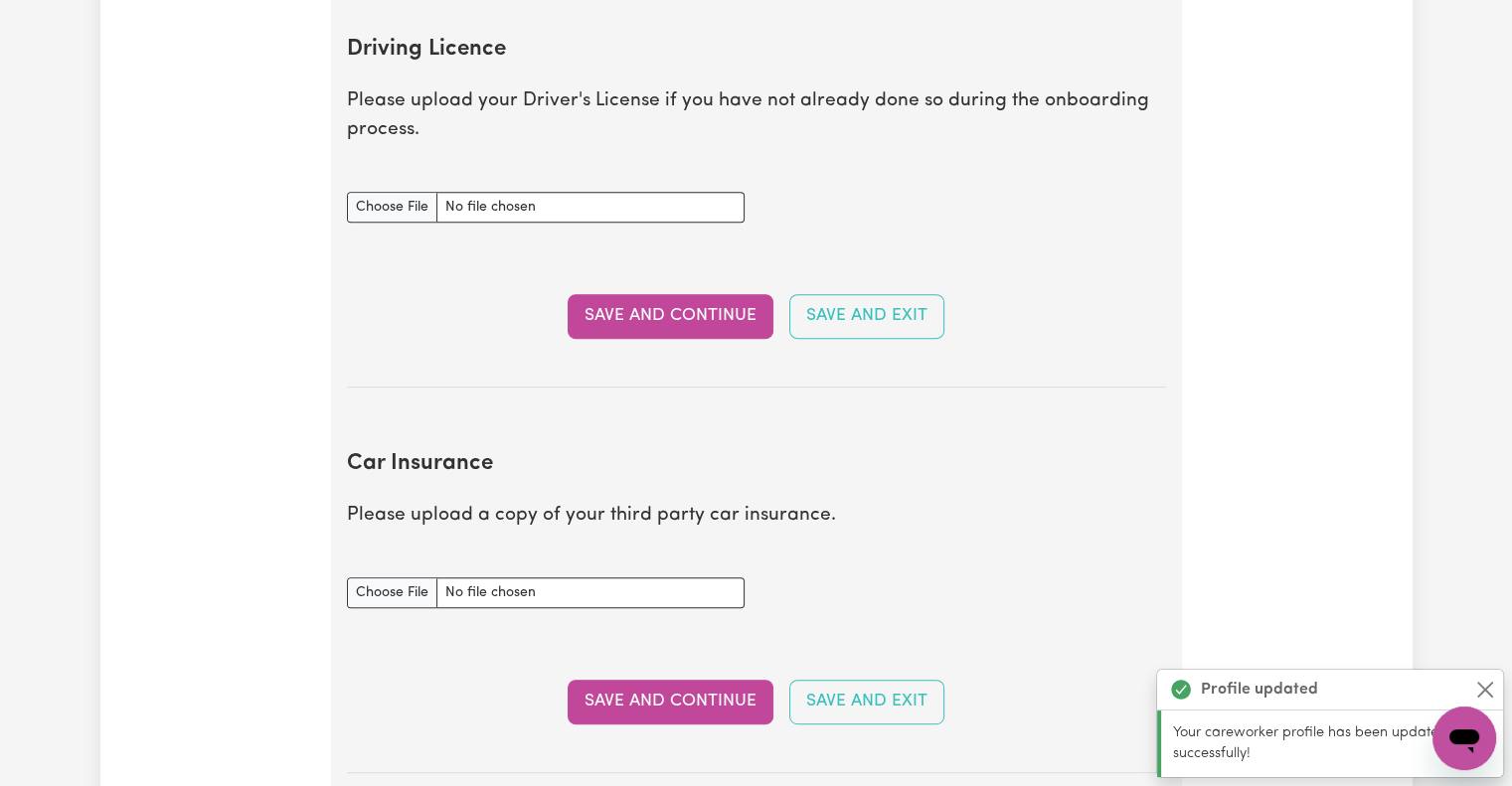 scroll, scrollTop: 905, scrollLeft: 0, axis: vertical 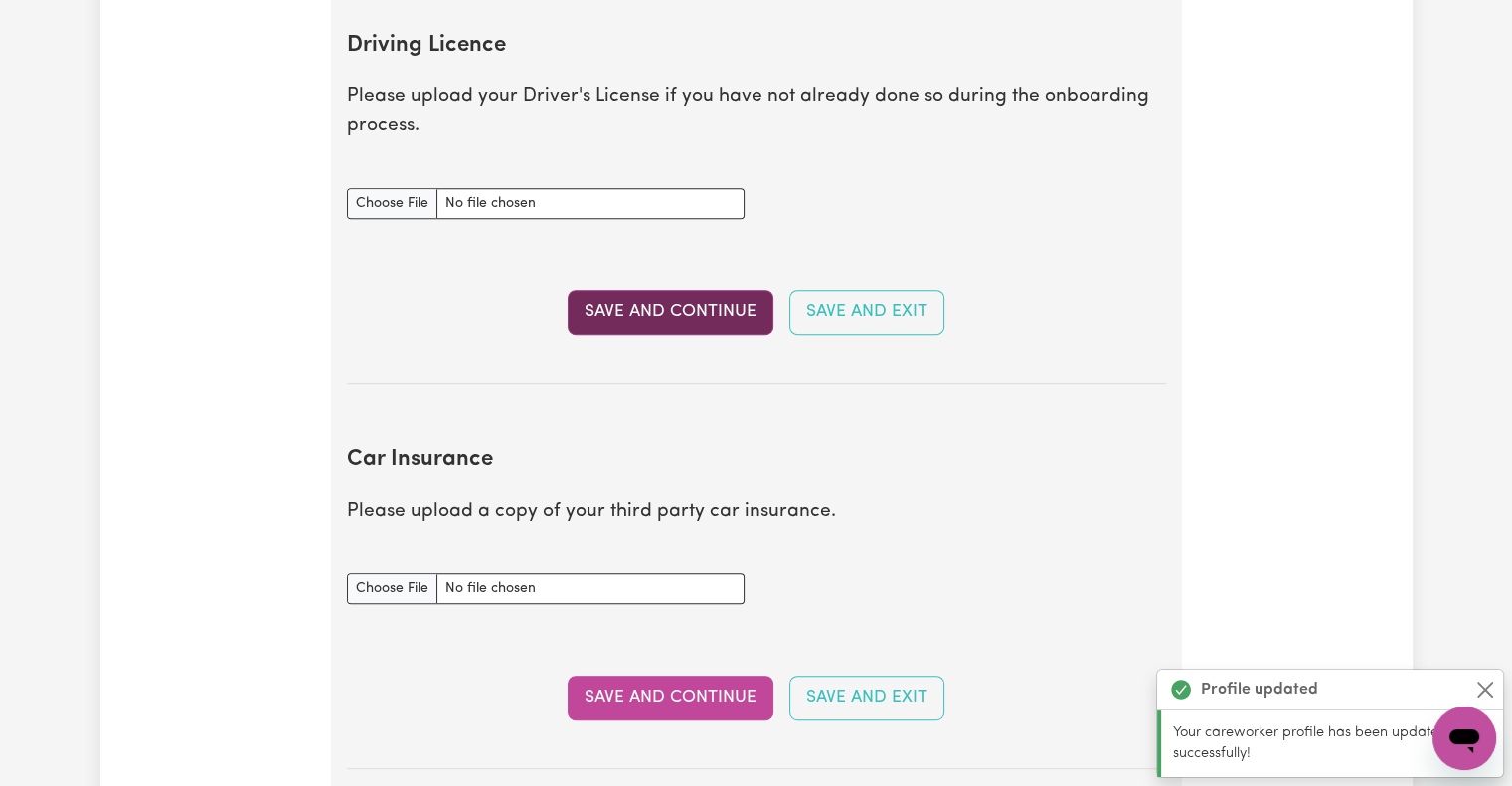 click on "Save and Continue" at bounding box center (670, 312) 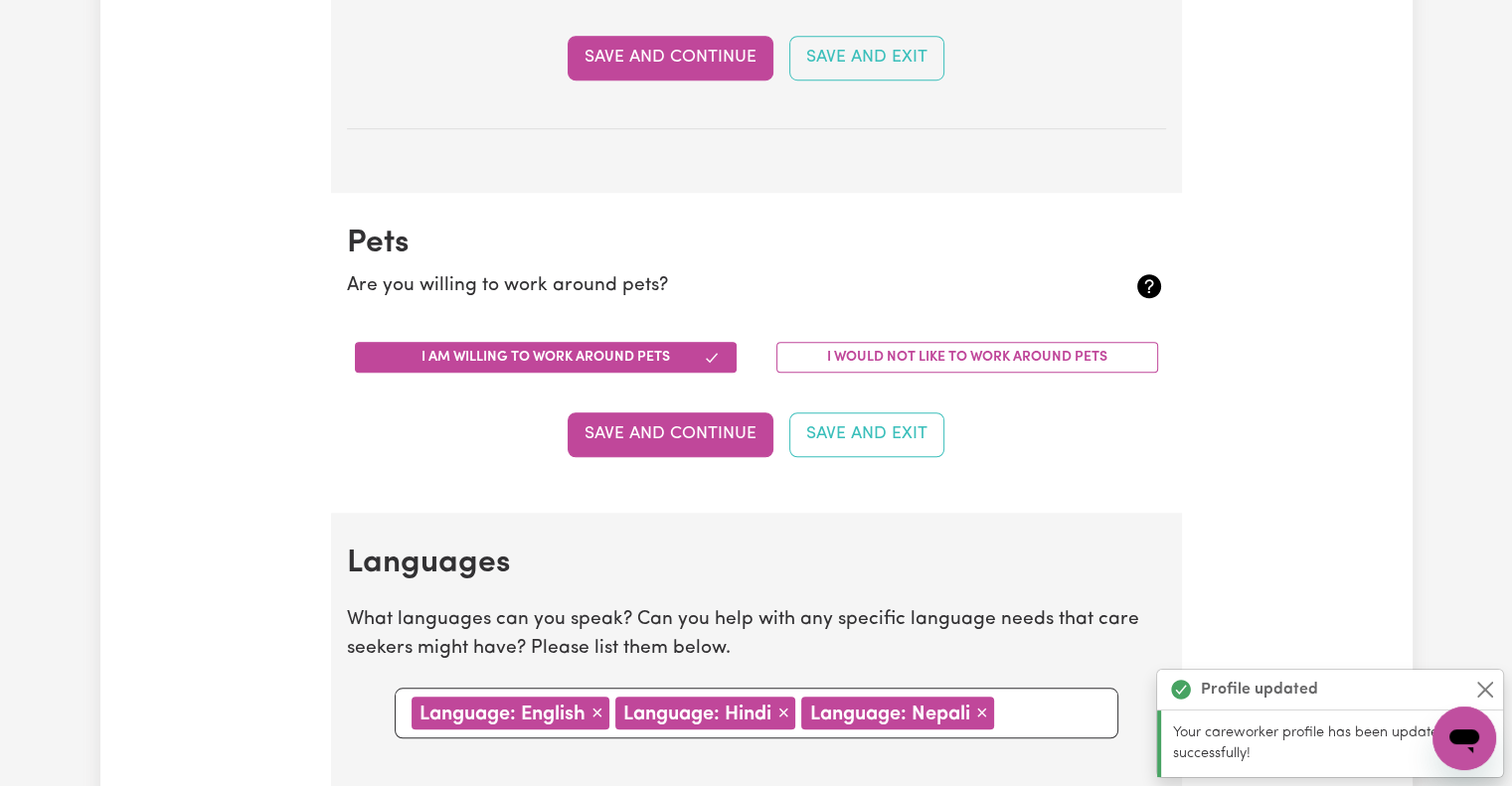 scroll, scrollTop: 1547, scrollLeft: 0, axis: vertical 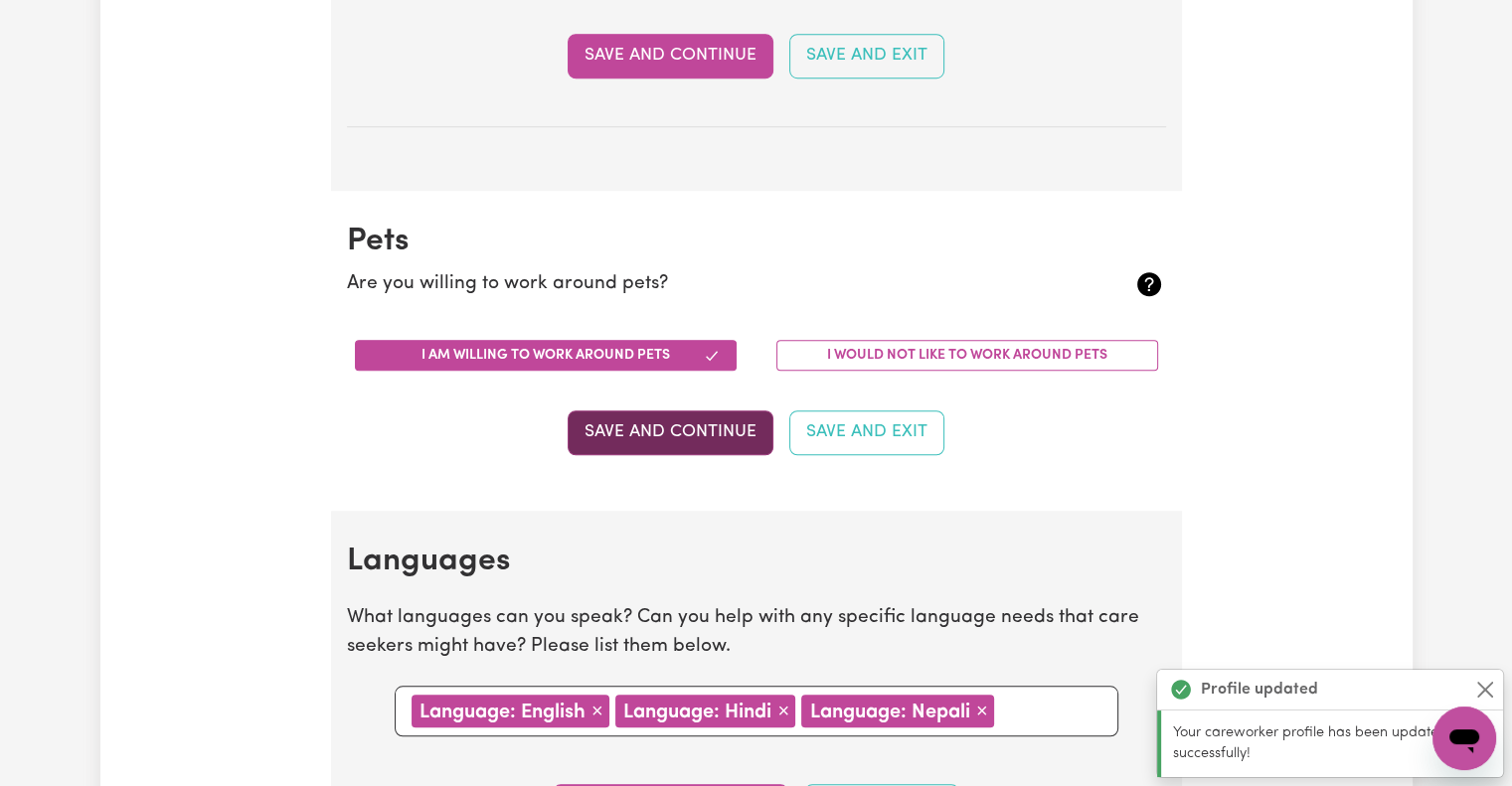 click on "Save and Continue" at bounding box center (670, 432) 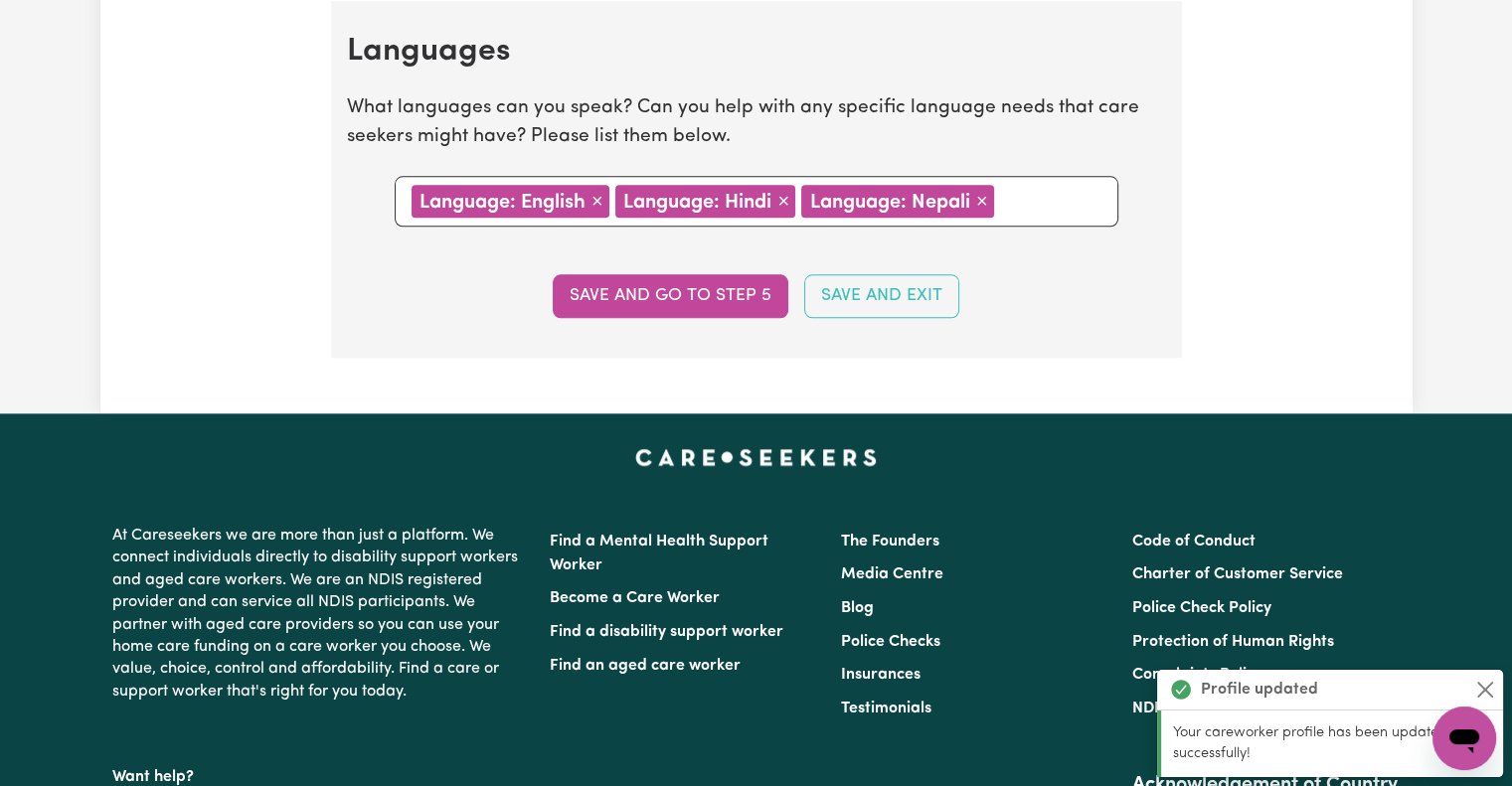 scroll, scrollTop: 2059, scrollLeft: 0, axis: vertical 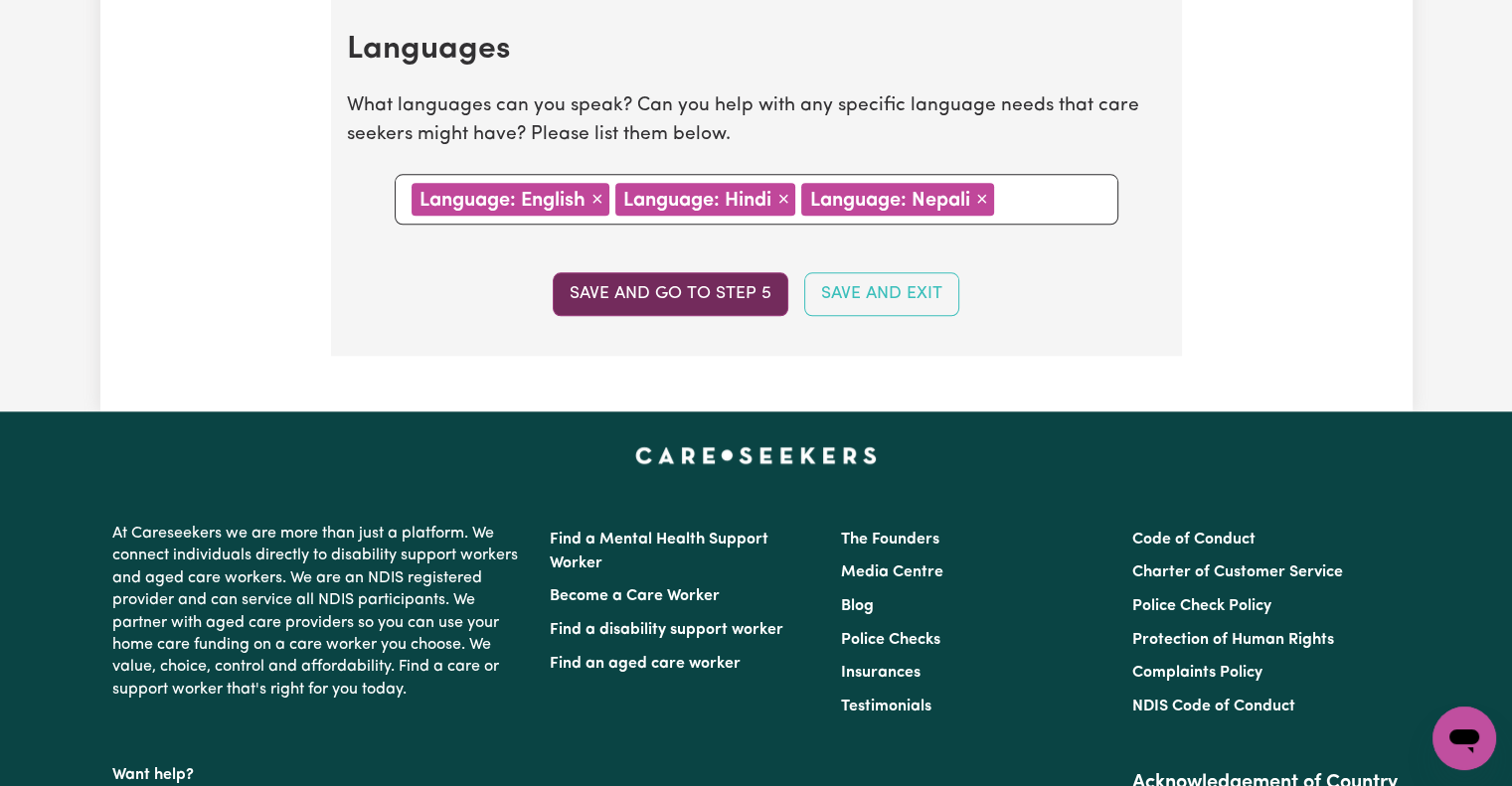 click on "Save and go to step 5" at bounding box center [670, 294] 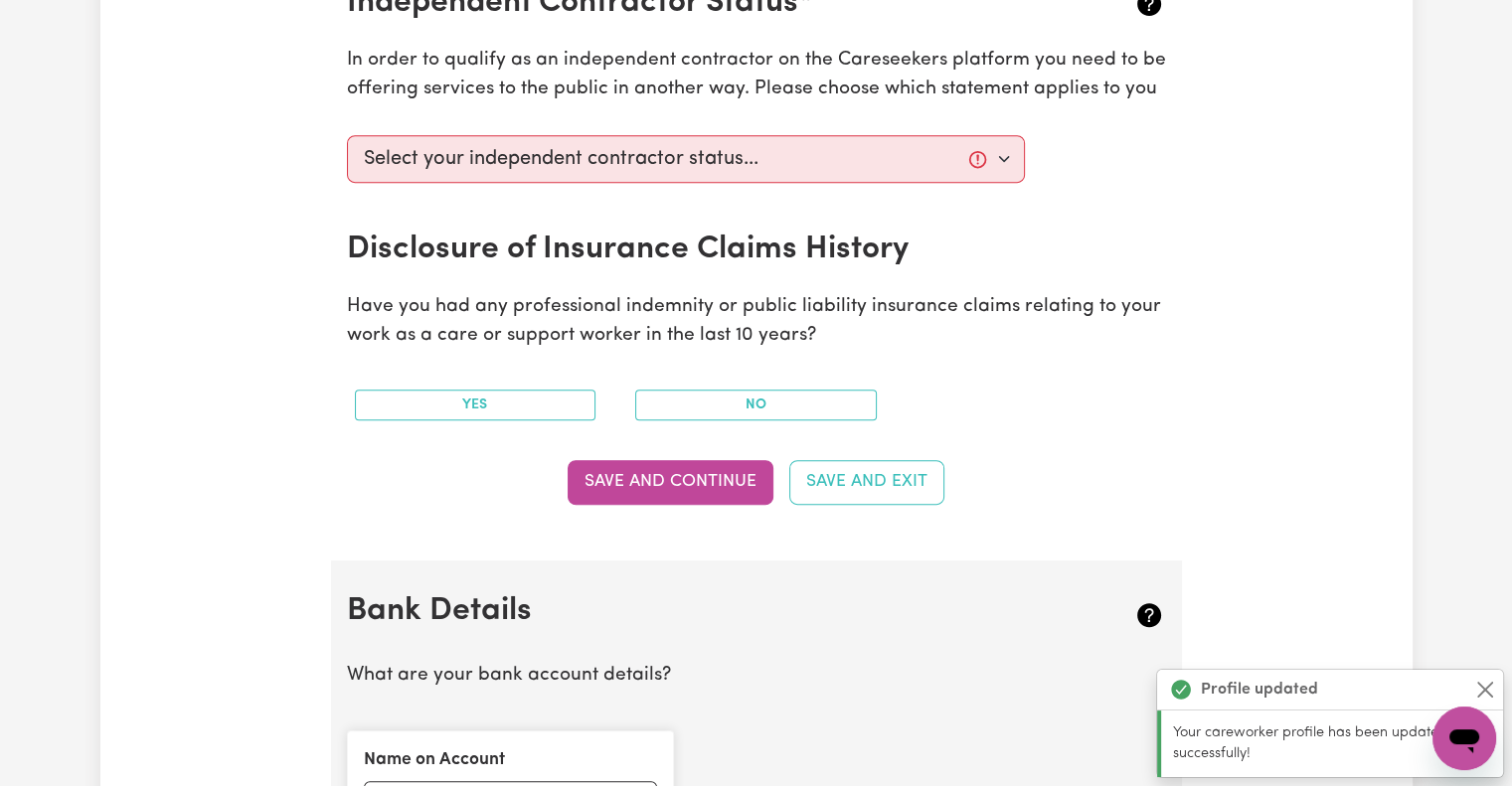 scroll, scrollTop: 811, scrollLeft: 0, axis: vertical 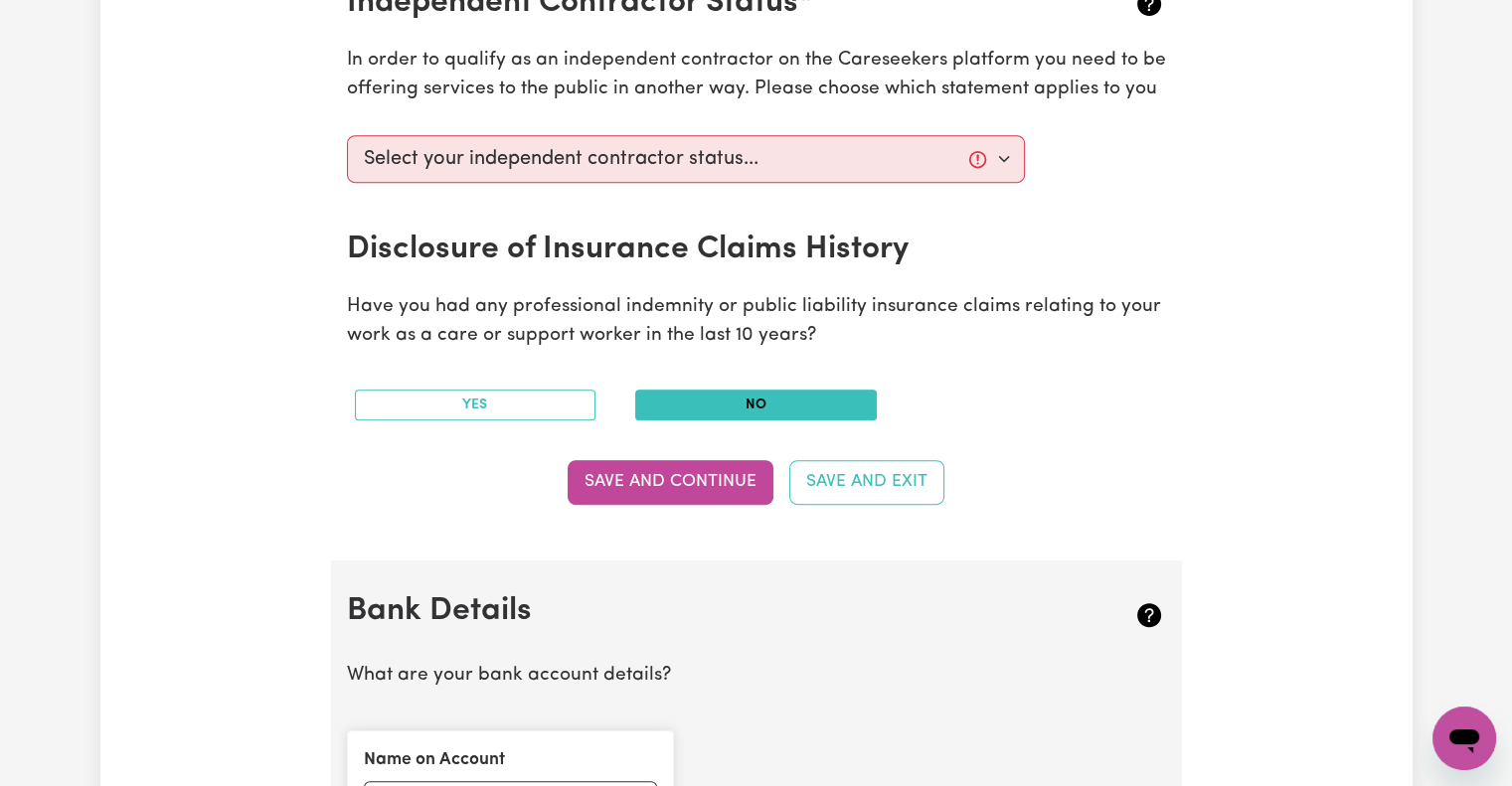 click on "No" at bounding box center (756, 404) 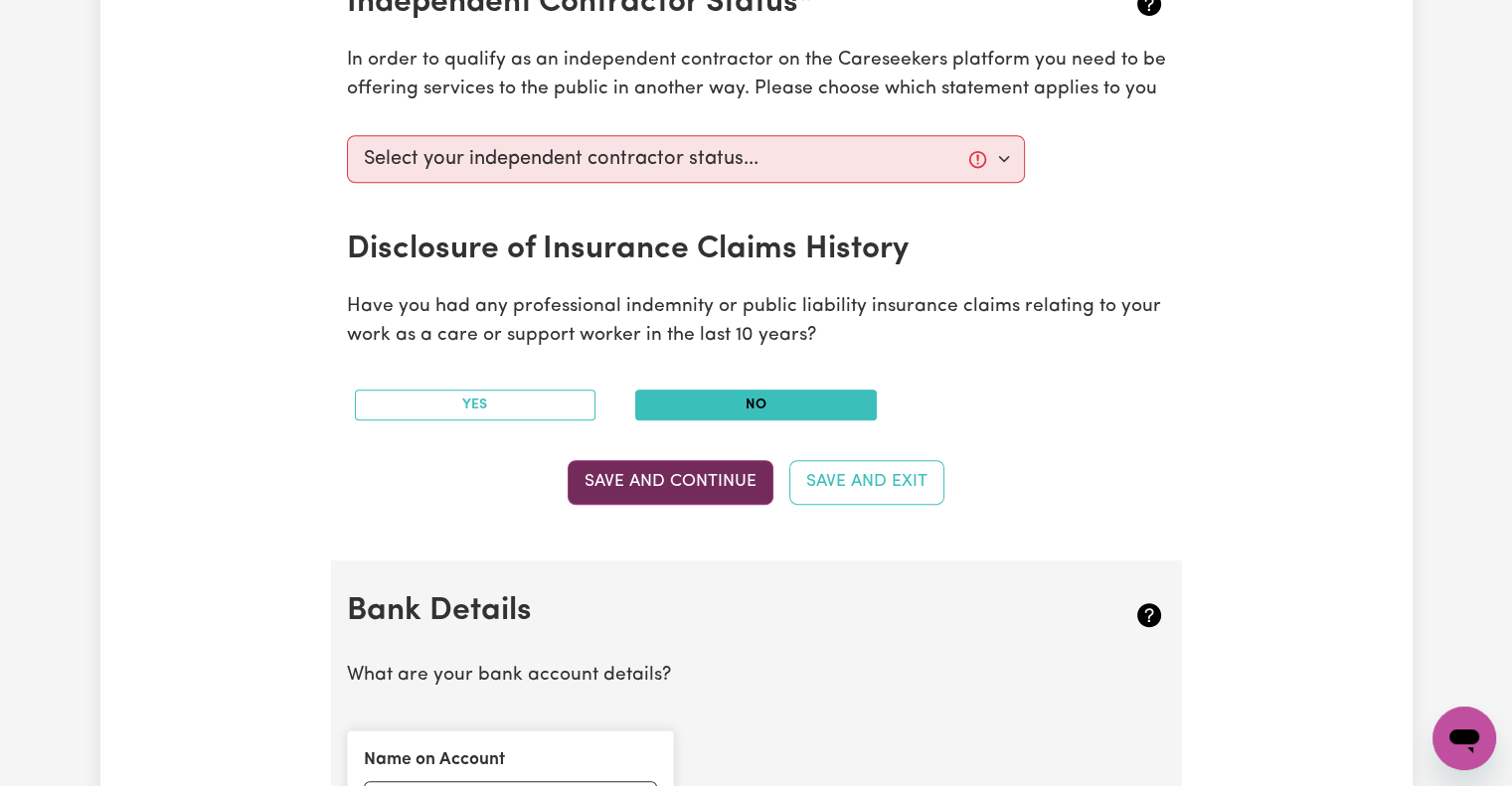 click on "Save and Continue" at bounding box center (670, 482) 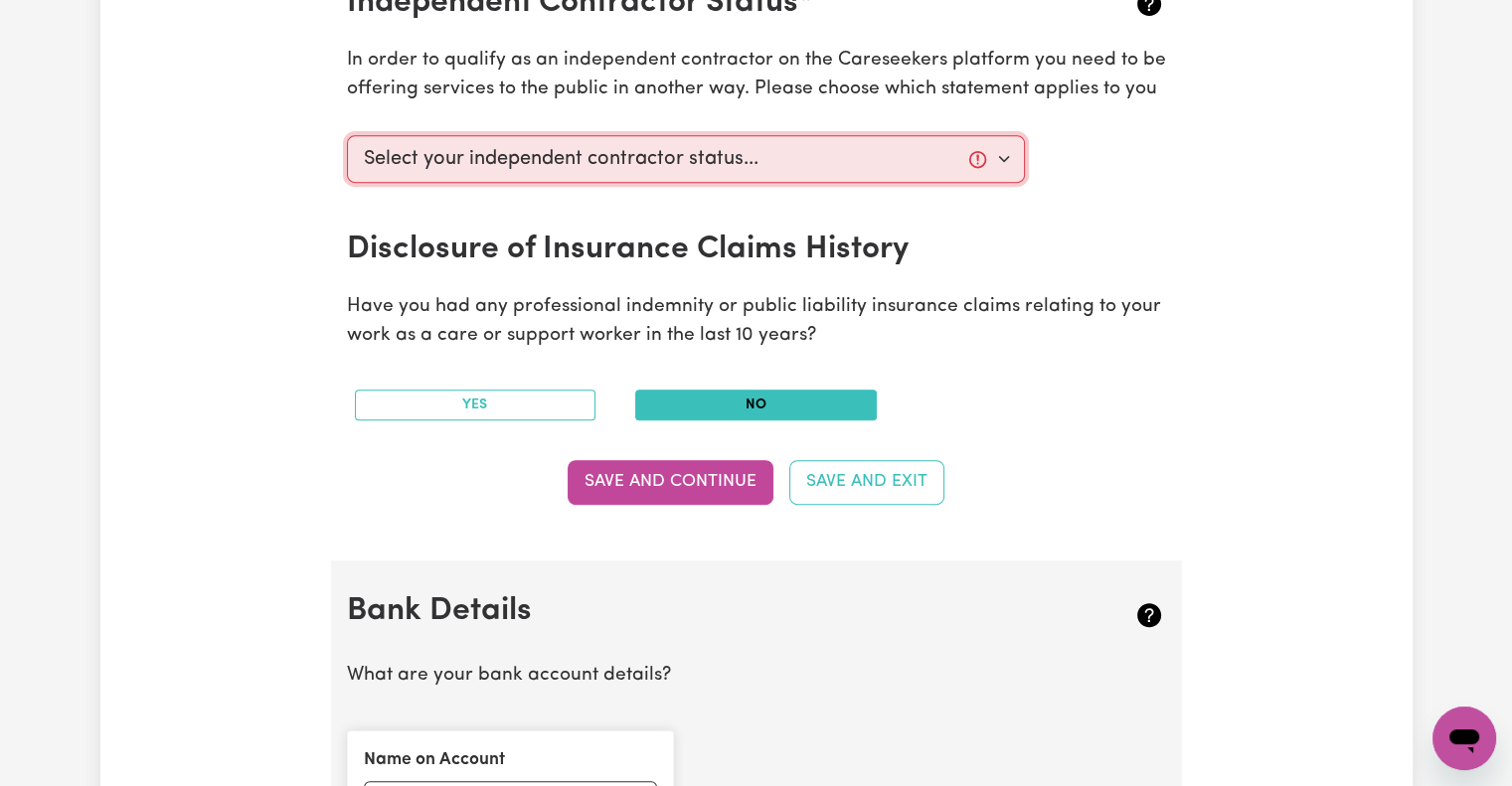 click on "Select your independent contractor status... I am providing services through another platform I am providing services privately on my own I am providing services by being employed by an organisation I am working in another industry" at bounding box center [686, 159] 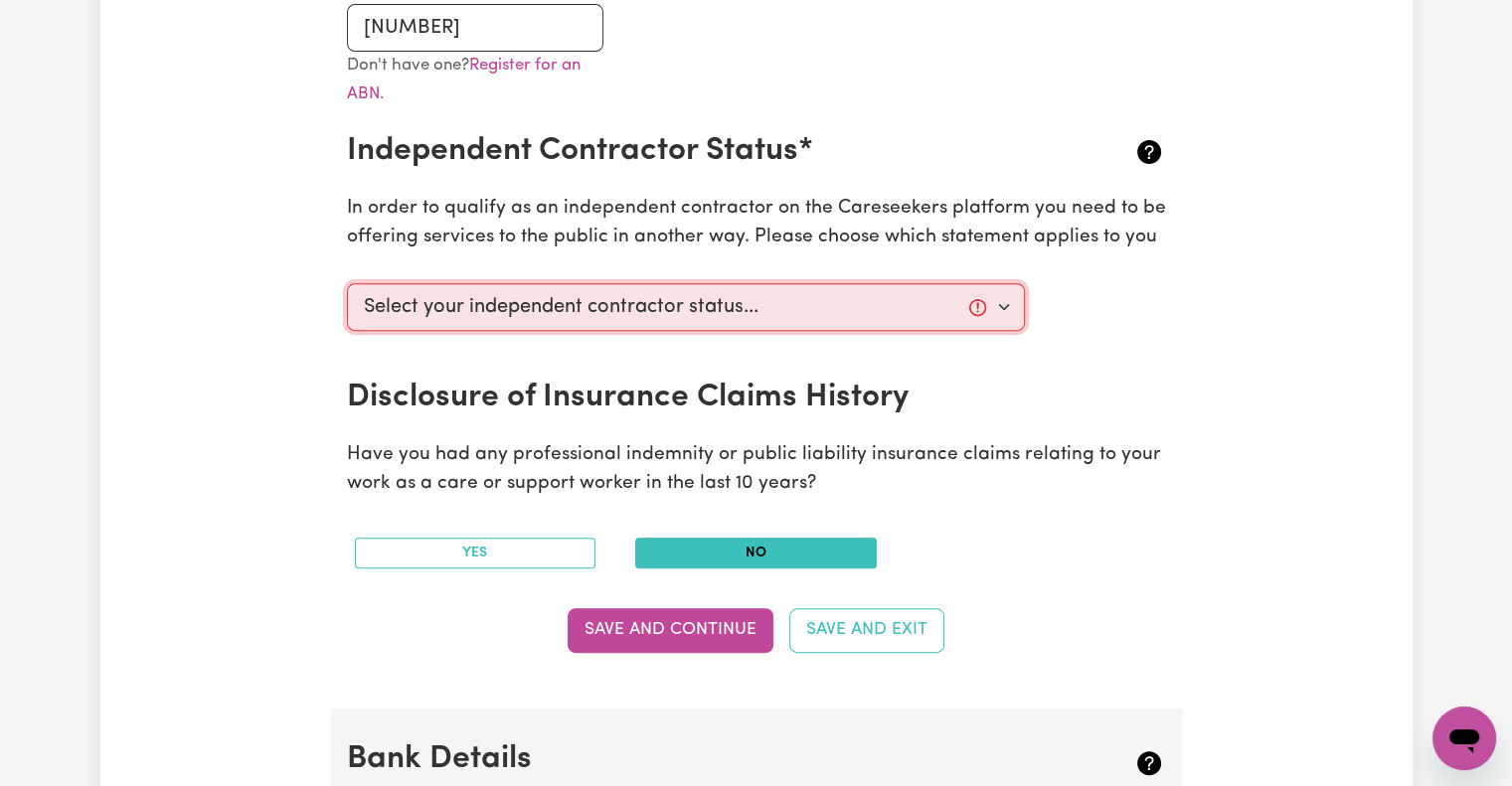 scroll, scrollTop: 642, scrollLeft: 0, axis: vertical 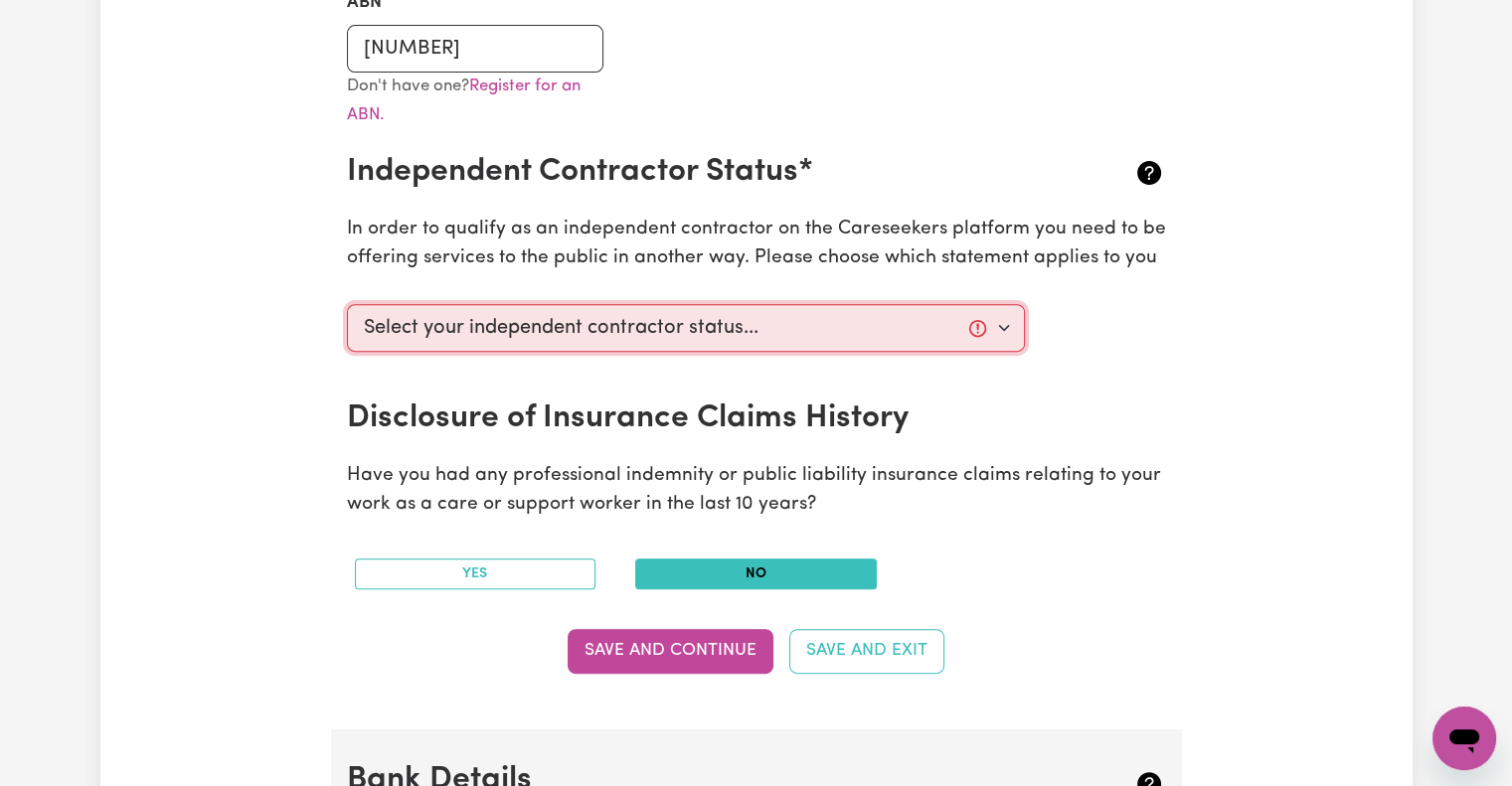 click on "Select your independent contractor status... I am providing services through another platform I am providing services privately on my own I am providing services by being employed by an organisation I am working in another industry" at bounding box center (686, 328) 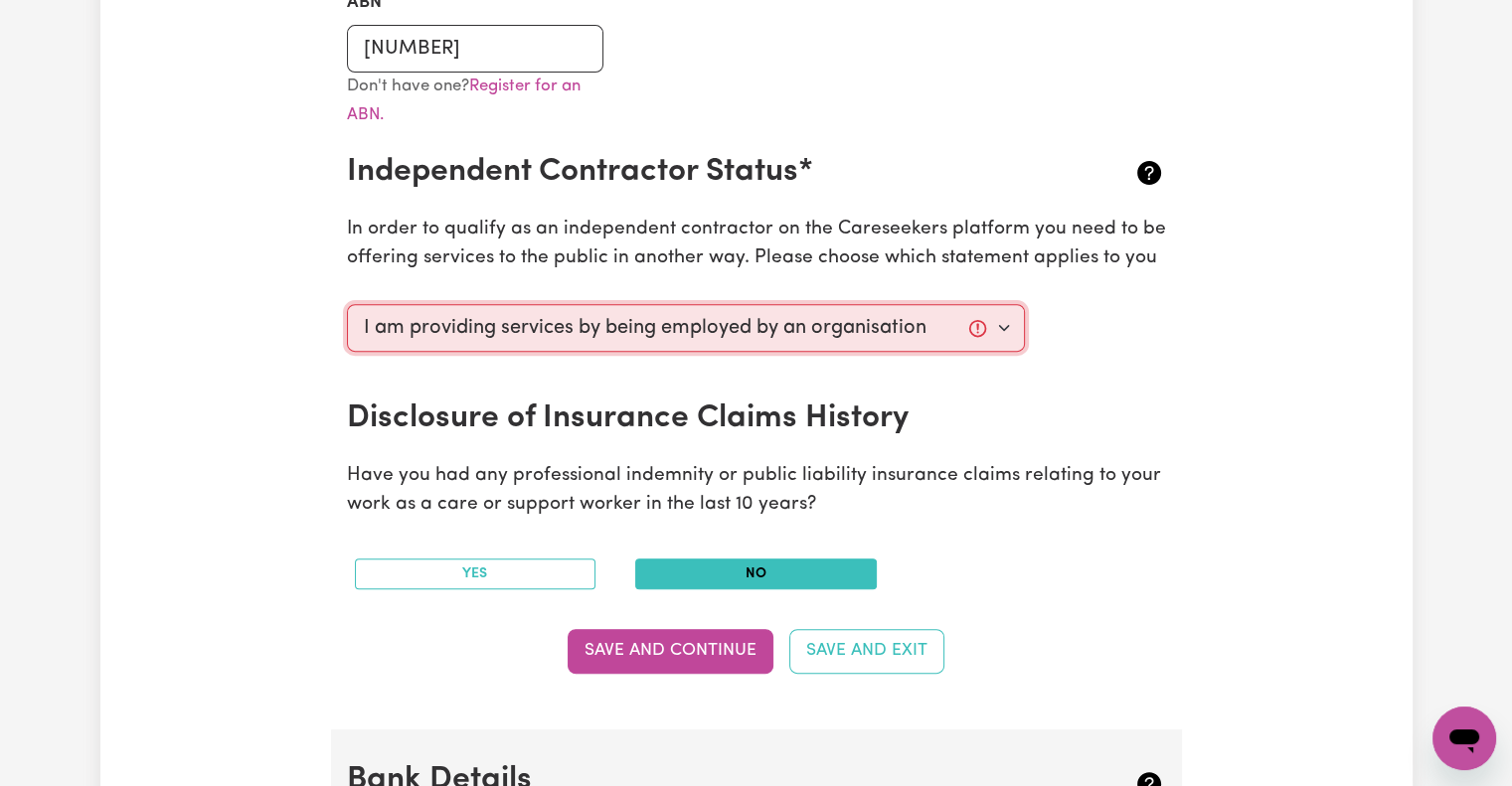 click on "Select your independent contractor status... I am providing services through another platform I am providing services privately on my own I am providing services by being employed by an organisation I am working in another industry" at bounding box center [686, 328] 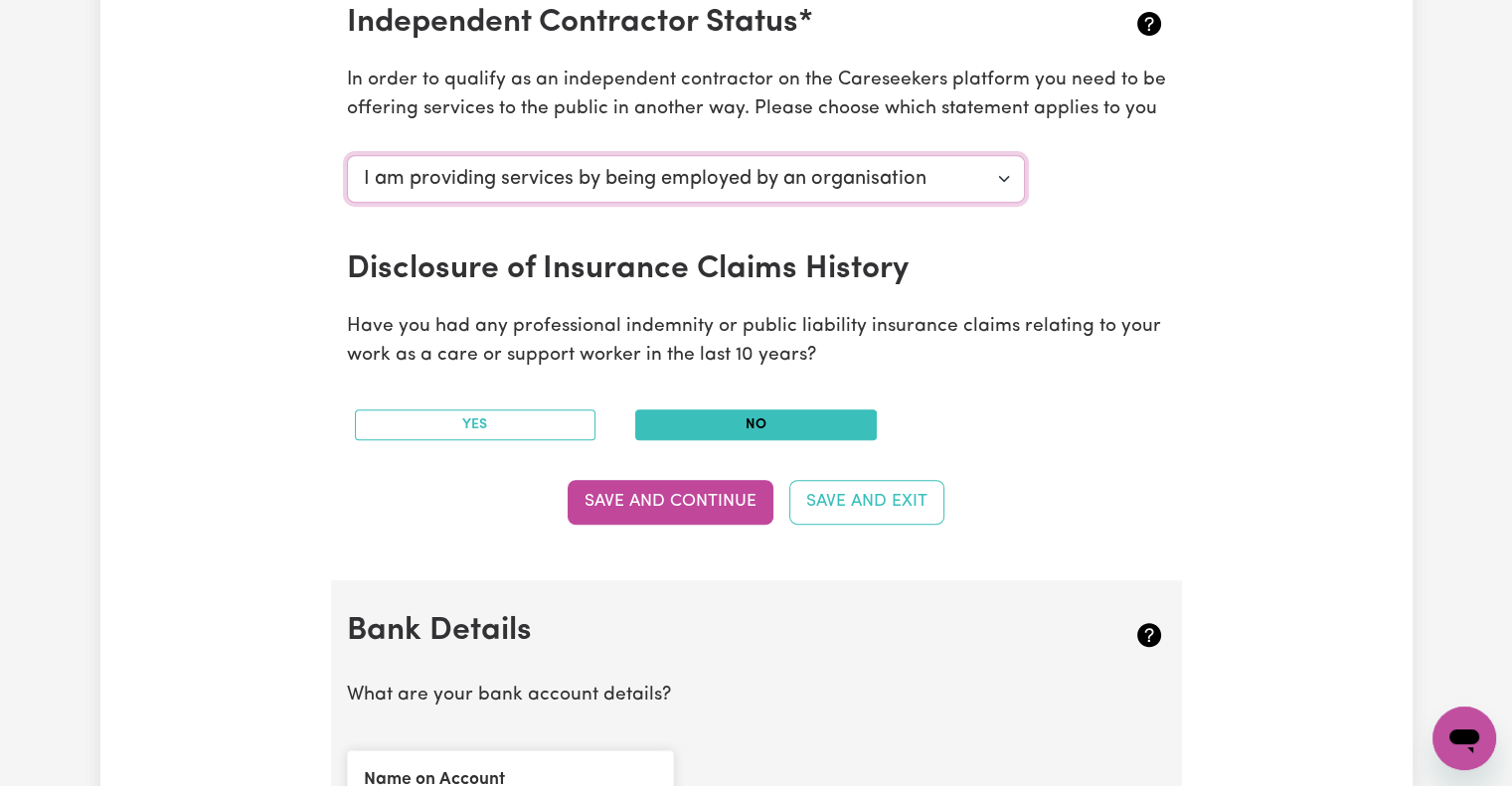 scroll, scrollTop: 793, scrollLeft: 0, axis: vertical 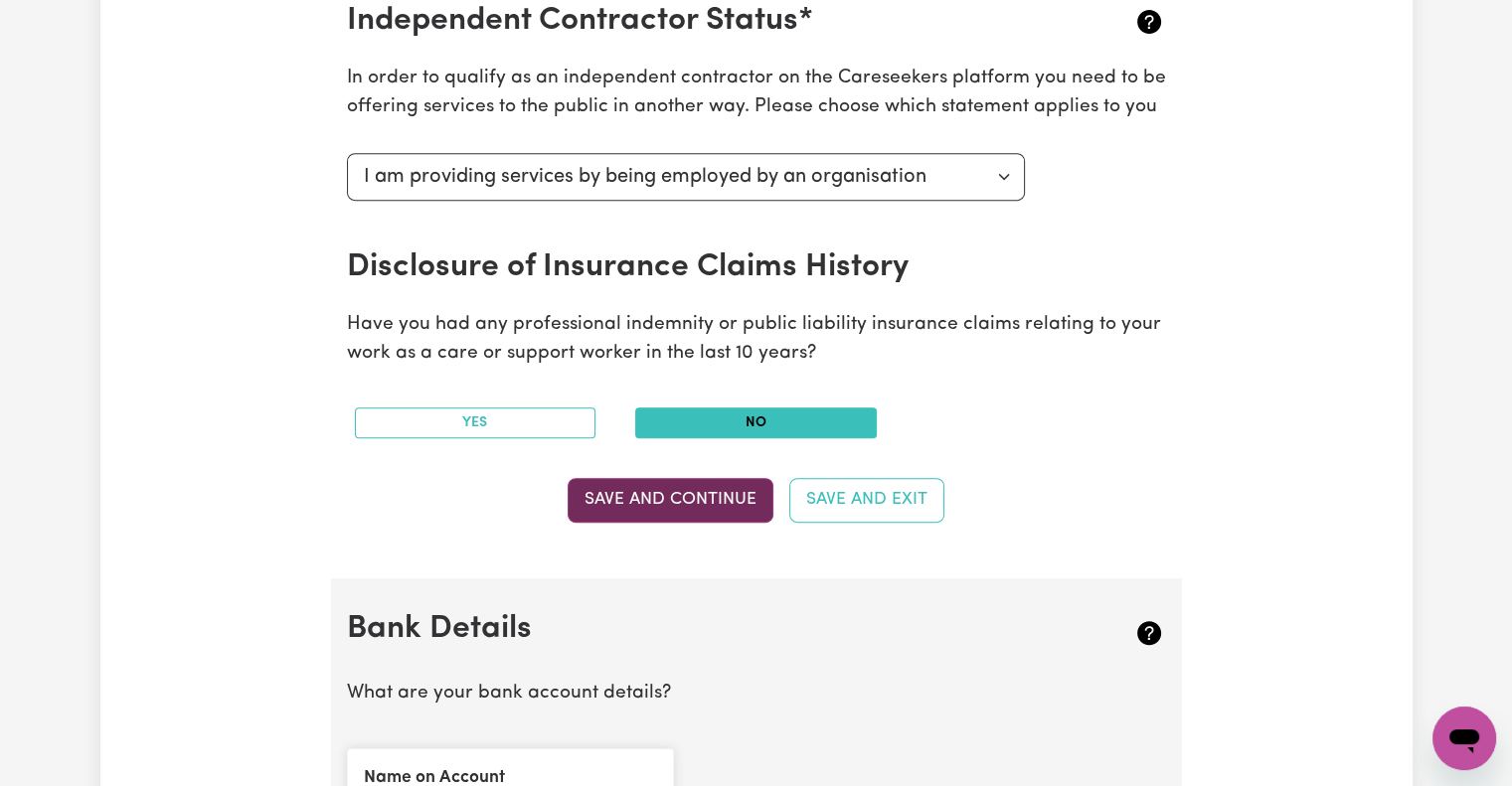 click on "Save and Continue" at bounding box center (670, 500) 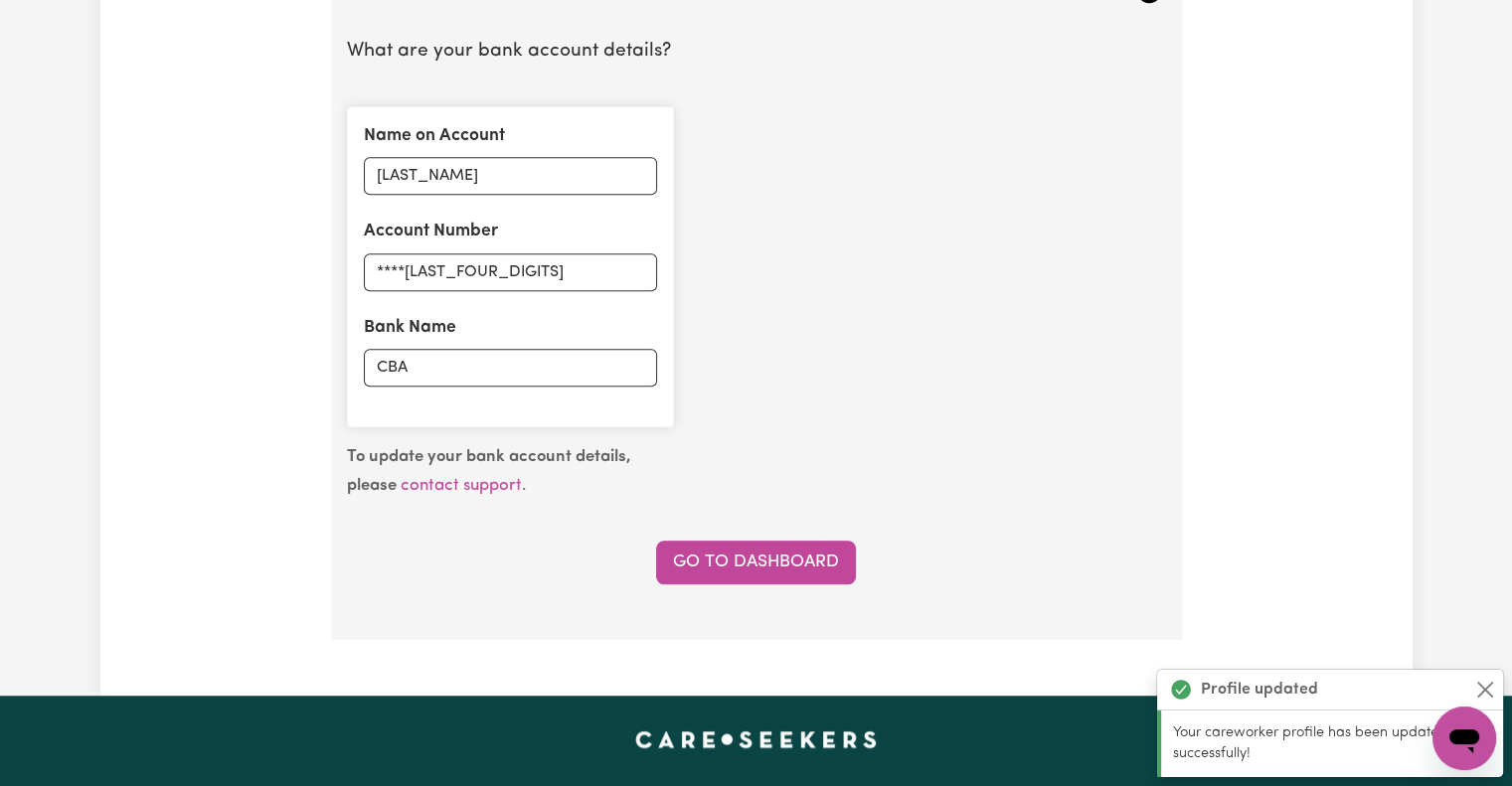 scroll, scrollTop: 1461, scrollLeft: 0, axis: vertical 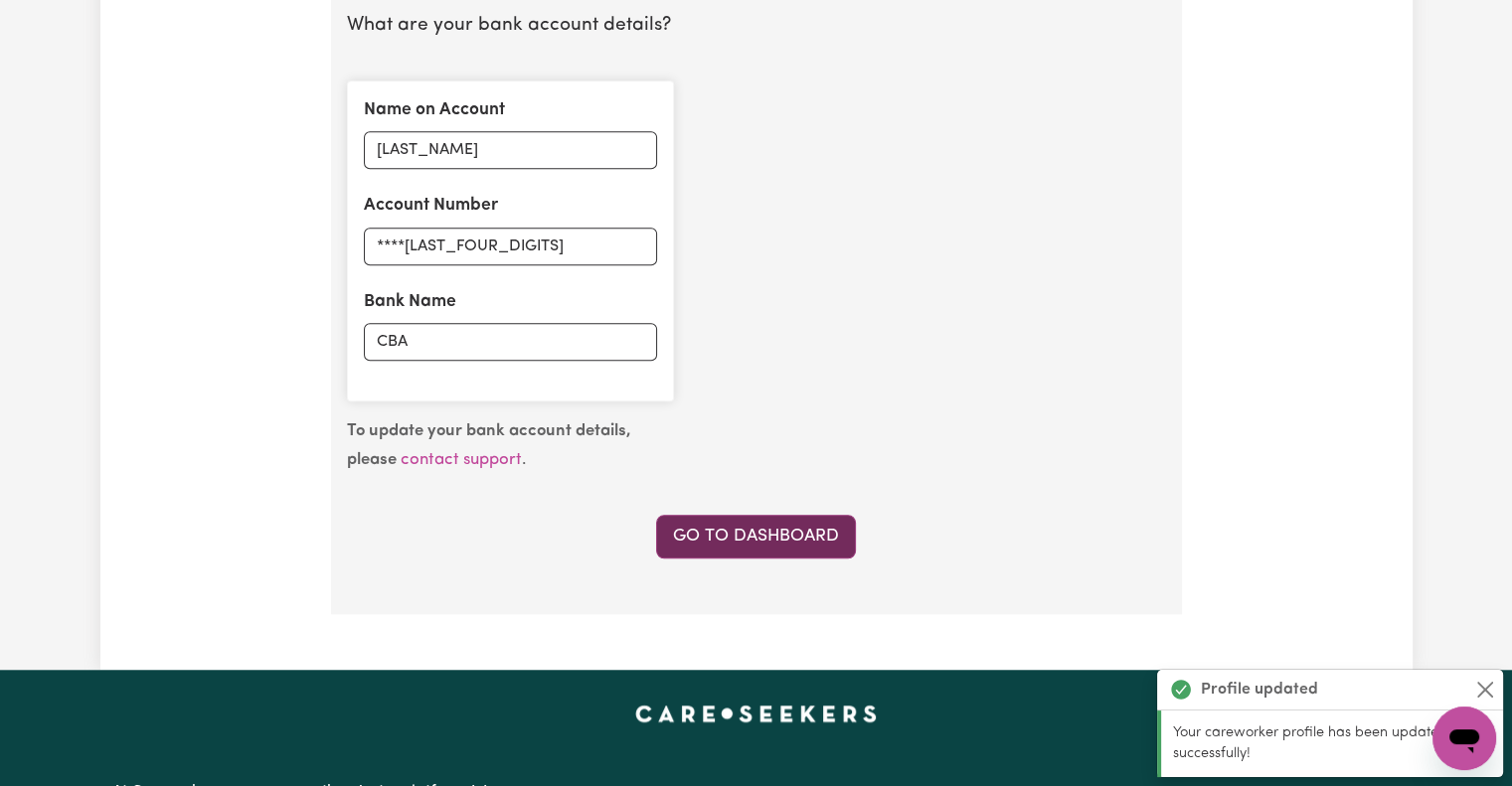 click on "Go to Dashboard" at bounding box center (756, 537) 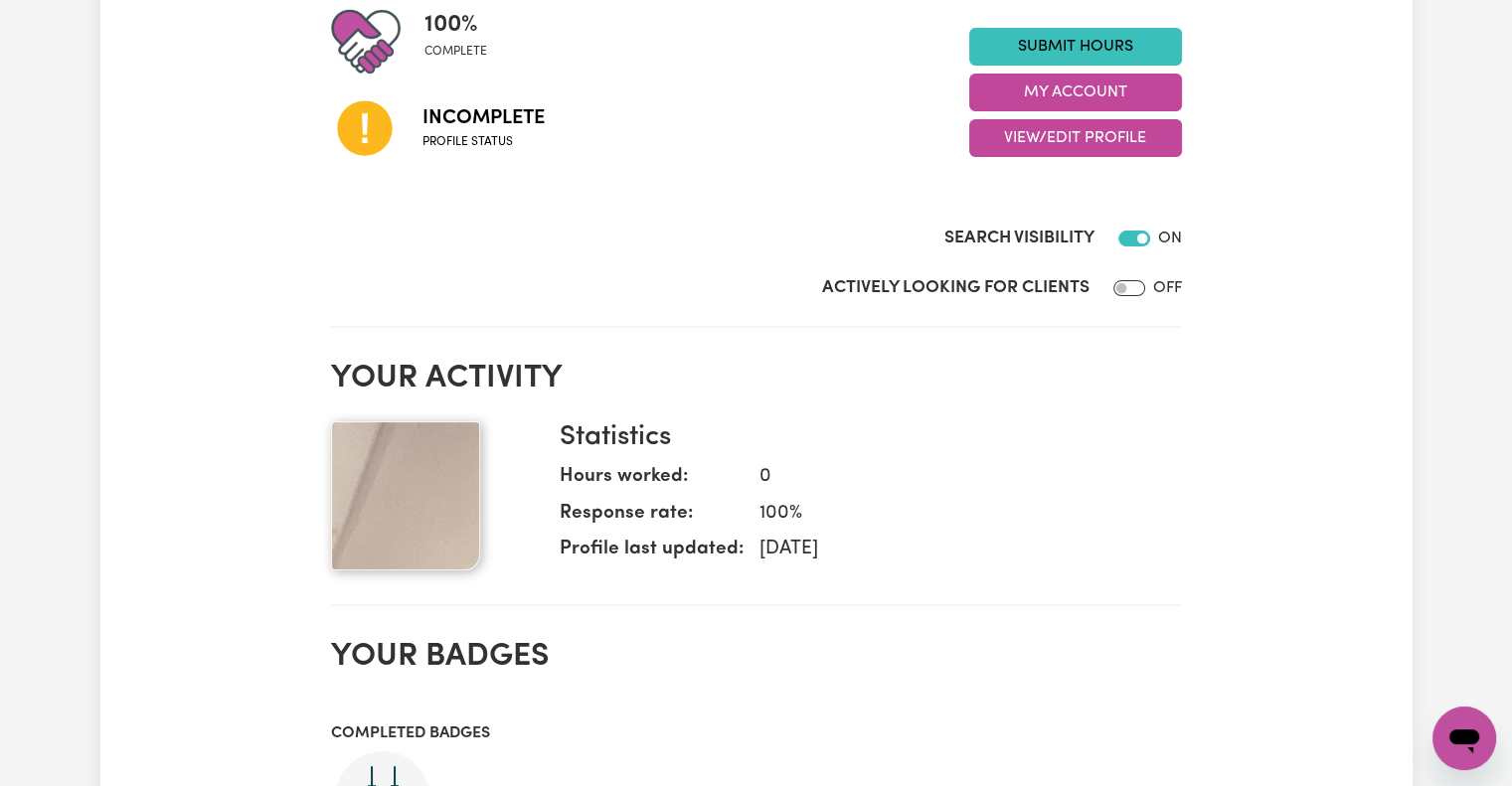 scroll, scrollTop: 0, scrollLeft: 0, axis: both 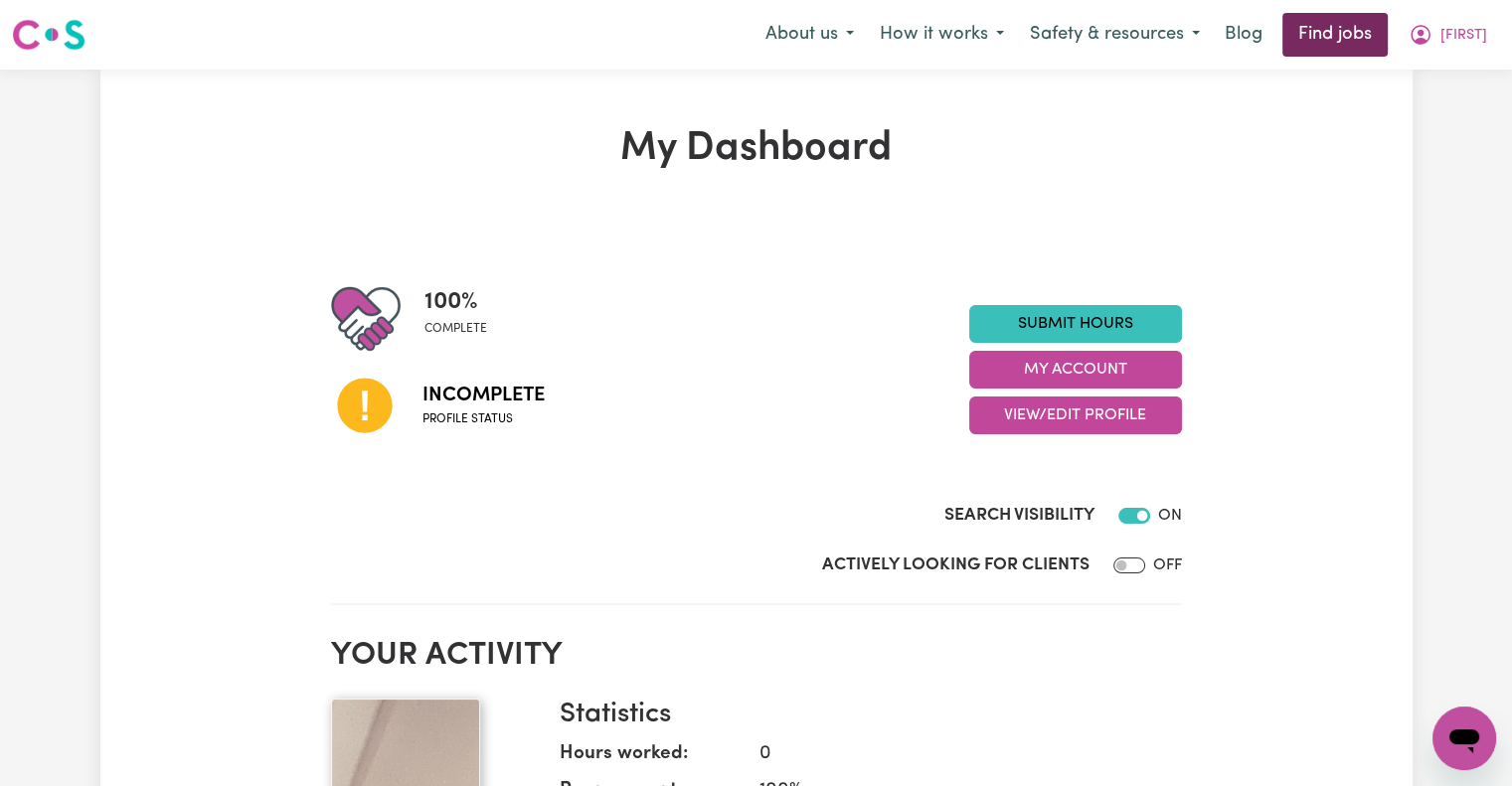 click on "Find jobs" at bounding box center (1335, 35) 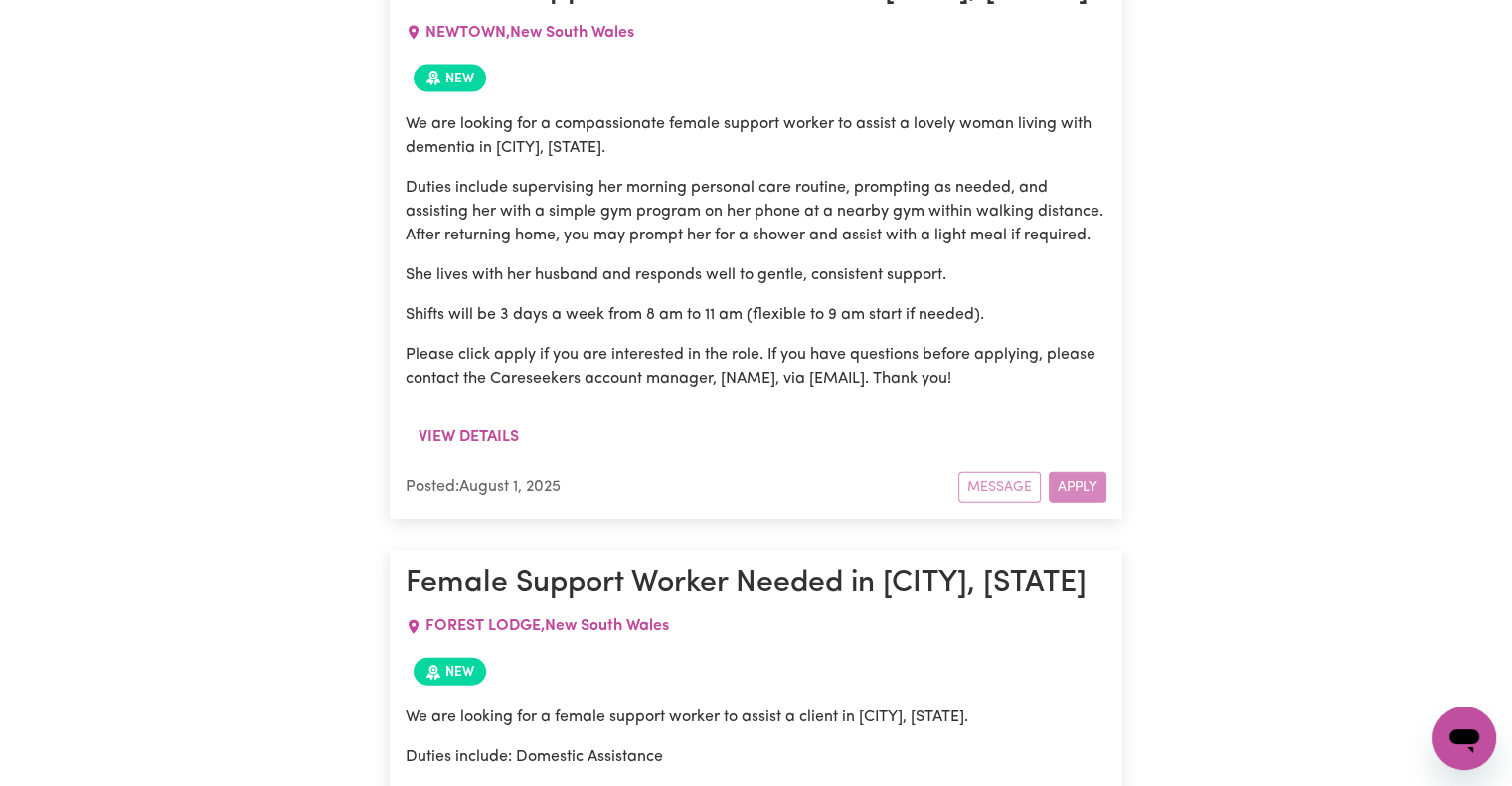scroll, scrollTop: 4457, scrollLeft: 0, axis: vertical 